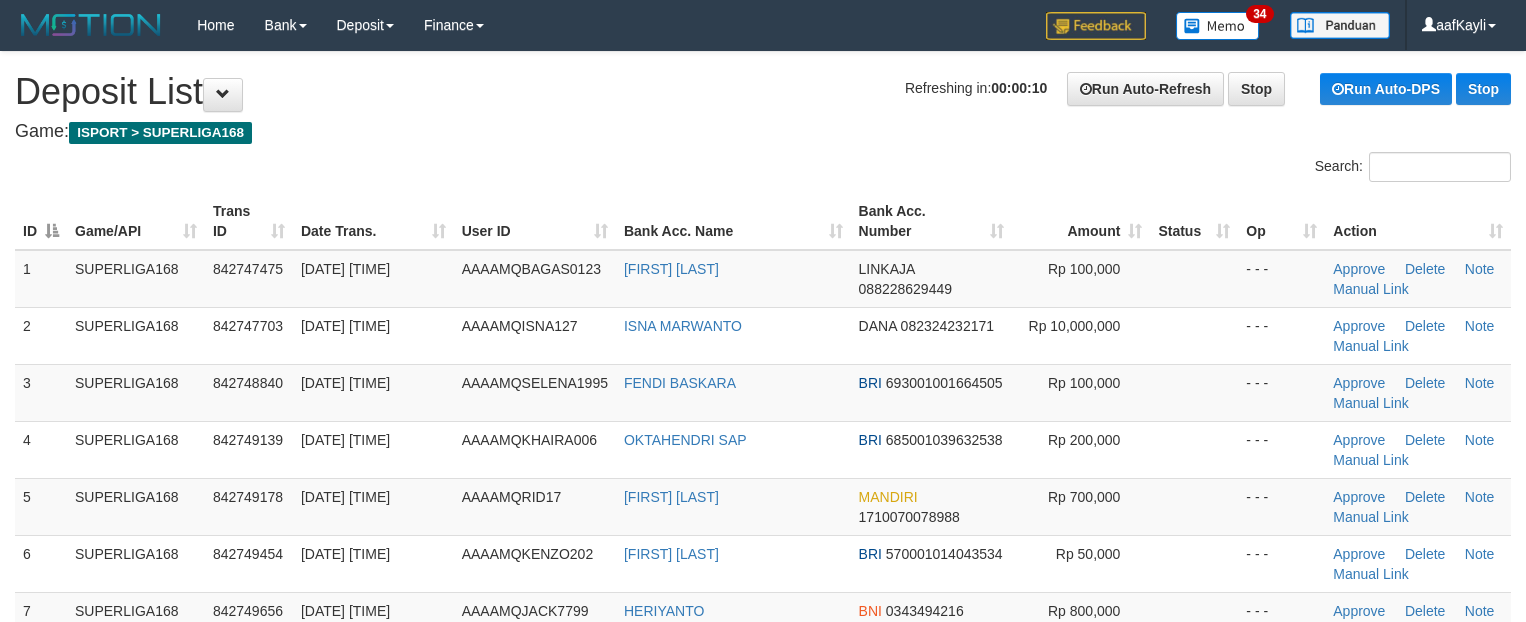 scroll, scrollTop: 0, scrollLeft: 0, axis: both 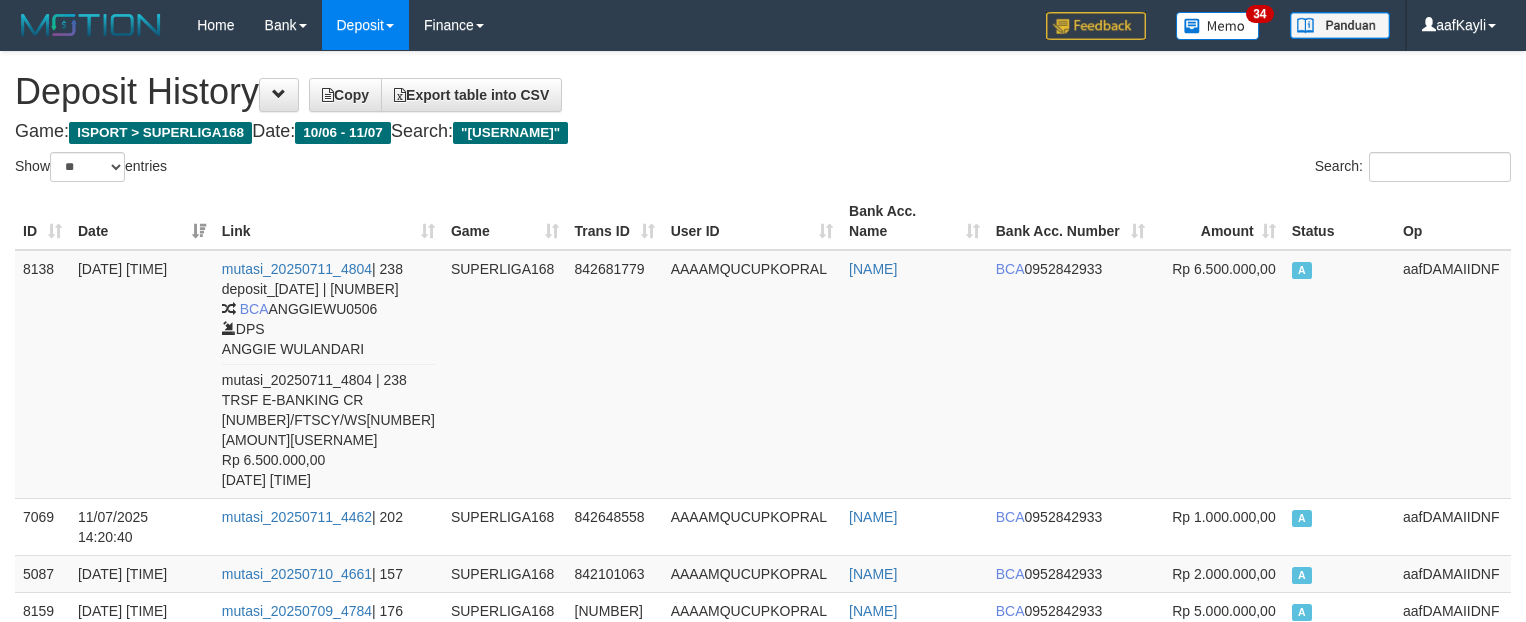 select on "**" 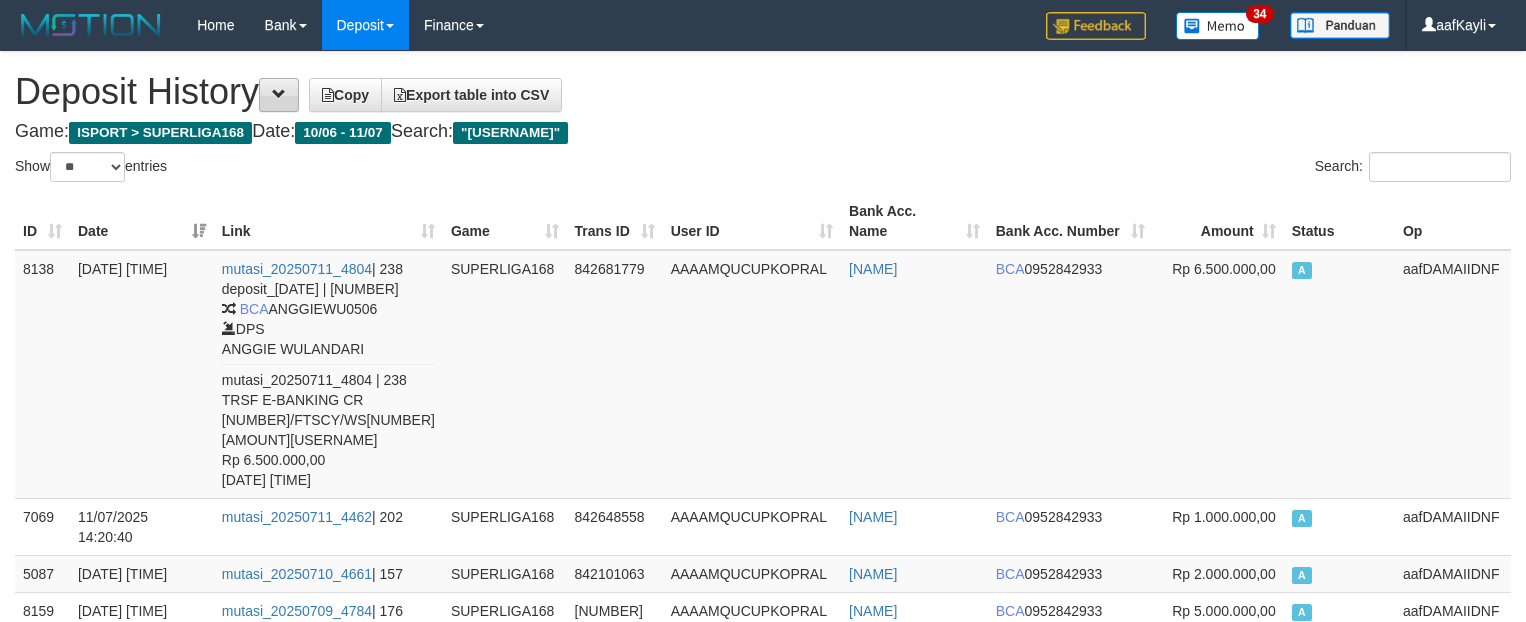scroll, scrollTop: 0, scrollLeft: 0, axis: both 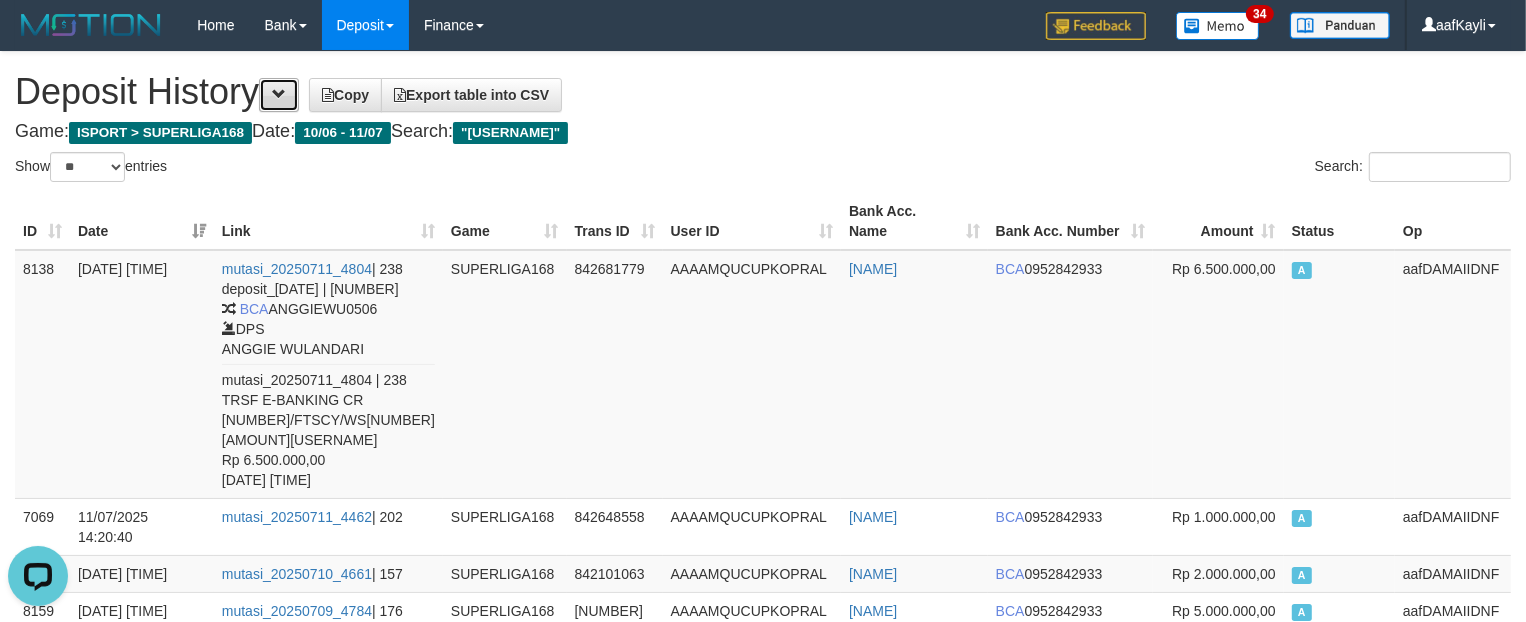 click at bounding box center (279, 94) 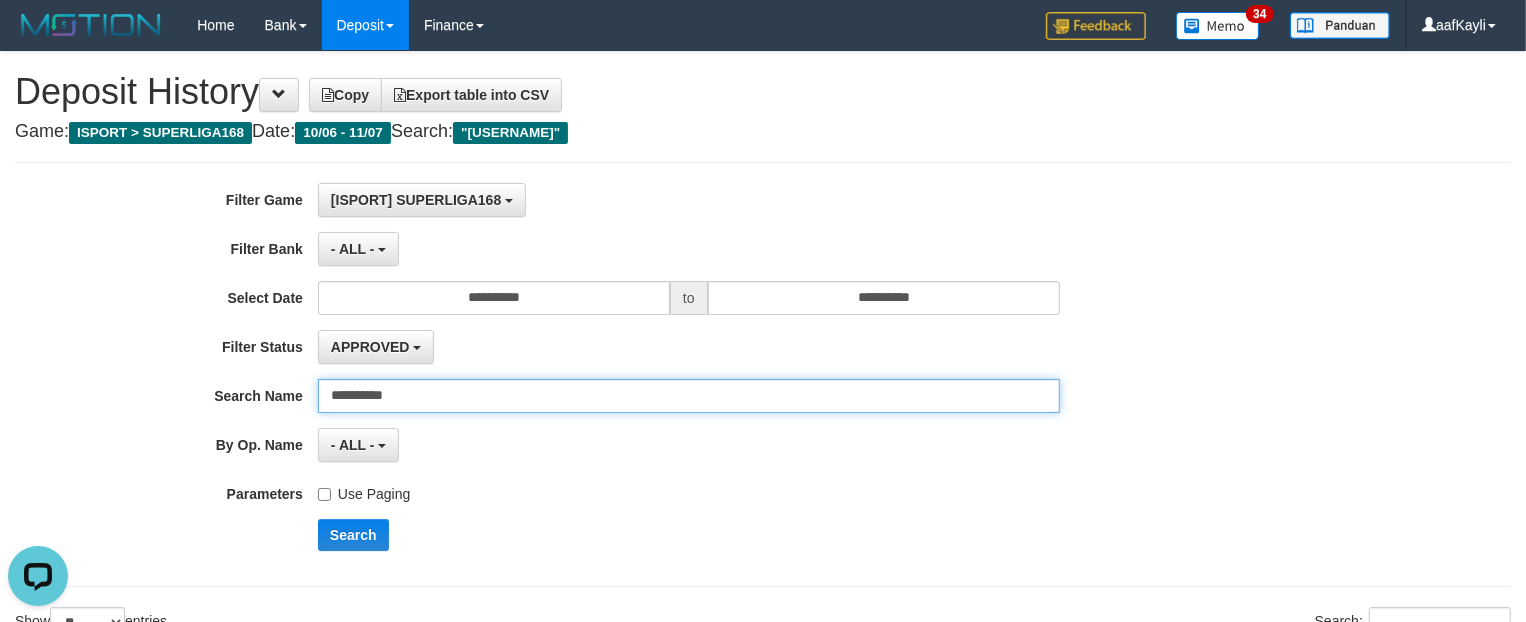 drag, startPoint x: 421, startPoint y: 390, endPoint x: 28, endPoint y: 390, distance: 393 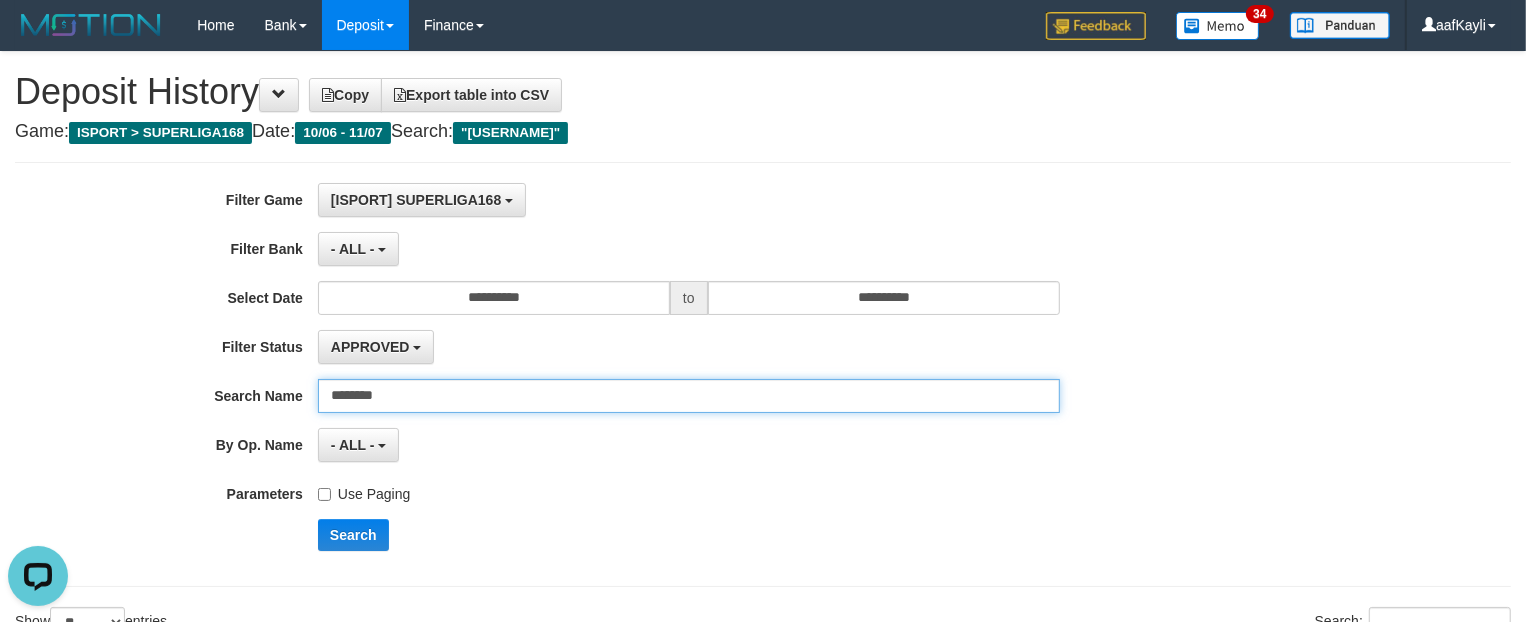 type on "********" 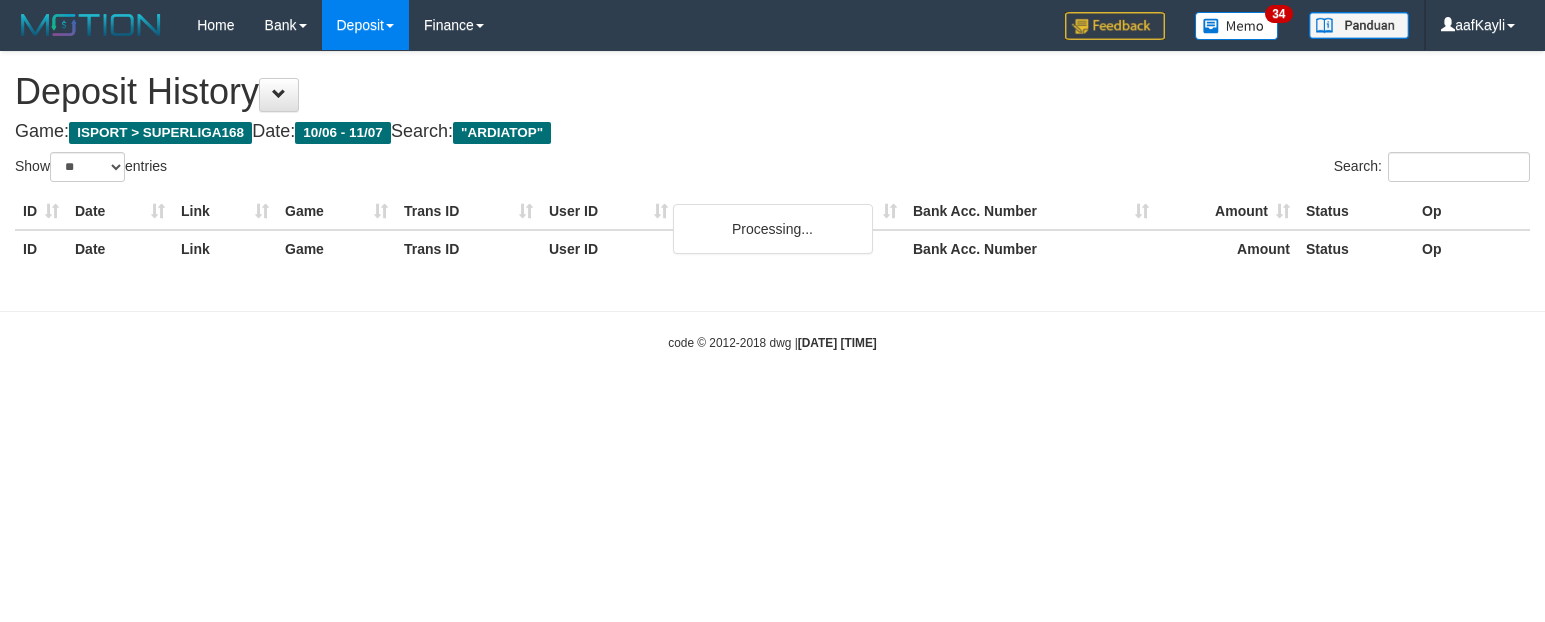 select on "**" 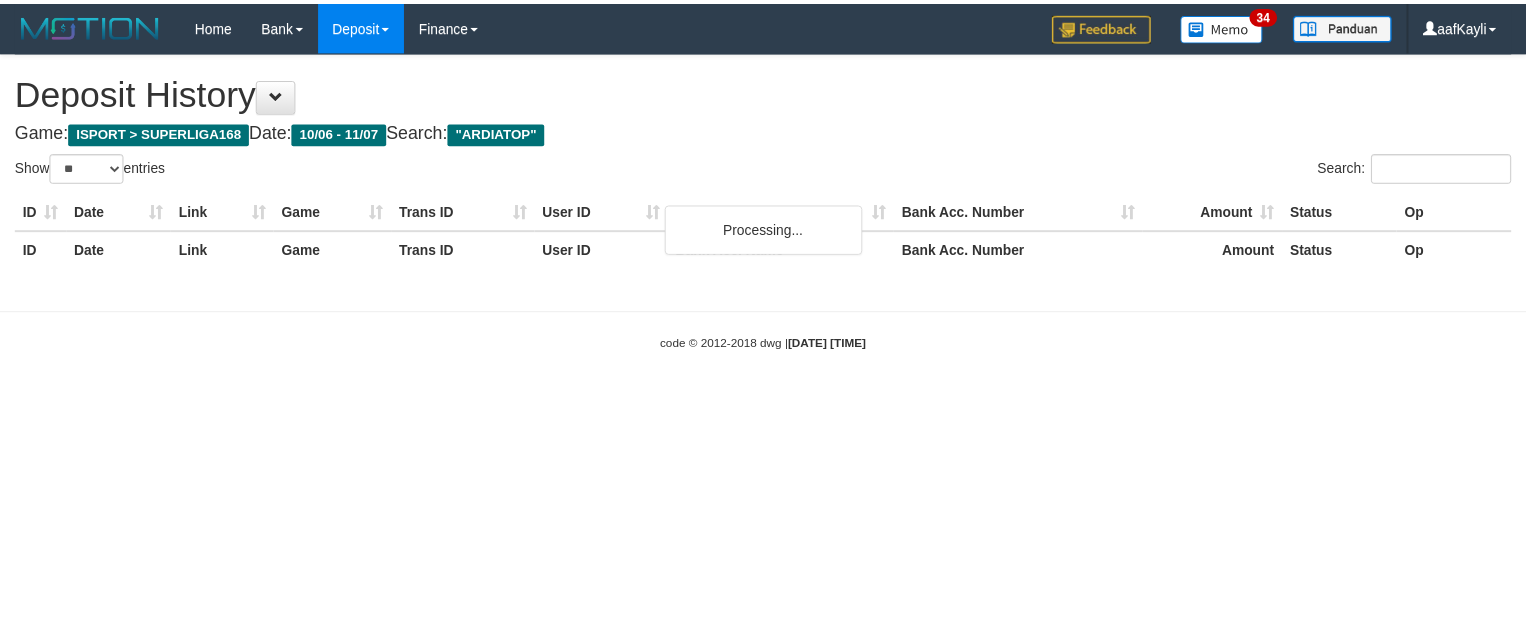 scroll, scrollTop: 0, scrollLeft: 0, axis: both 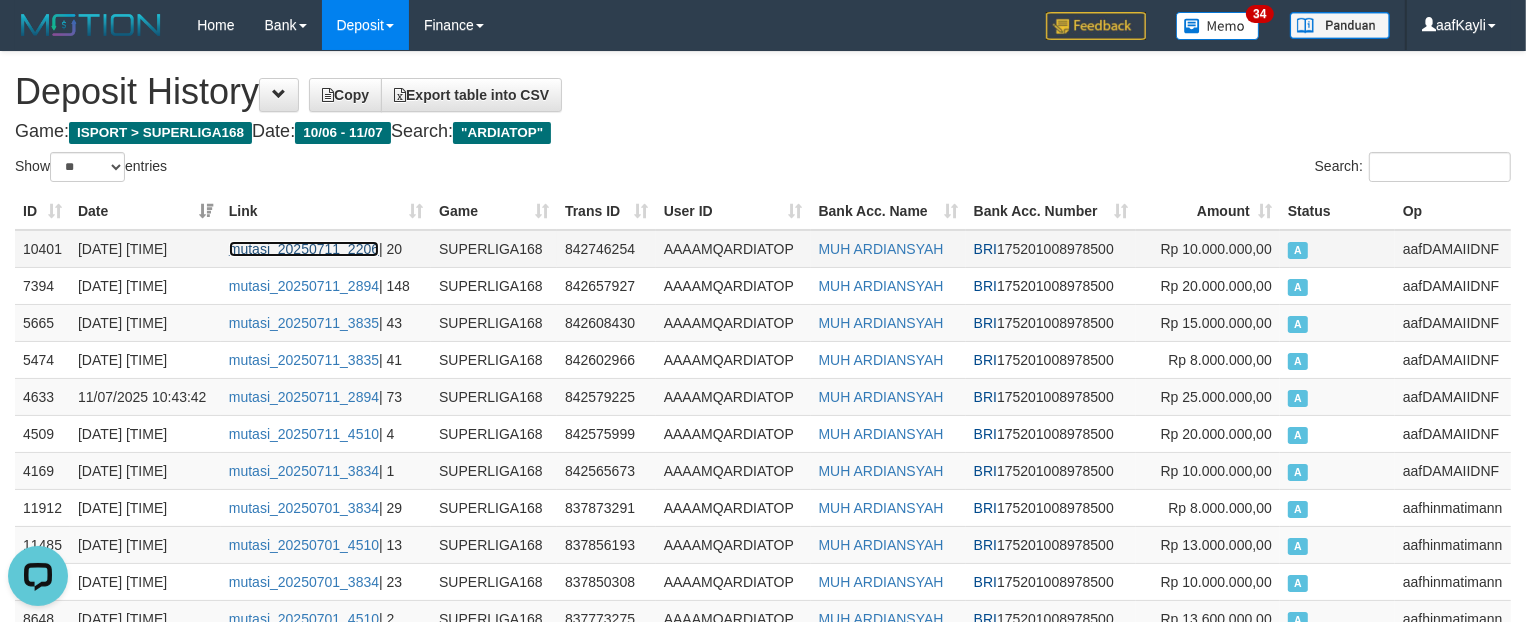 click on "mutasi_20250711_2206" at bounding box center [304, 249] 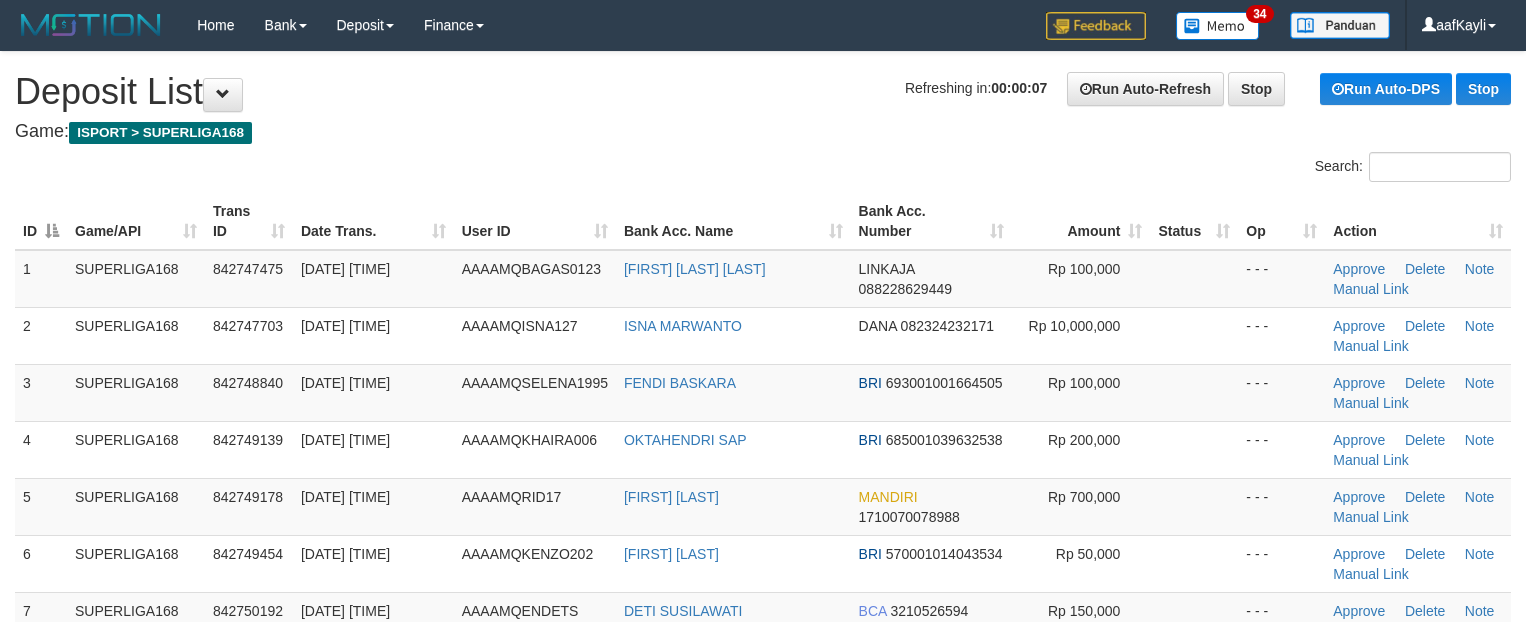 scroll, scrollTop: 0, scrollLeft: 0, axis: both 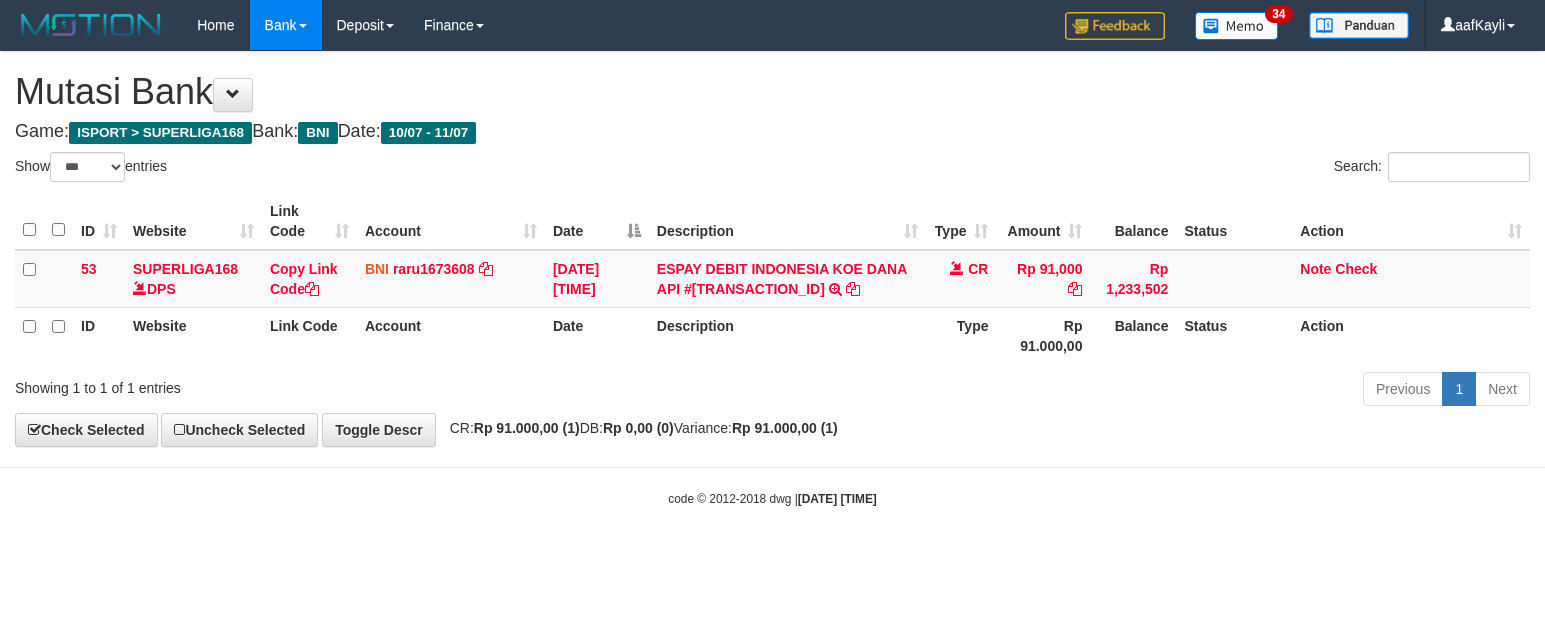 select on "***" 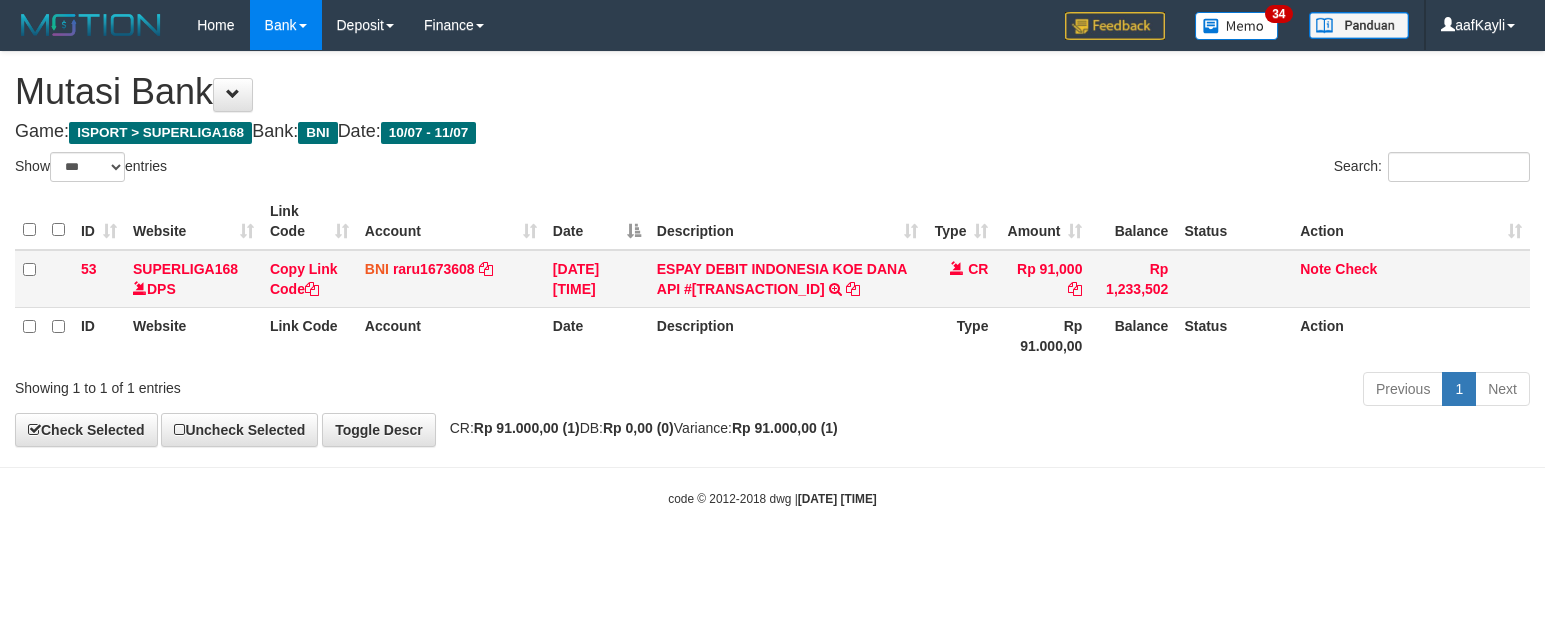 scroll, scrollTop: 0, scrollLeft: 0, axis: both 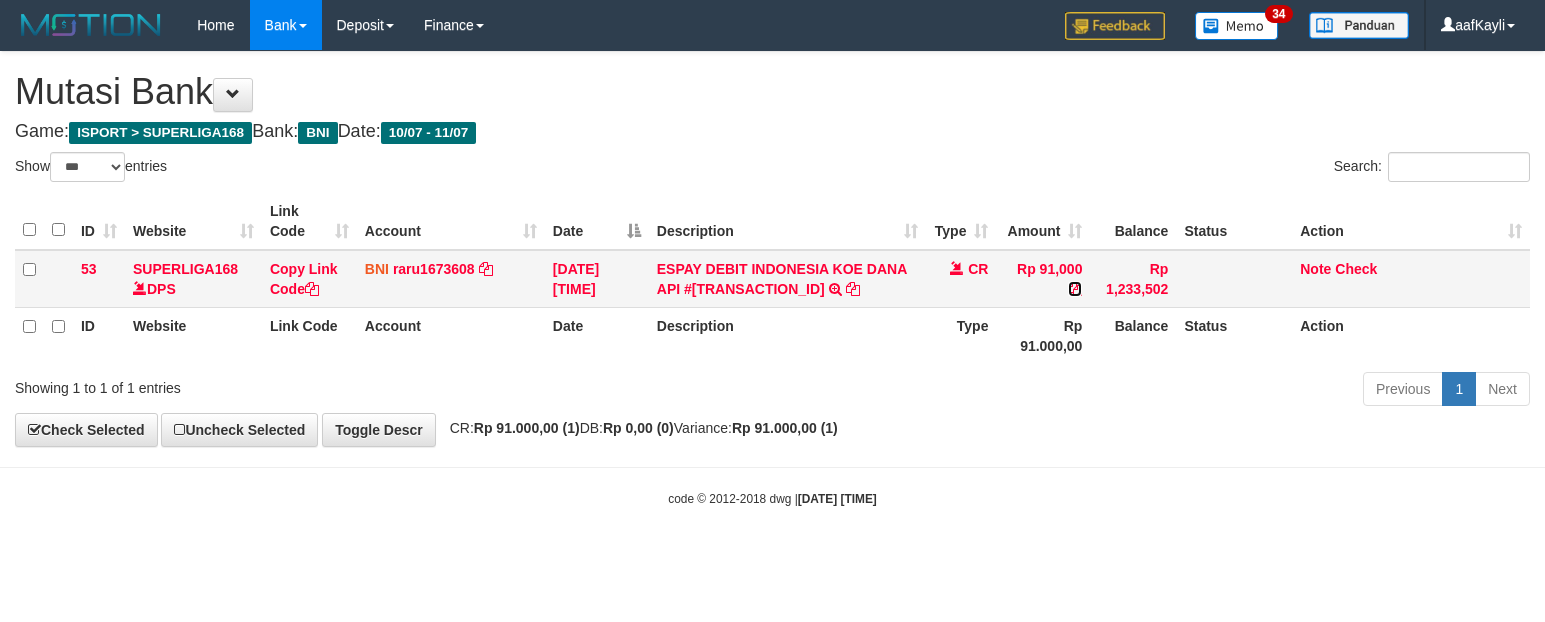click at bounding box center [1075, 289] 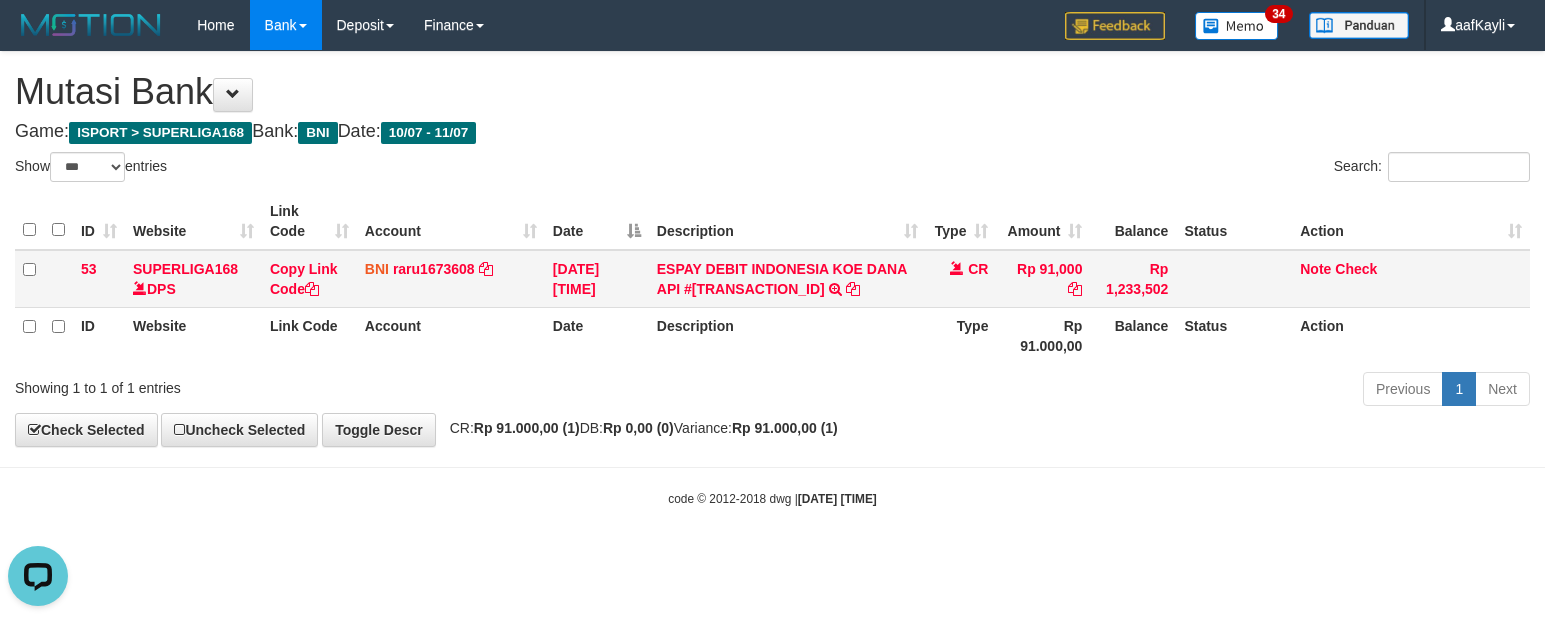 scroll, scrollTop: 0, scrollLeft: 0, axis: both 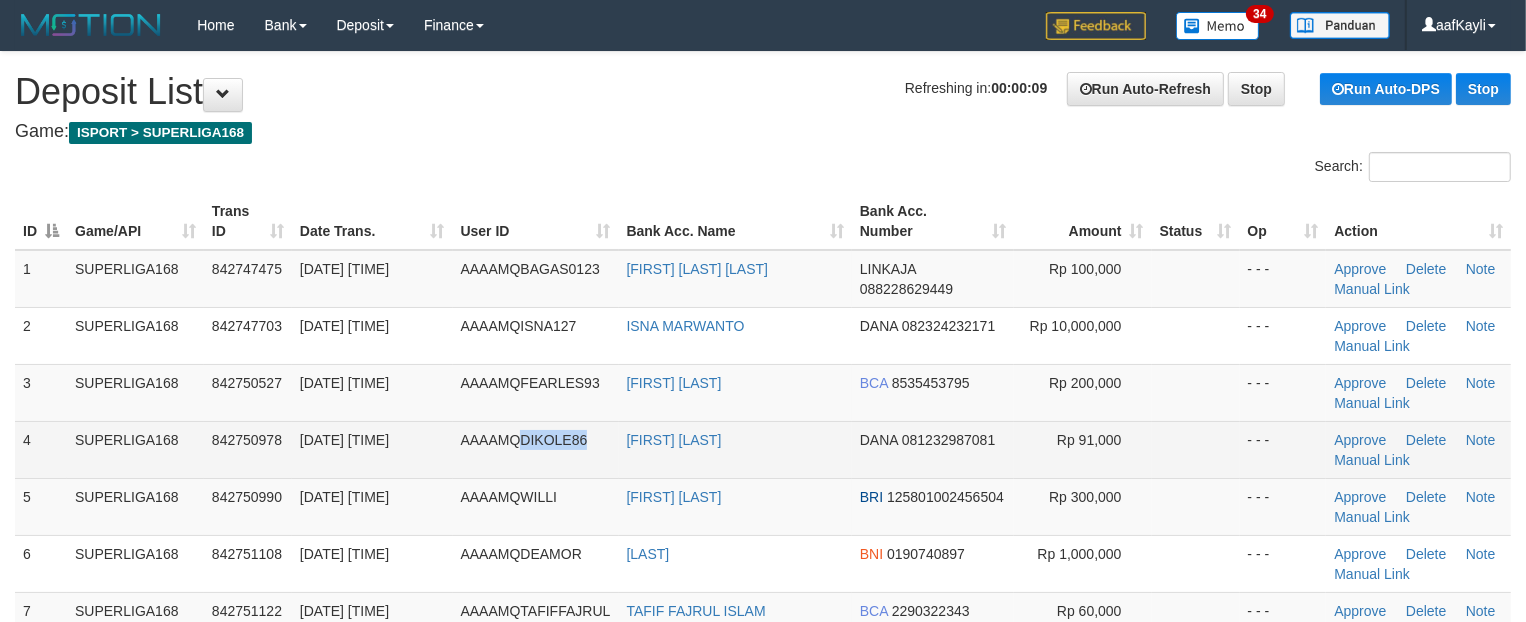 drag, startPoint x: 518, startPoint y: 442, endPoint x: 610, endPoint y: 452, distance: 92.541885 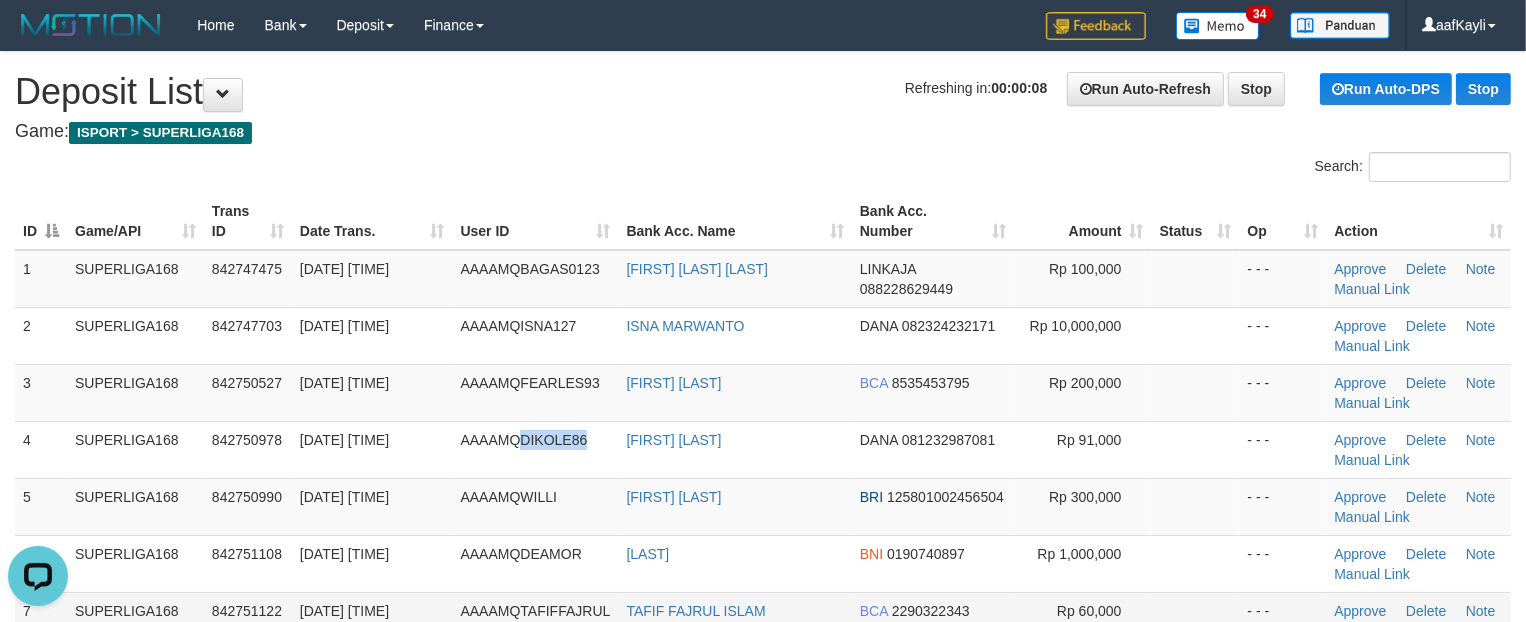 scroll, scrollTop: 0, scrollLeft: 0, axis: both 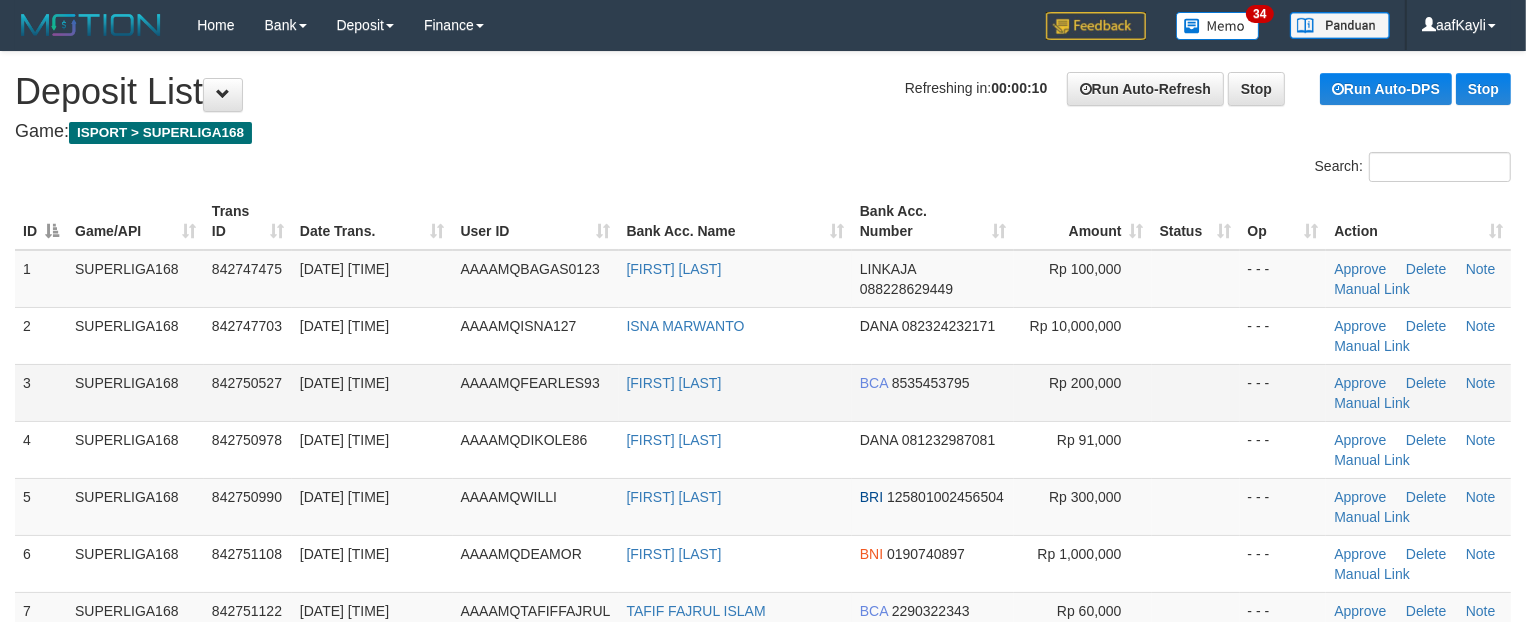click at bounding box center (1196, 392) 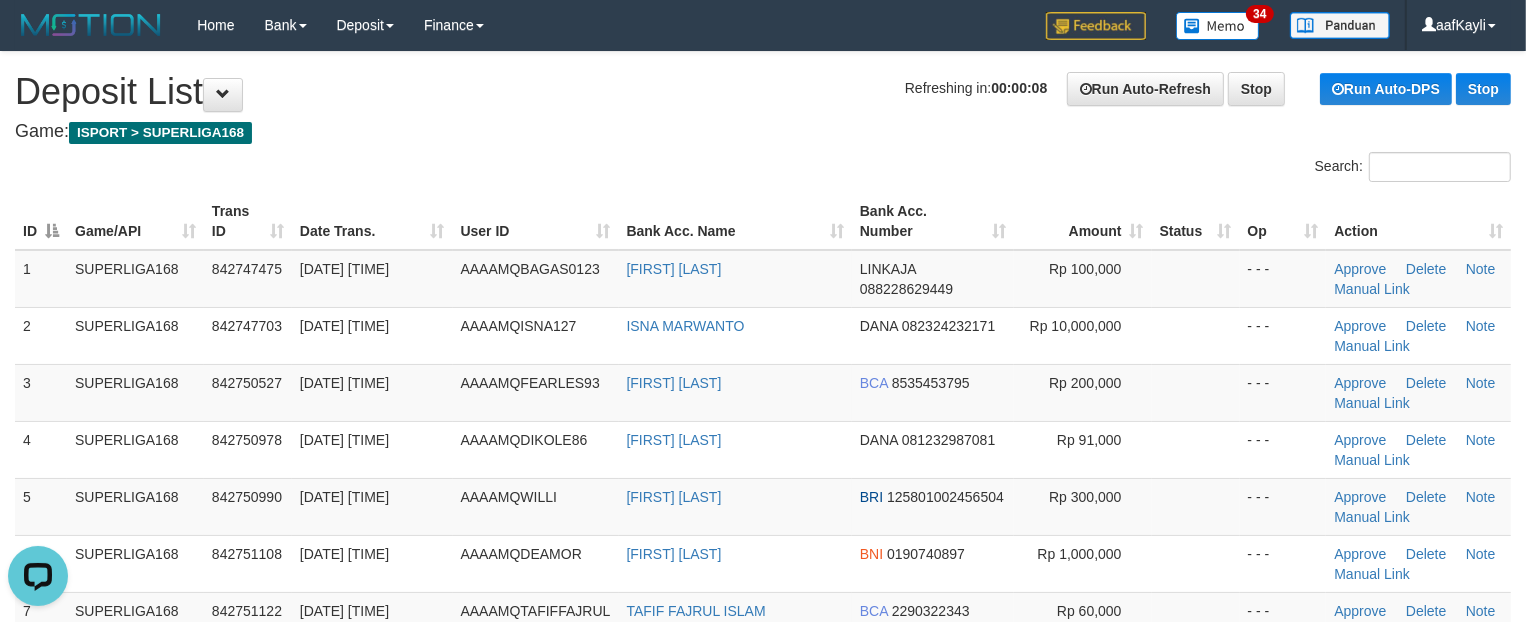 scroll, scrollTop: 0, scrollLeft: 0, axis: both 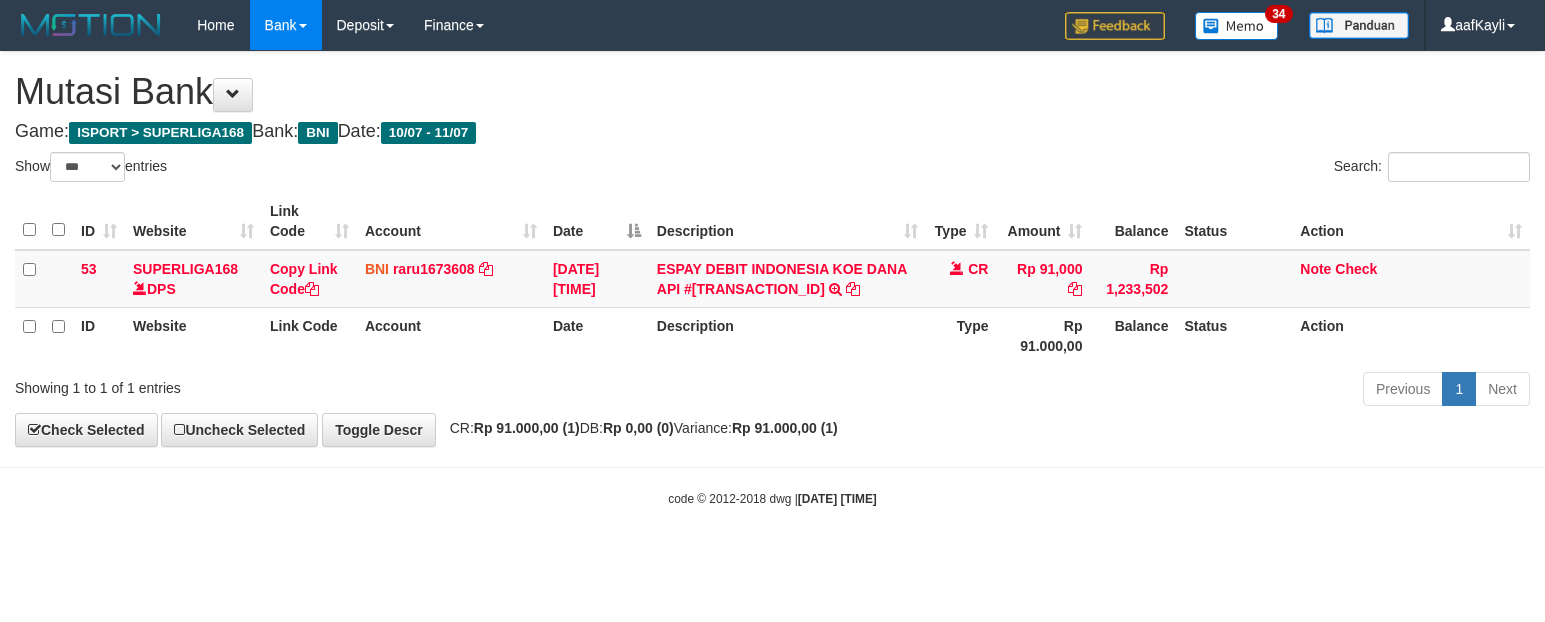 select on "***" 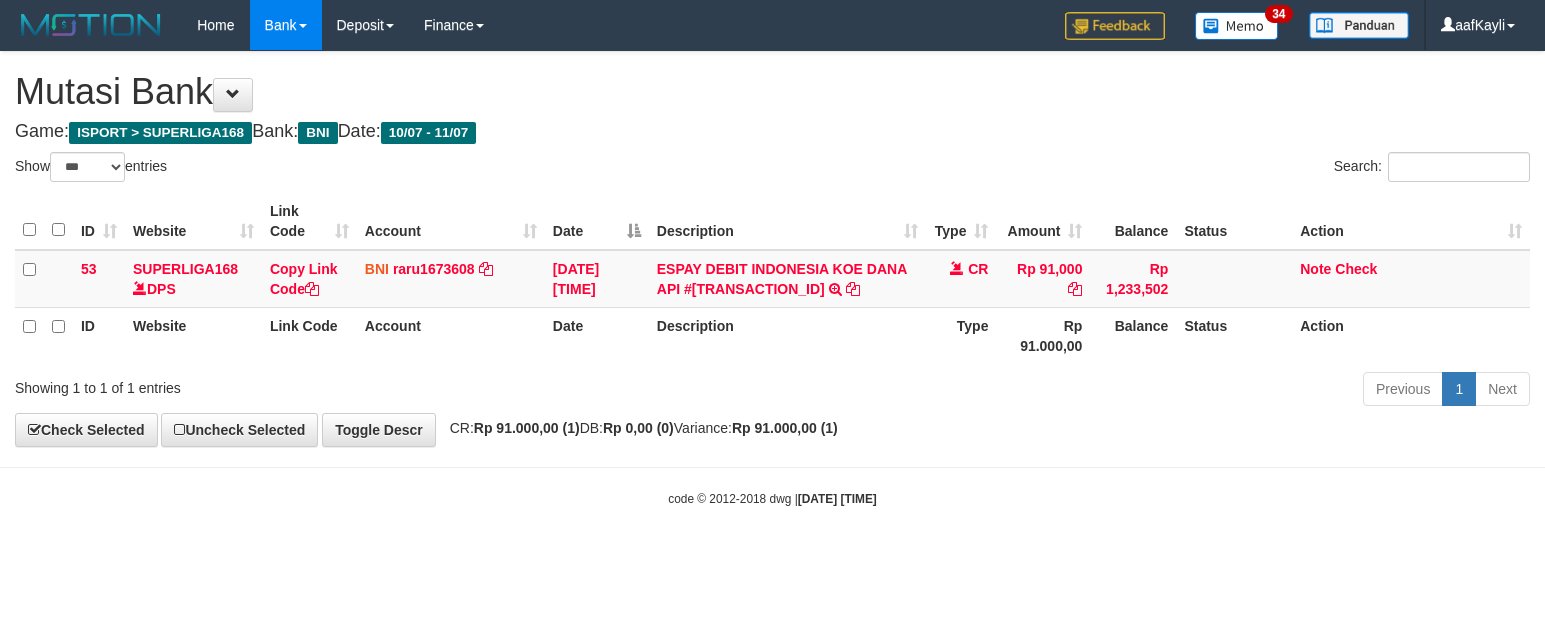 scroll, scrollTop: 0, scrollLeft: 0, axis: both 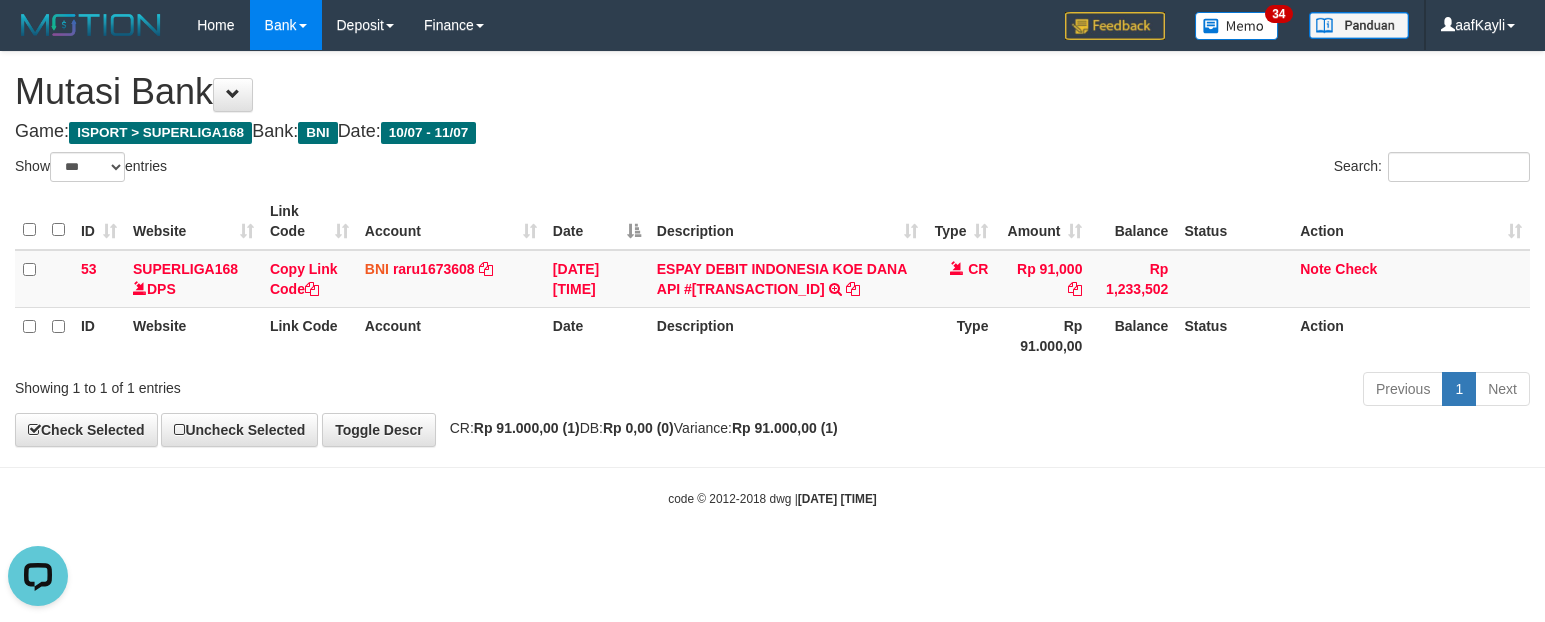 click on "Toggle navigation
Home
Bank
Account List
Load
By Website
Group
[ISPORT]													SUPERLIGA168
By Load Group (DPS)
34" at bounding box center [772, 279] 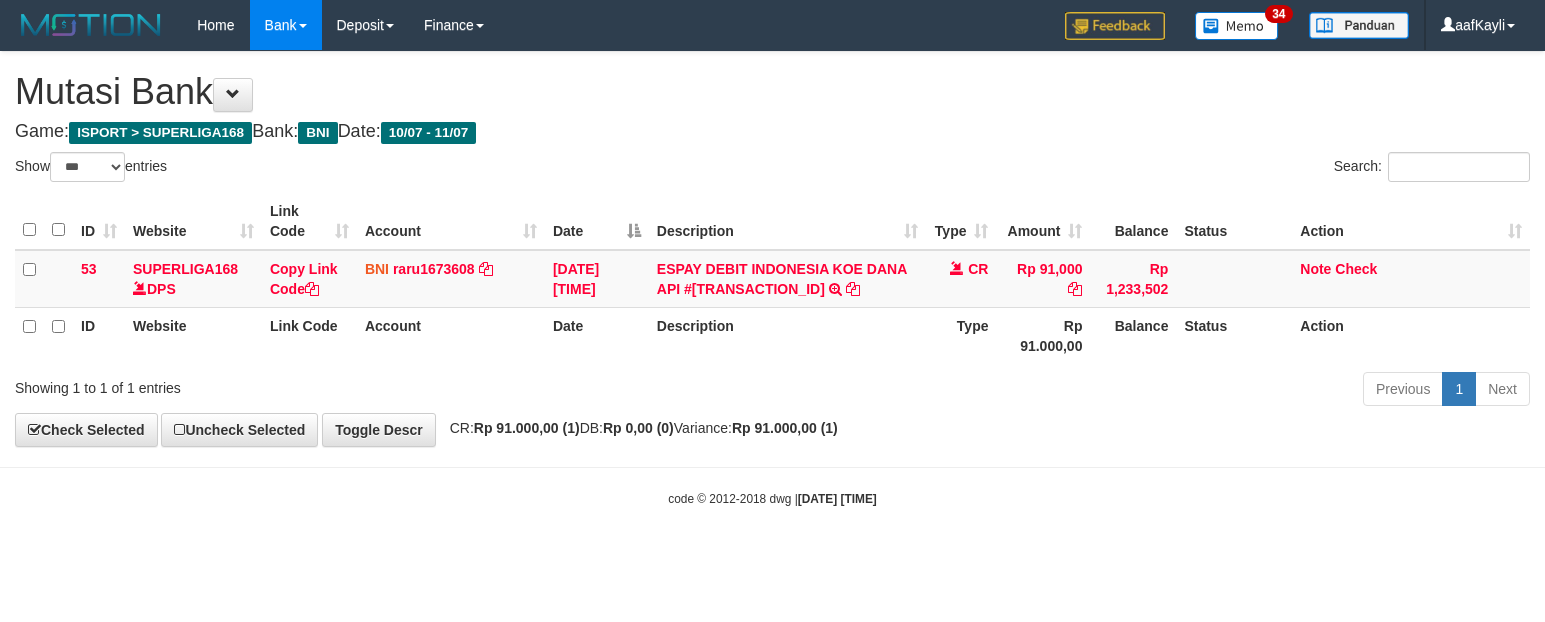 select on "***" 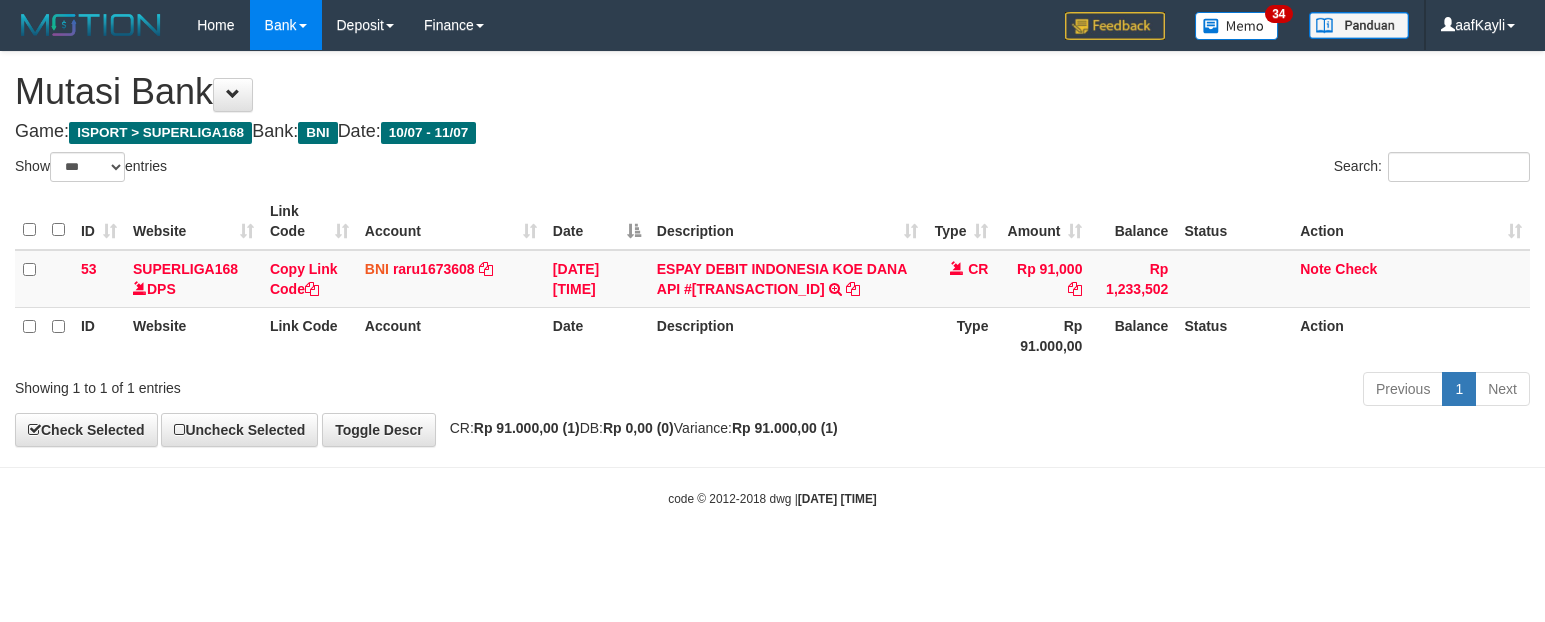 scroll, scrollTop: 0, scrollLeft: 0, axis: both 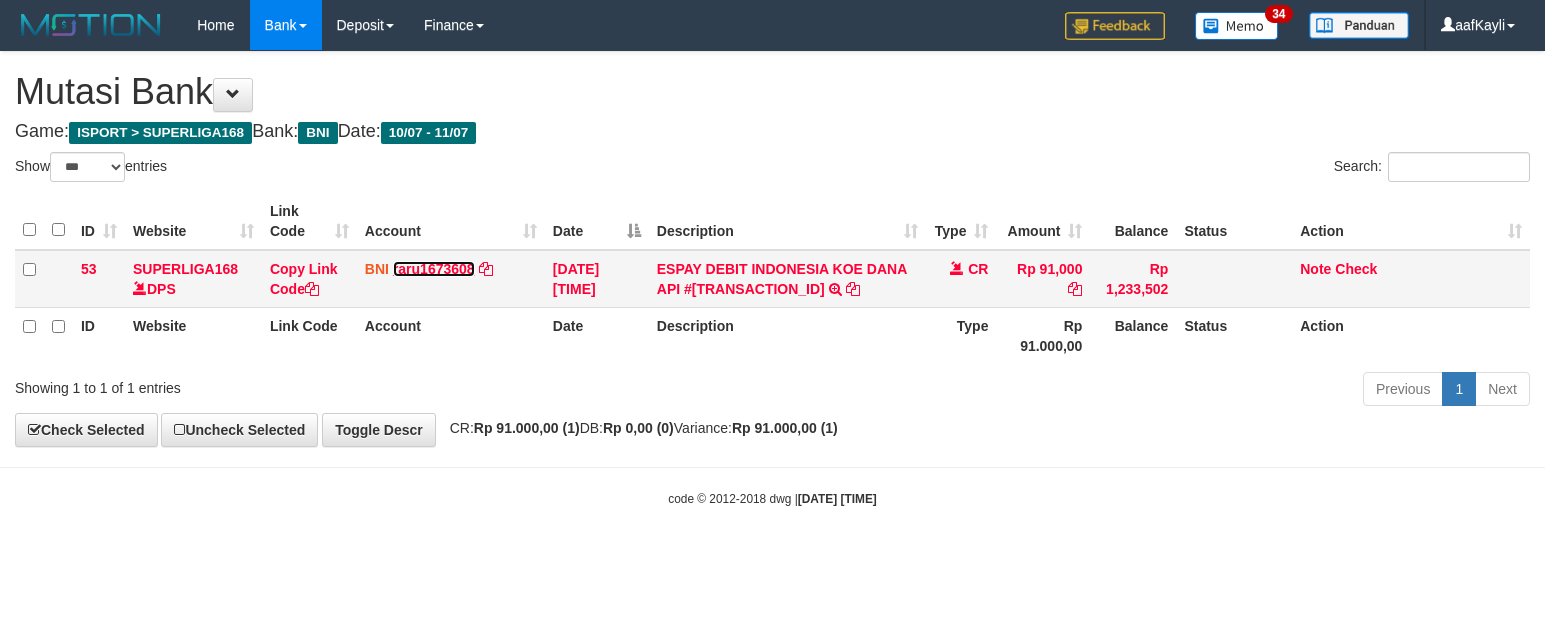 click on "raru1673608" at bounding box center (434, 269) 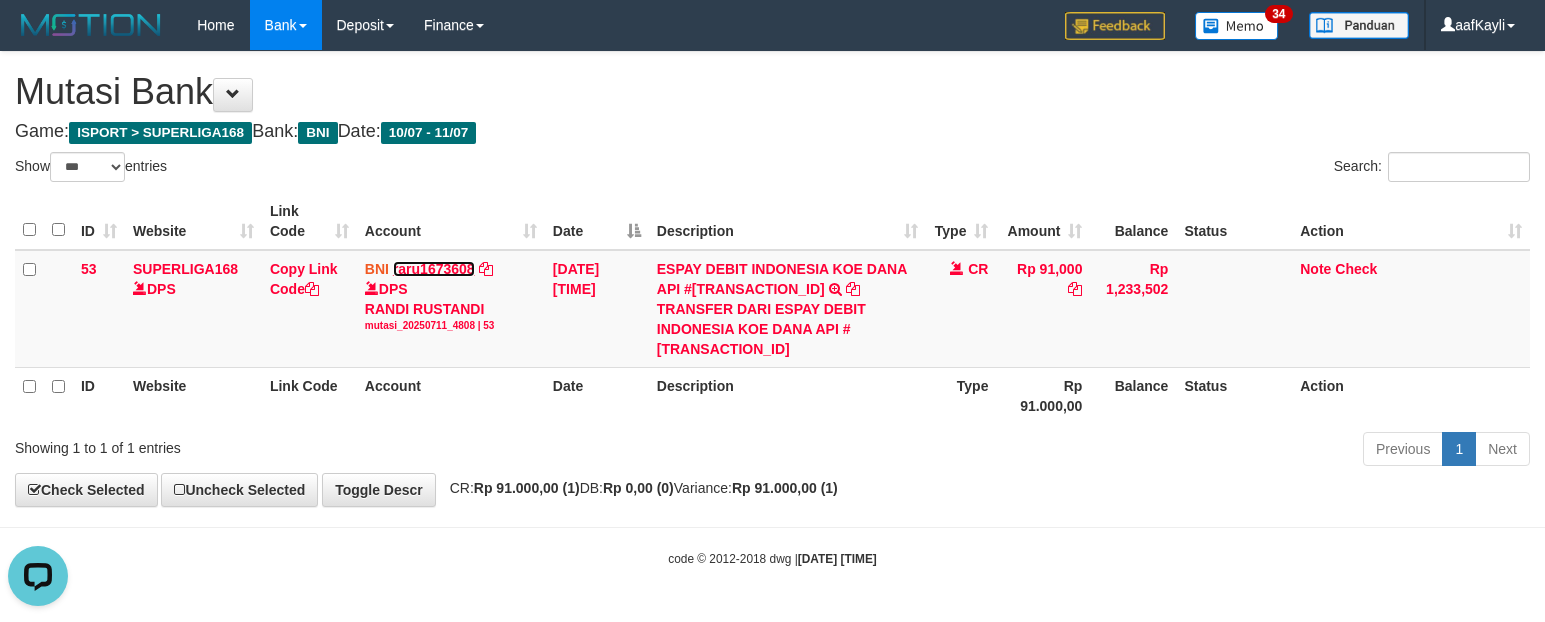 scroll, scrollTop: 0, scrollLeft: 0, axis: both 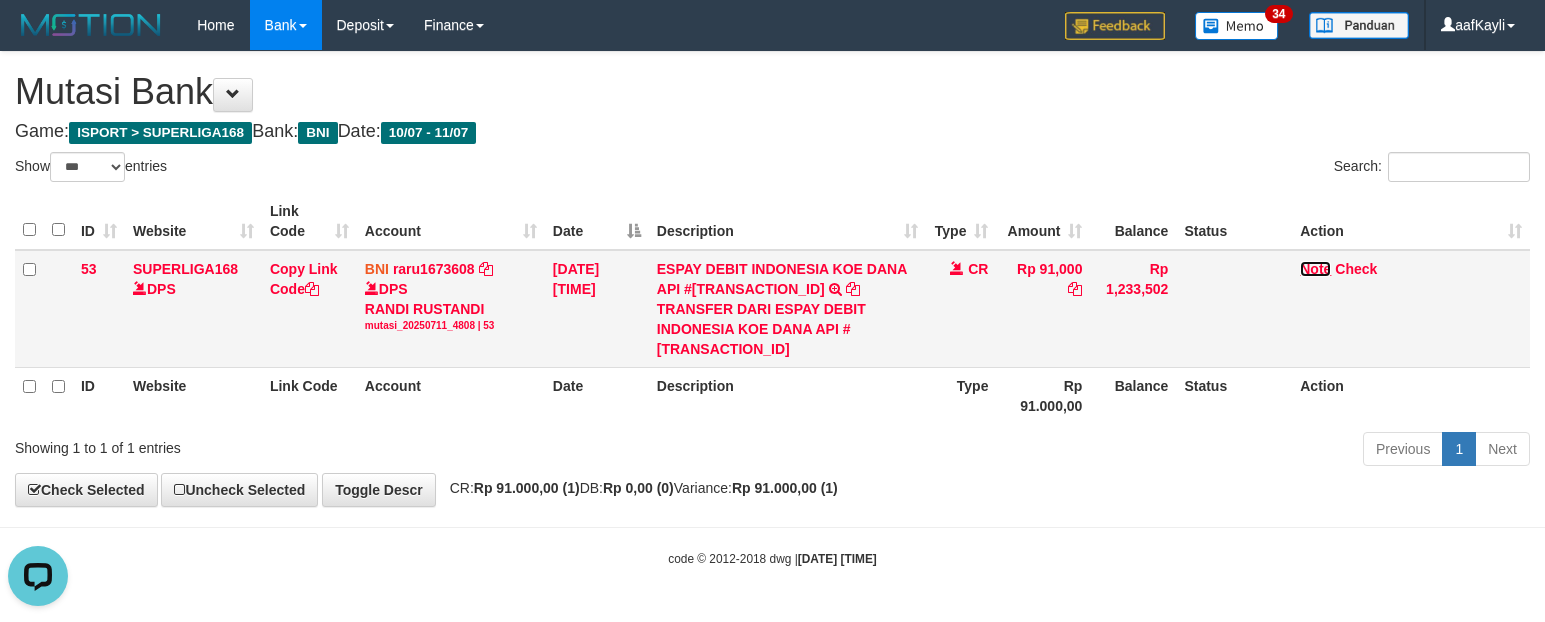 click on "Note" at bounding box center (1315, 269) 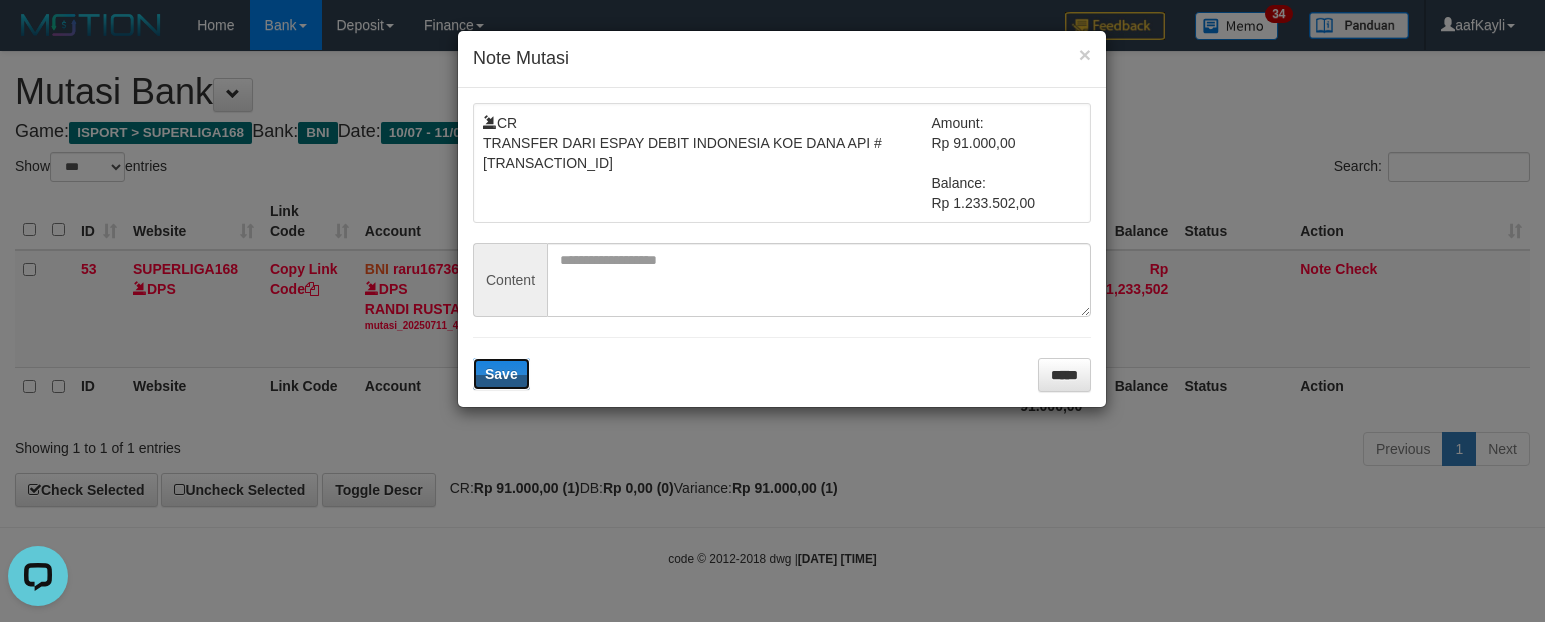 type 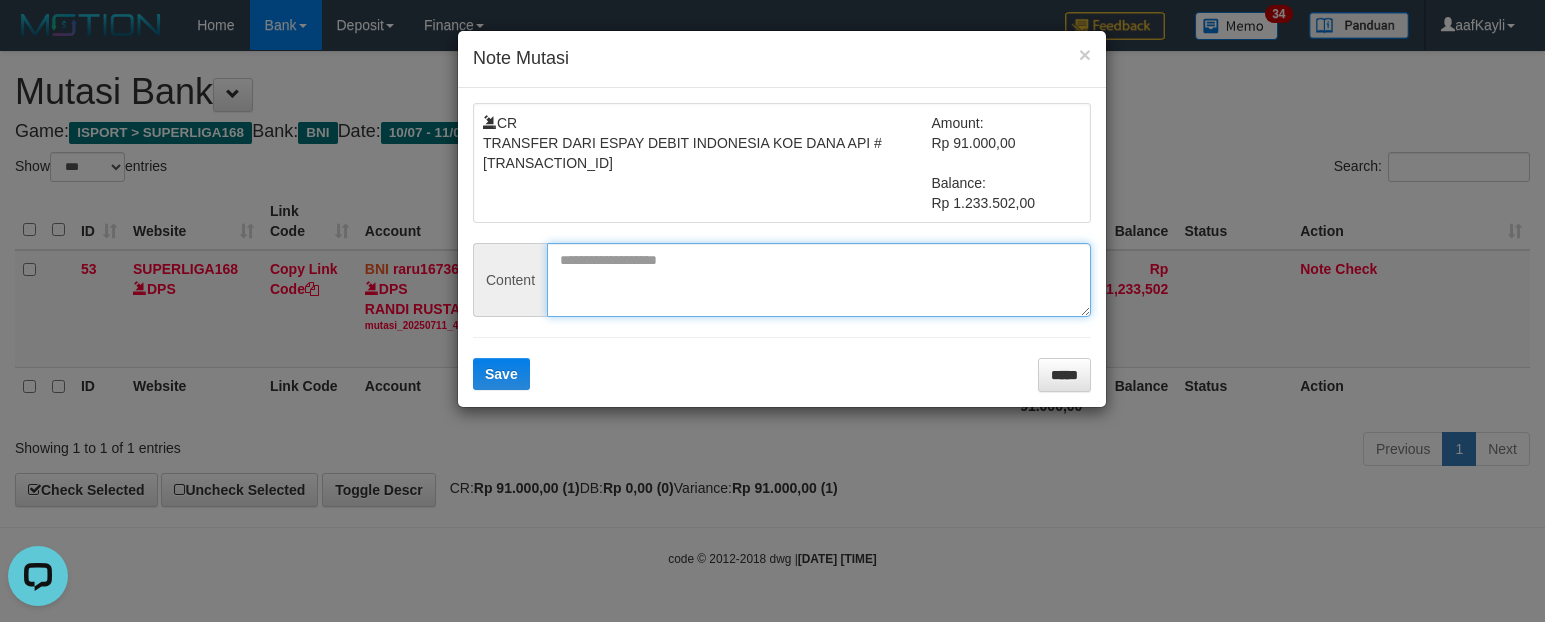 click at bounding box center (819, 280) 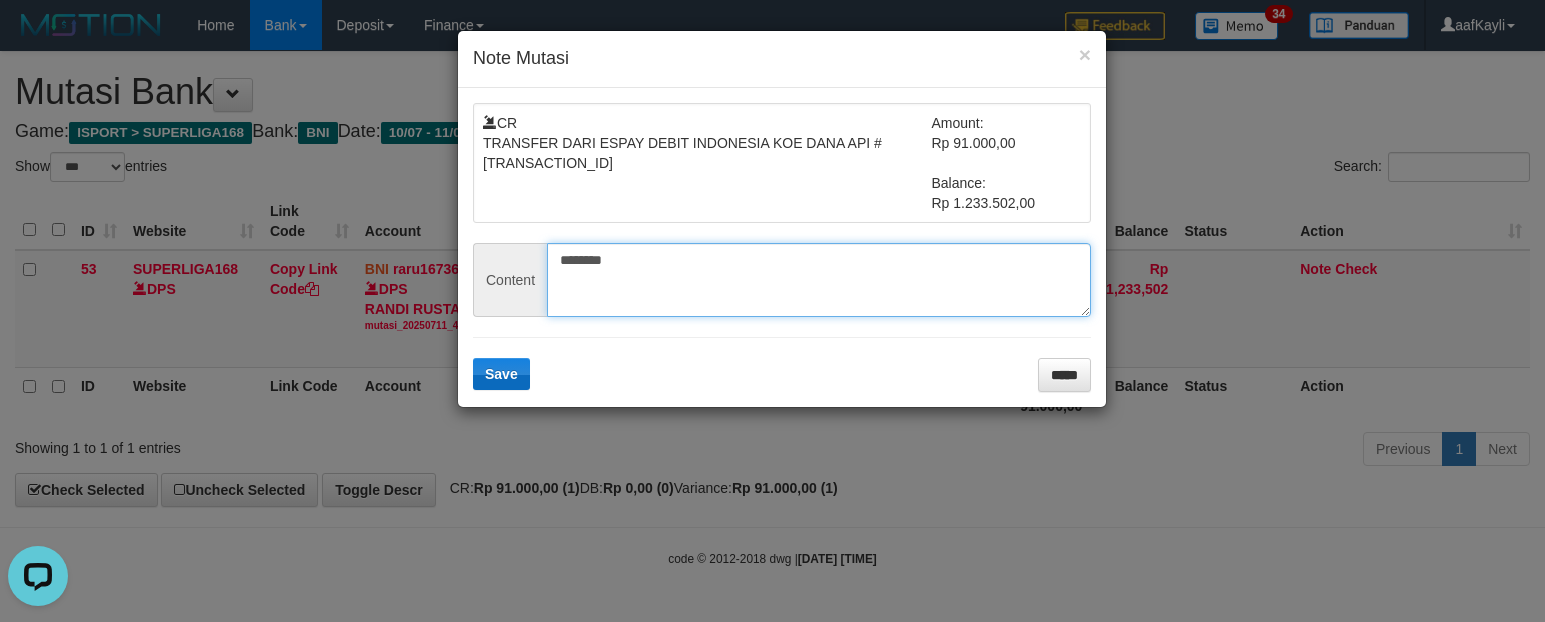 type on "********" 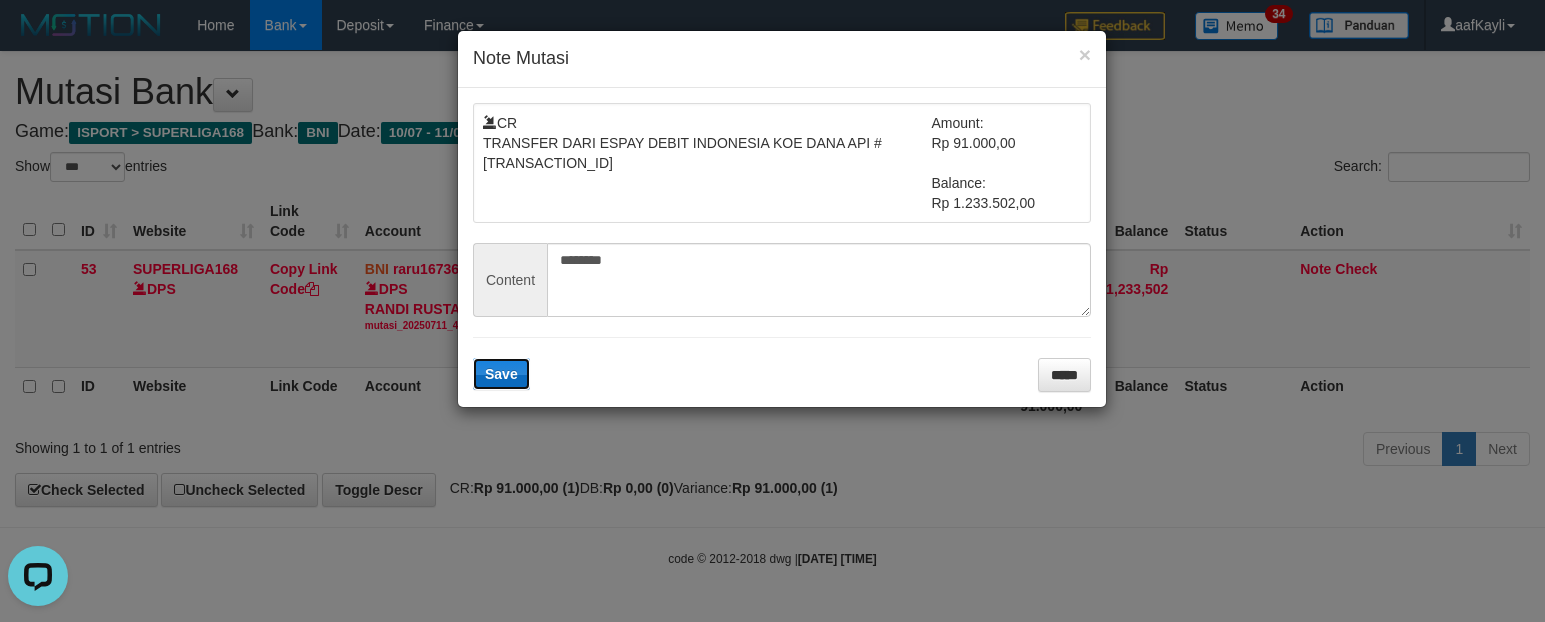 click on "Save" at bounding box center (501, 374) 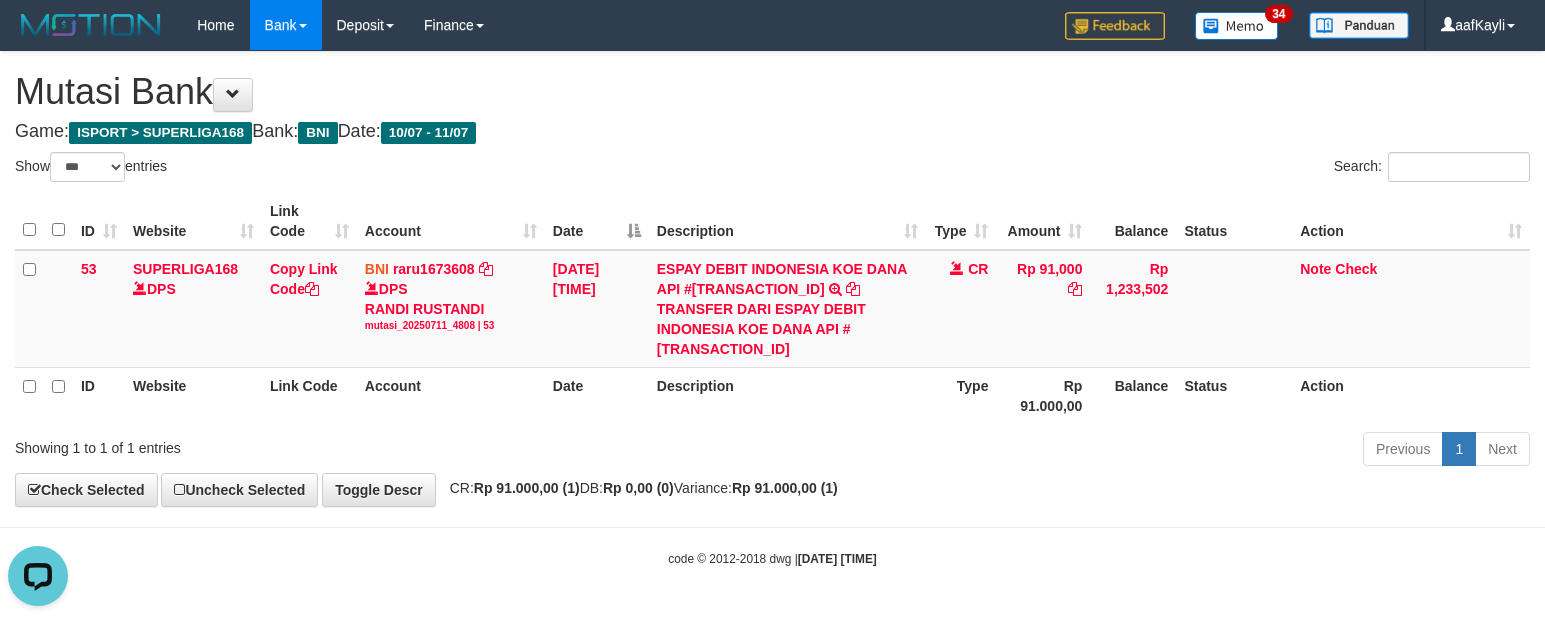 click on "**********" at bounding box center (772, 279) 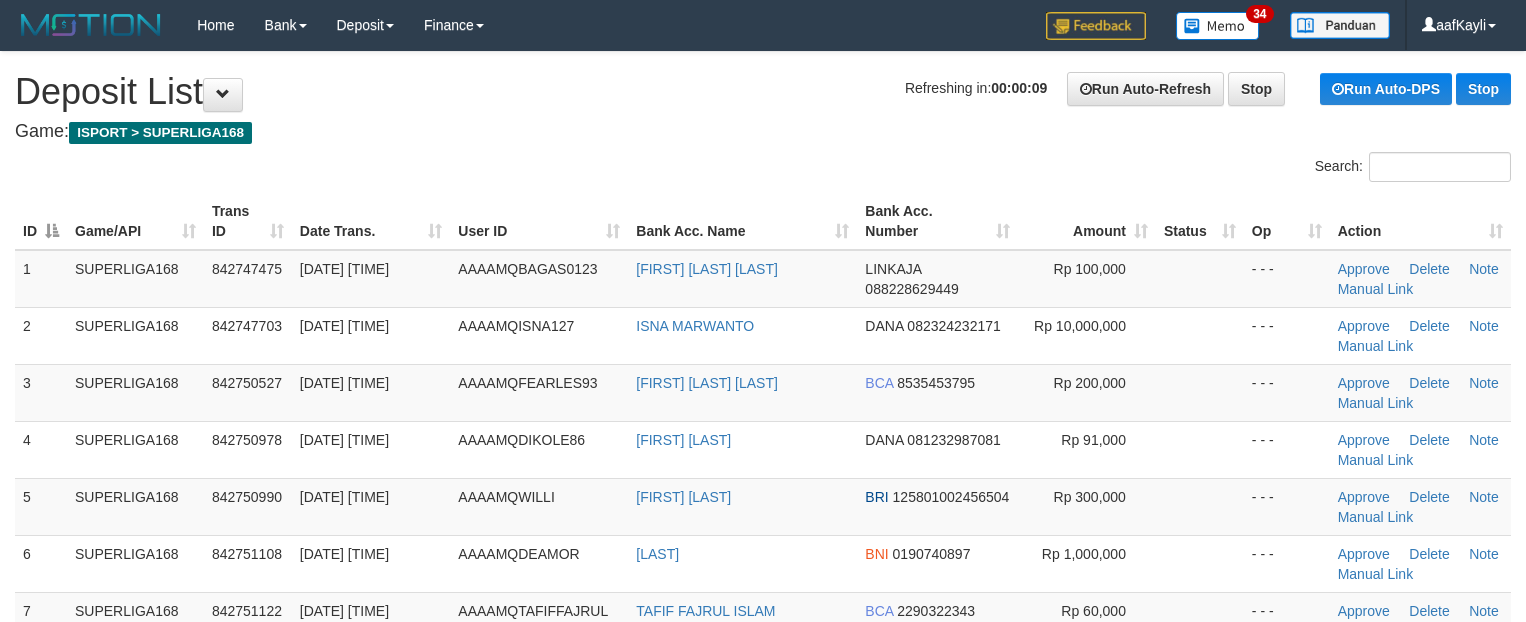 scroll, scrollTop: 0, scrollLeft: 0, axis: both 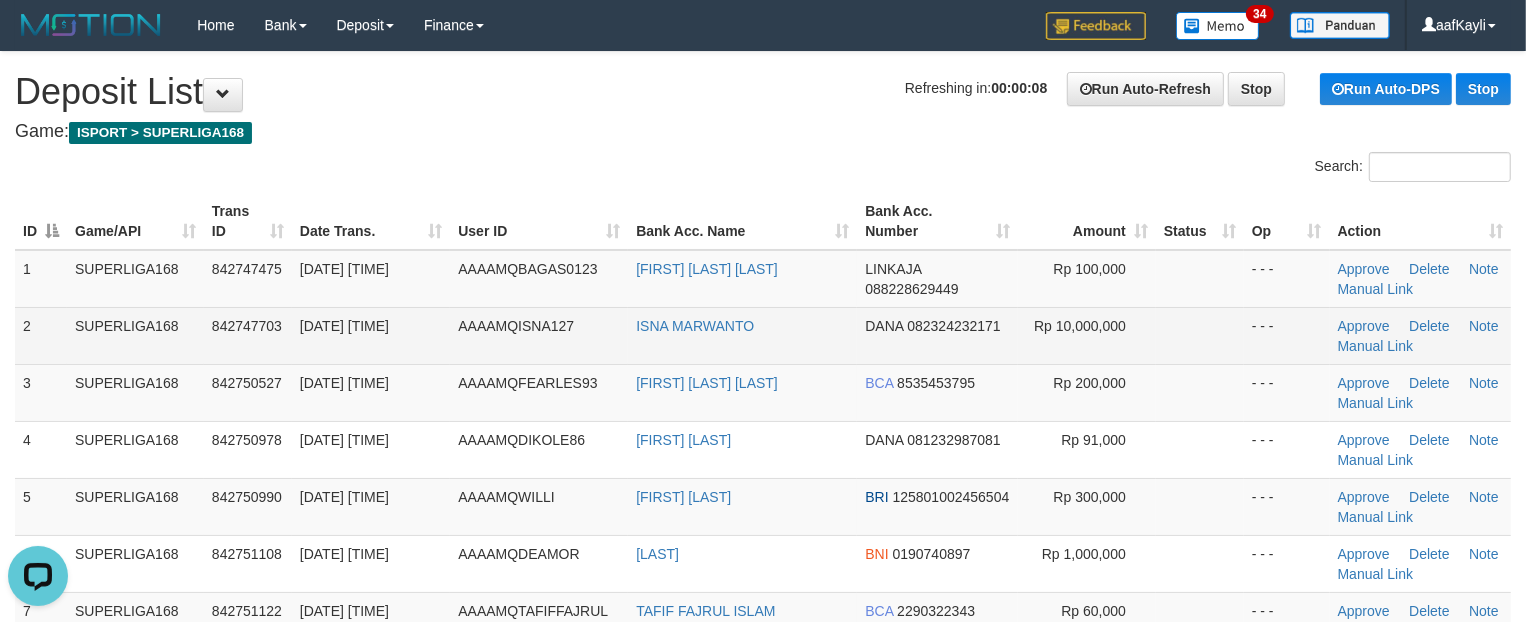 click at bounding box center (1200, 335) 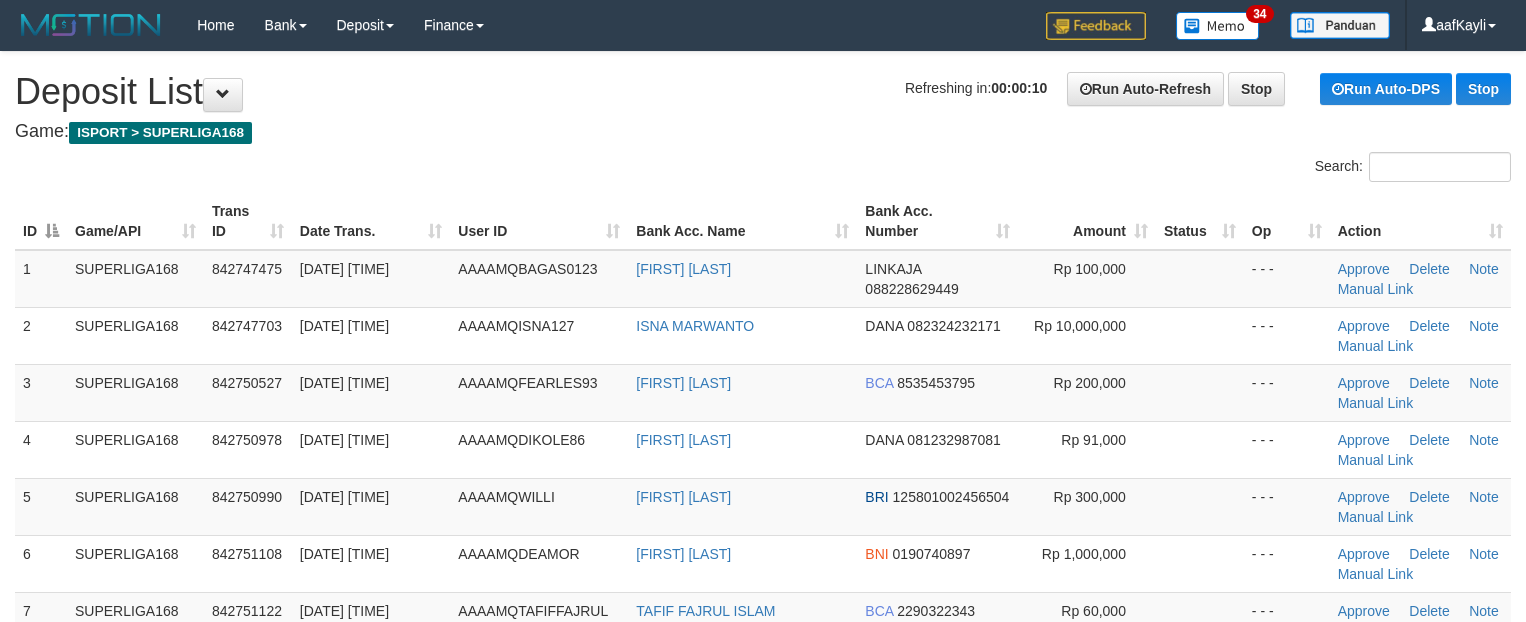 scroll, scrollTop: 0, scrollLeft: 0, axis: both 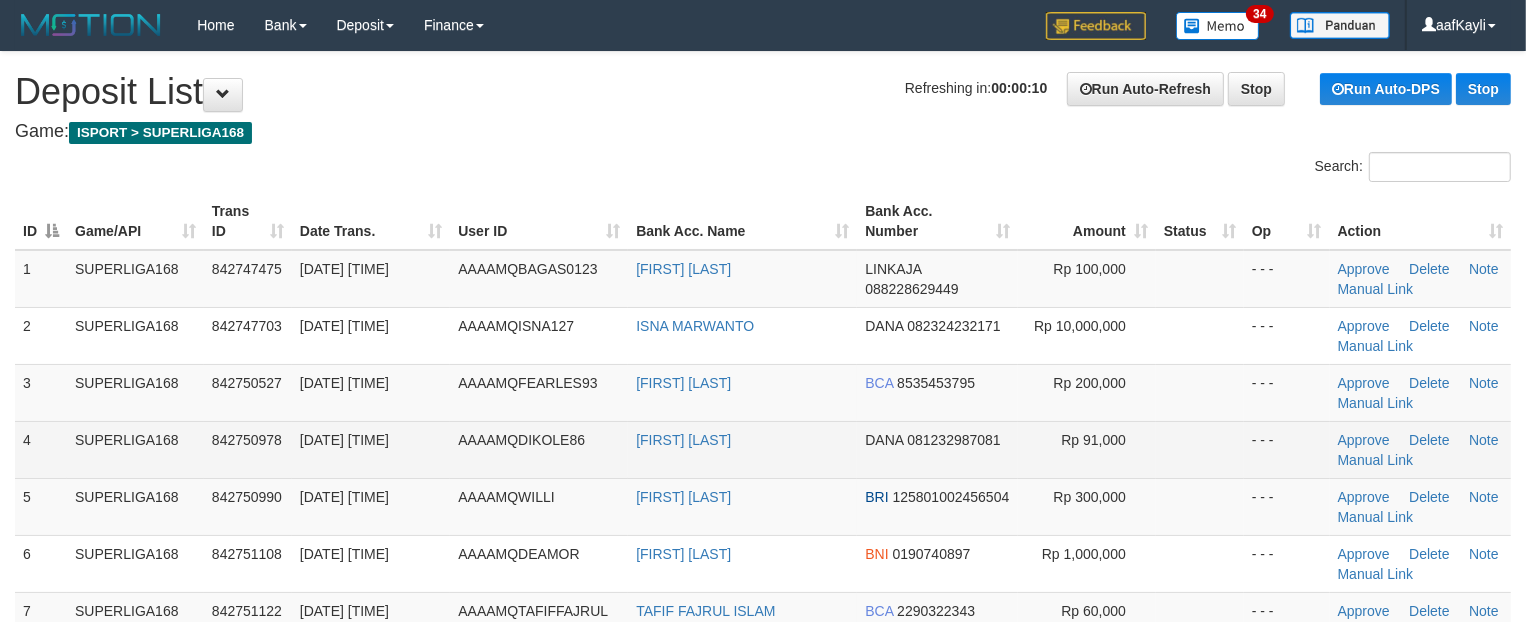 click at bounding box center (1200, 449) 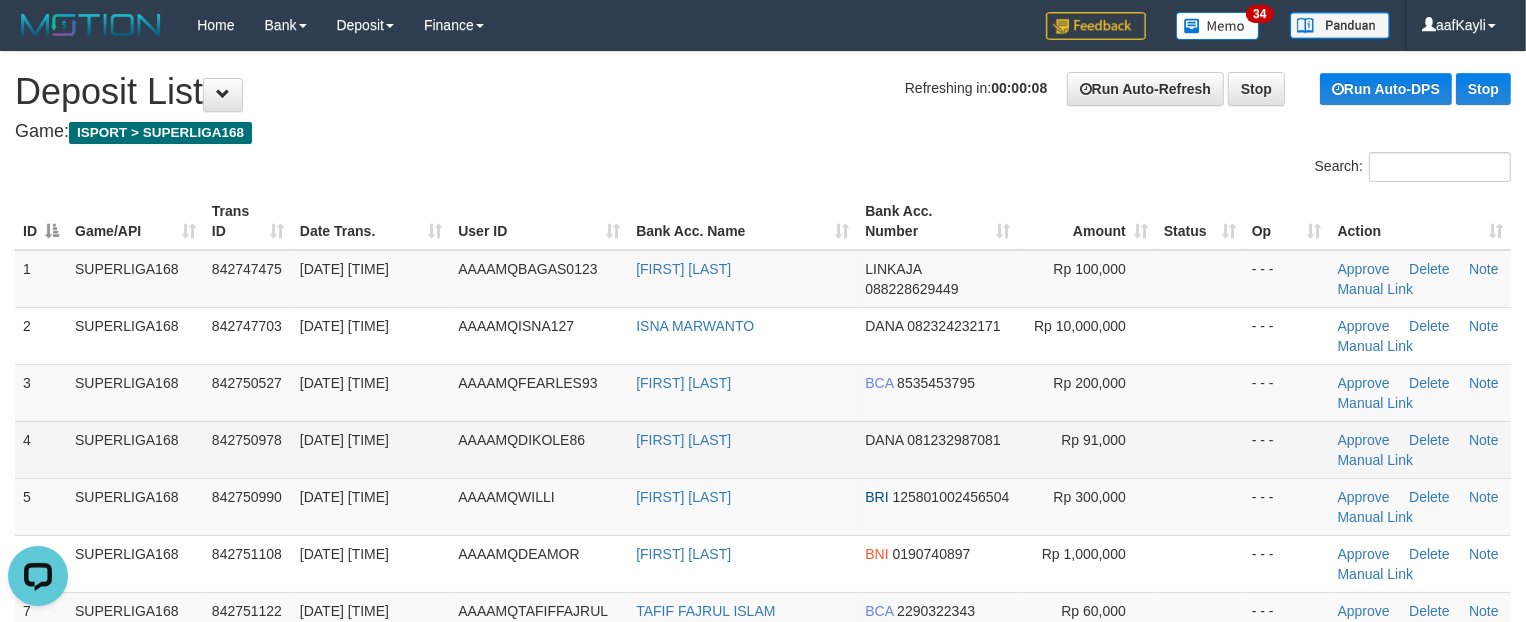 scroll, scrollTop: 0, scrollLeft: 0, axis: both 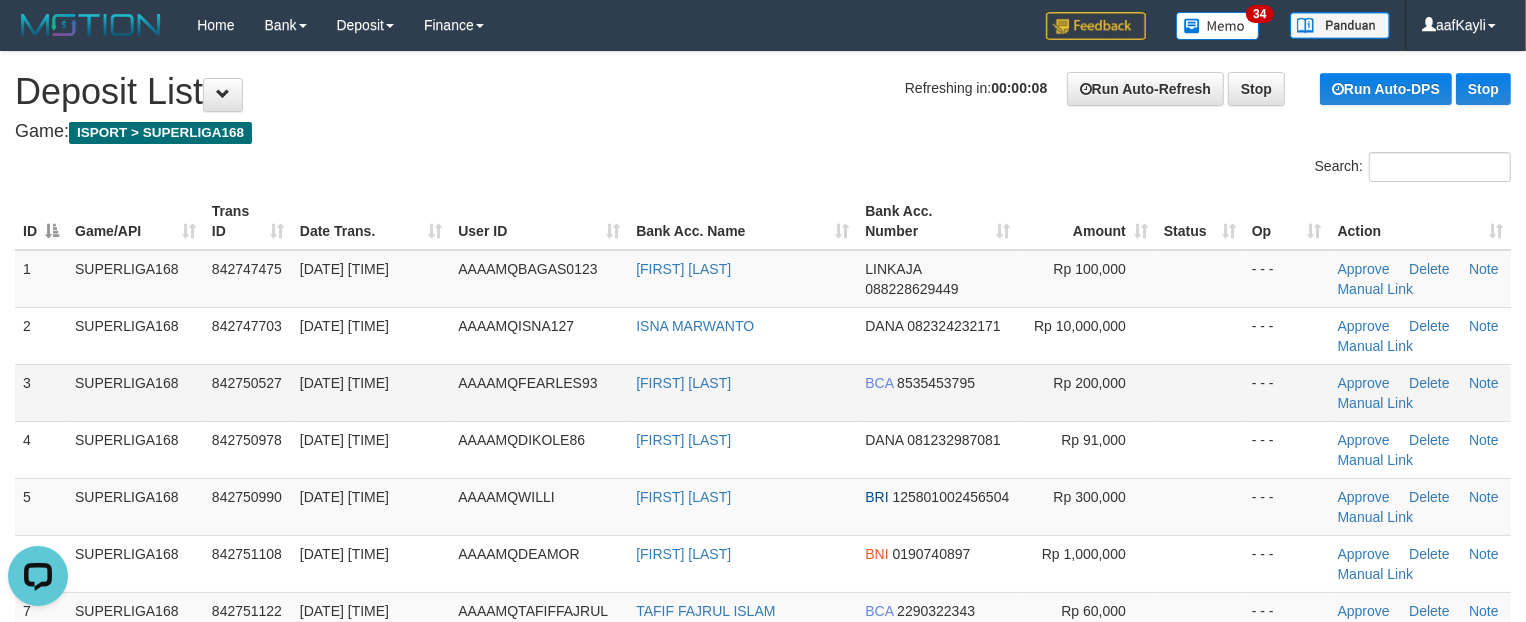 click at bounding box center (1200, 392) 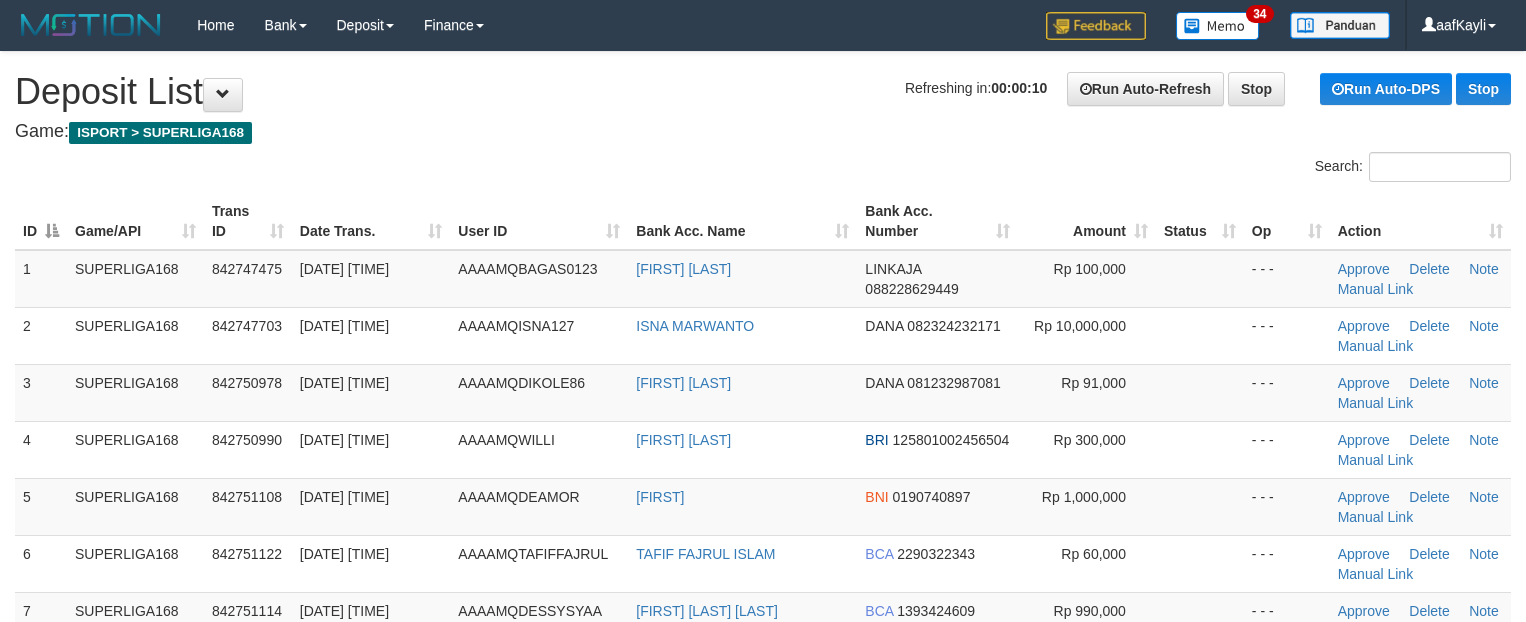 scroll, scrollTop: 0, scrollLeft: 0, axis: both 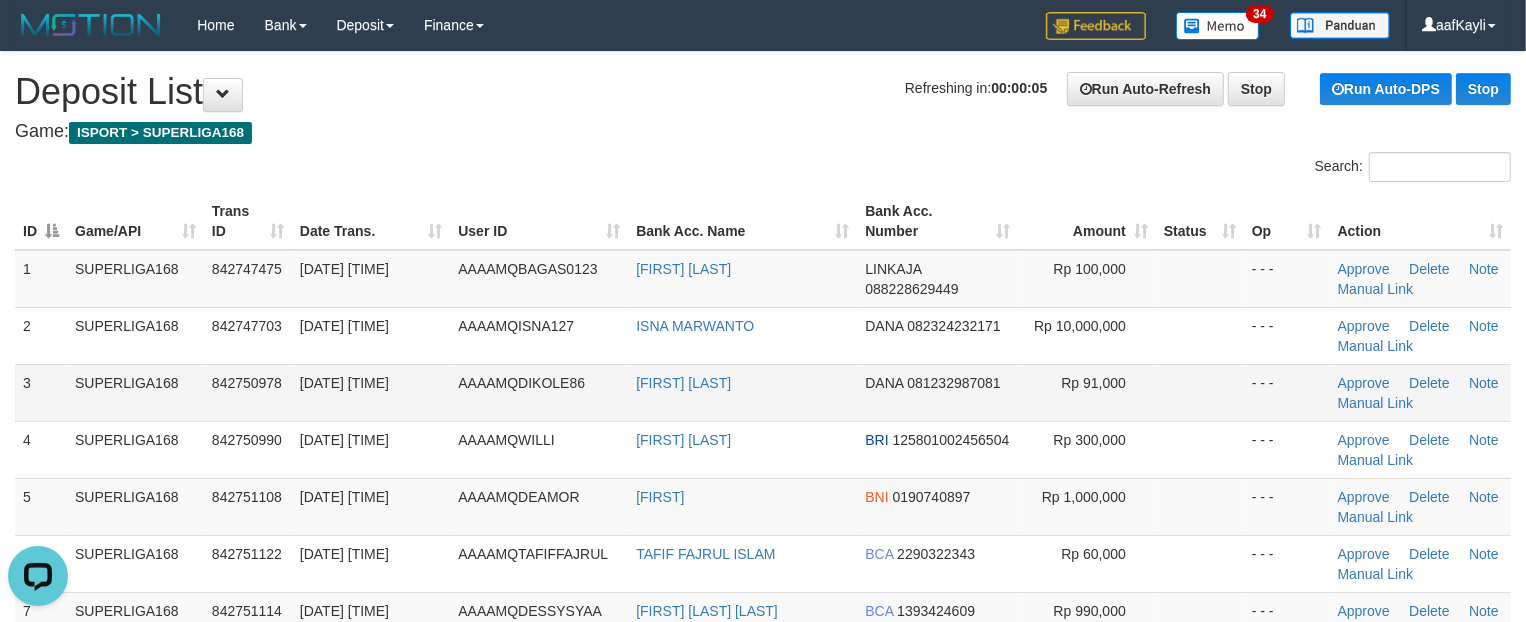 click at bounding box center (1200, 392) 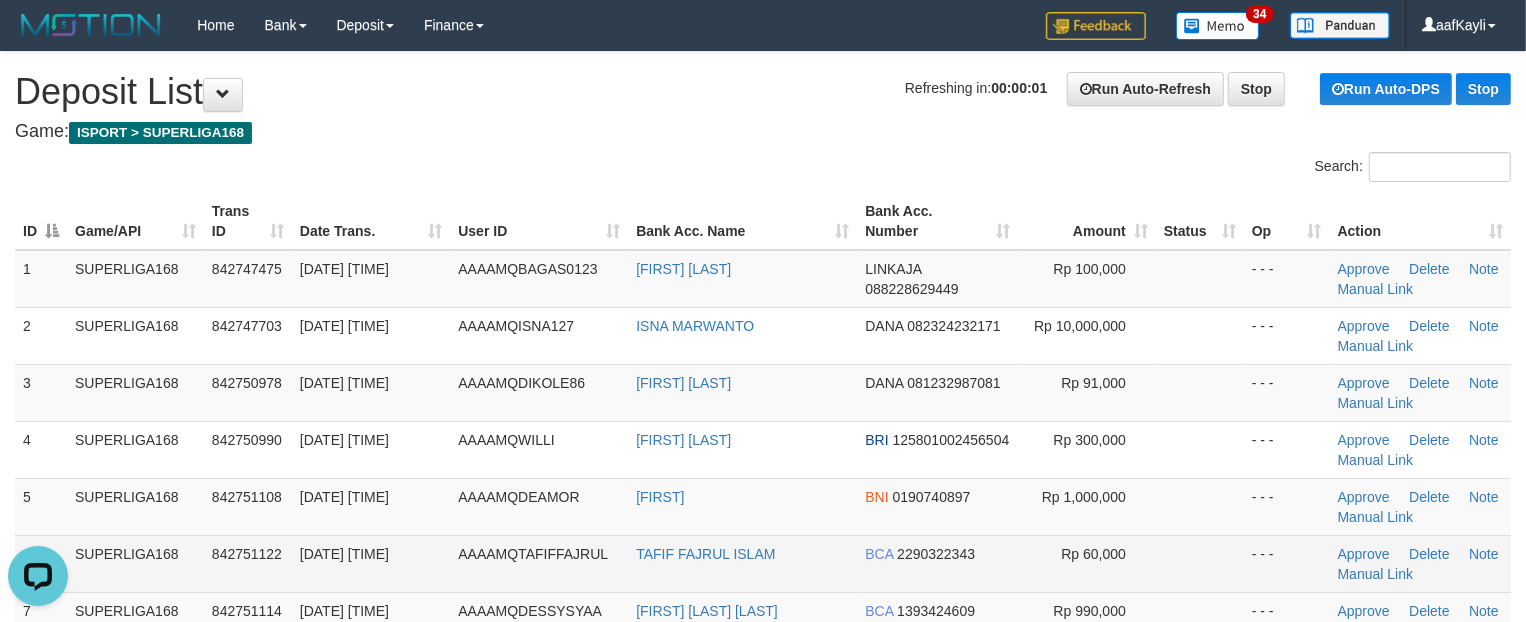click on "- - -" at bounding box center (1287, 563) 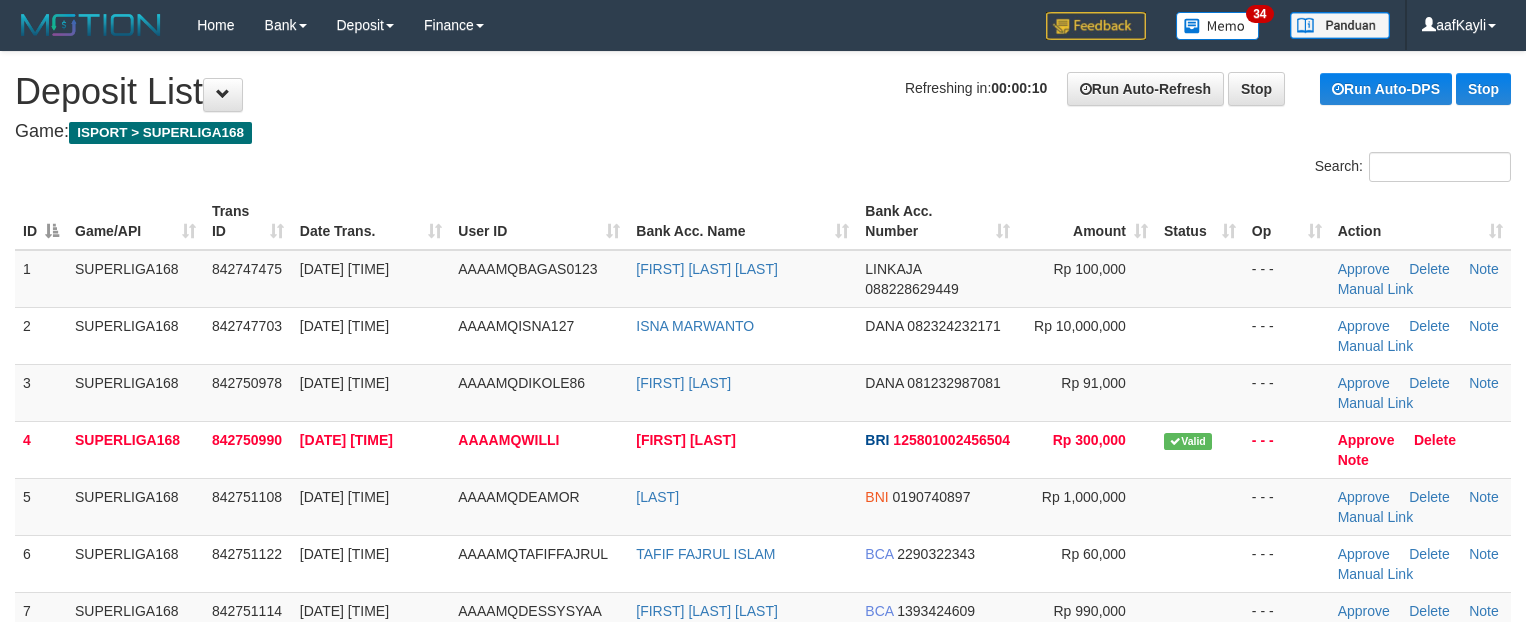 scroll, scrollTop: 0, scrollLeft: 0, axis: both 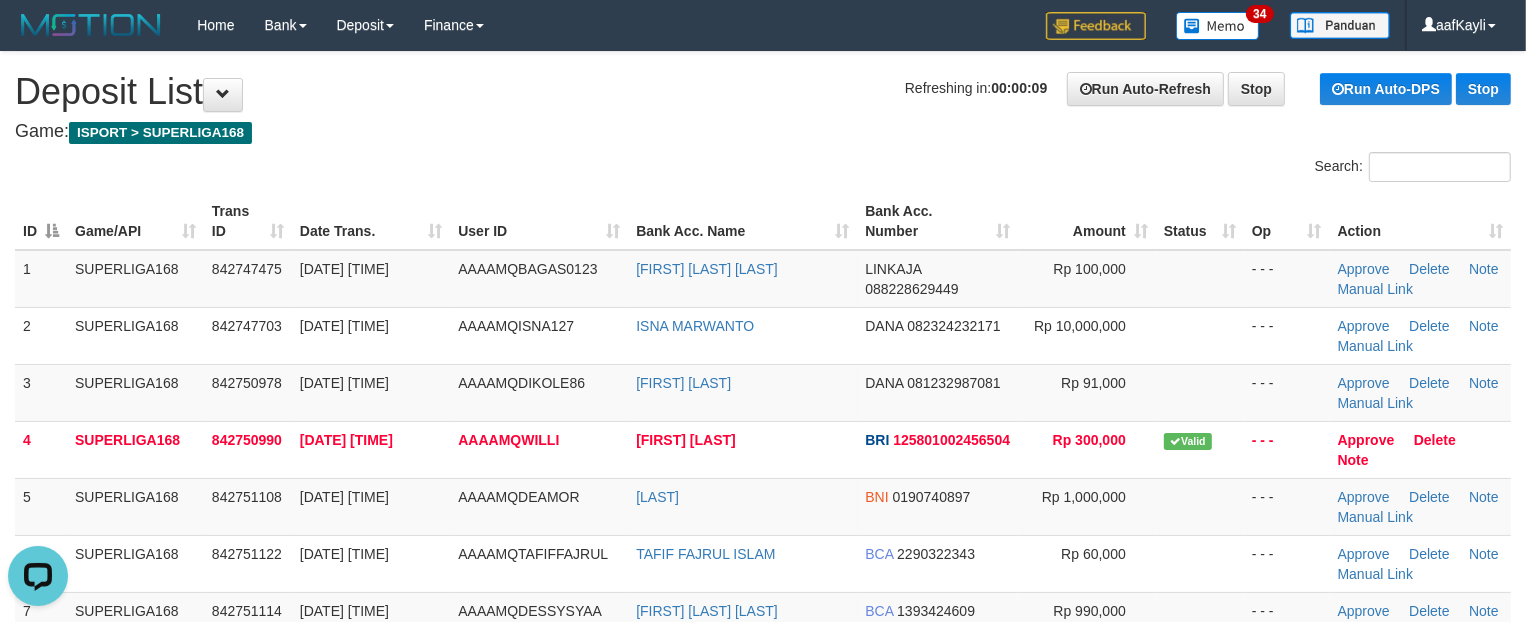 drag, startPoint x: 1152, startPoint y: 248, endPoint x: 951, endPoint y: 207, distance: 205.13898 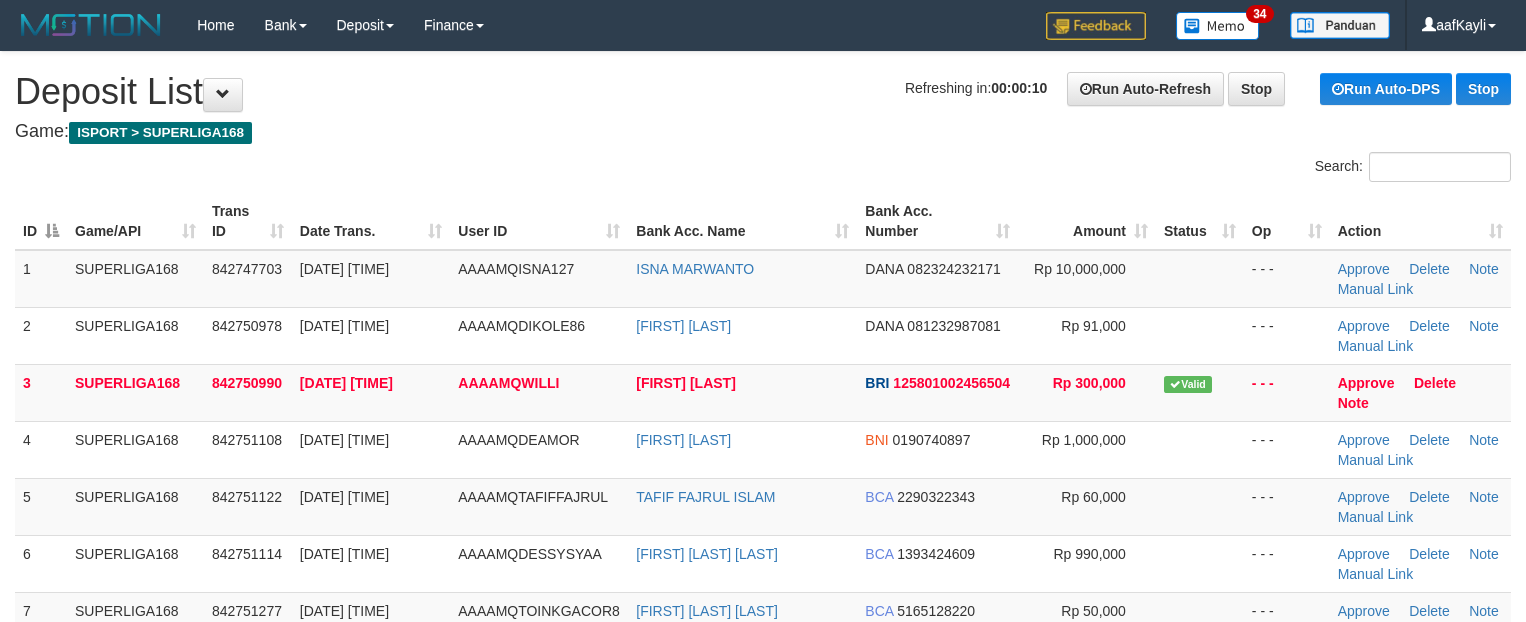 scroll, scrollTop: 0, scrollLeft: 0, axis: both 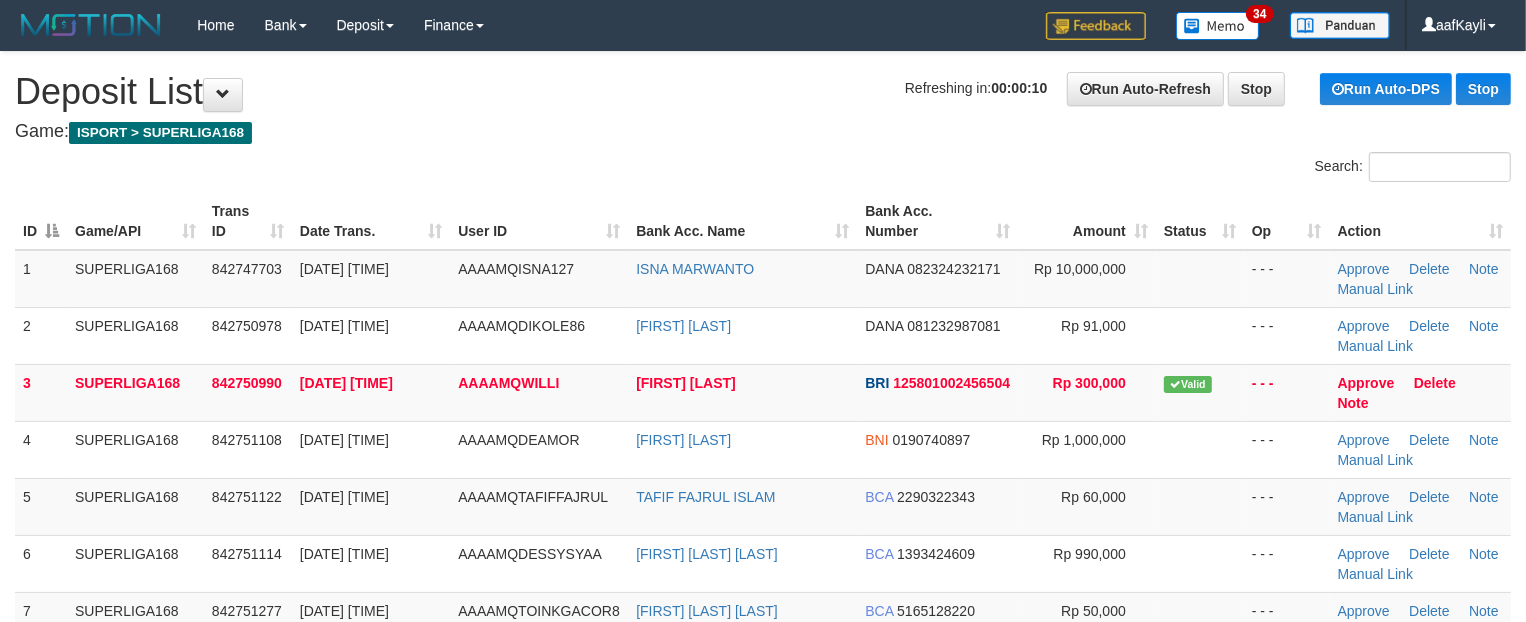 click at bounding box center (1200, 449) 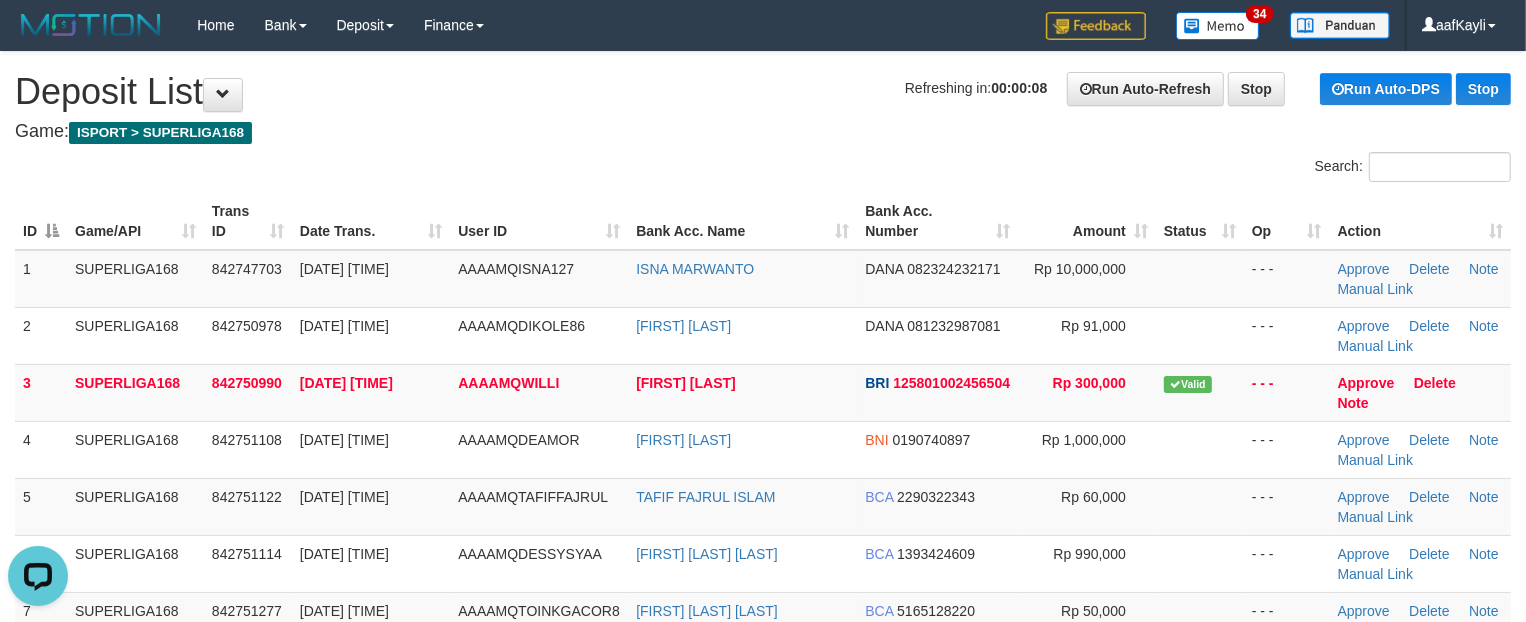 scroll, scrollTop: 0, scrollLeft: 0, axis: both 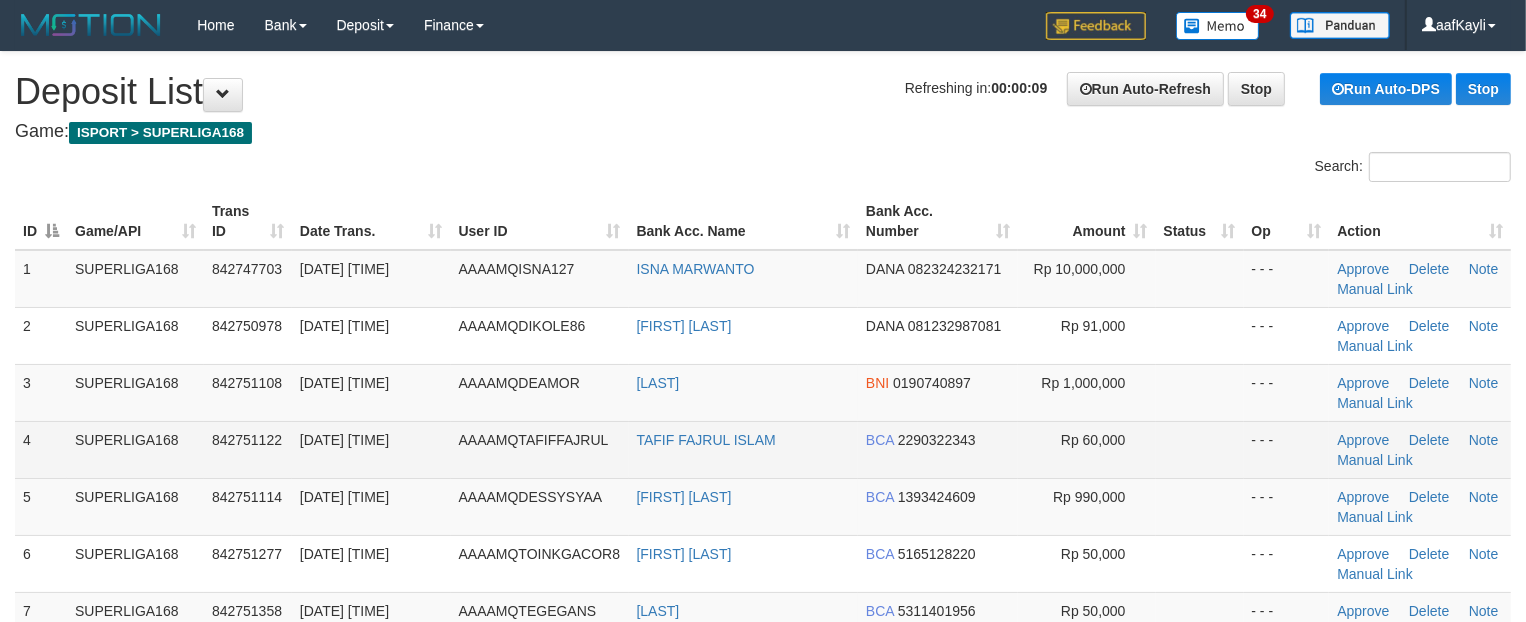 drag, startPoint x: 0, startPoint y: 0, endPoint x: 1167, endPoint y: 465, distance: 1256.2301 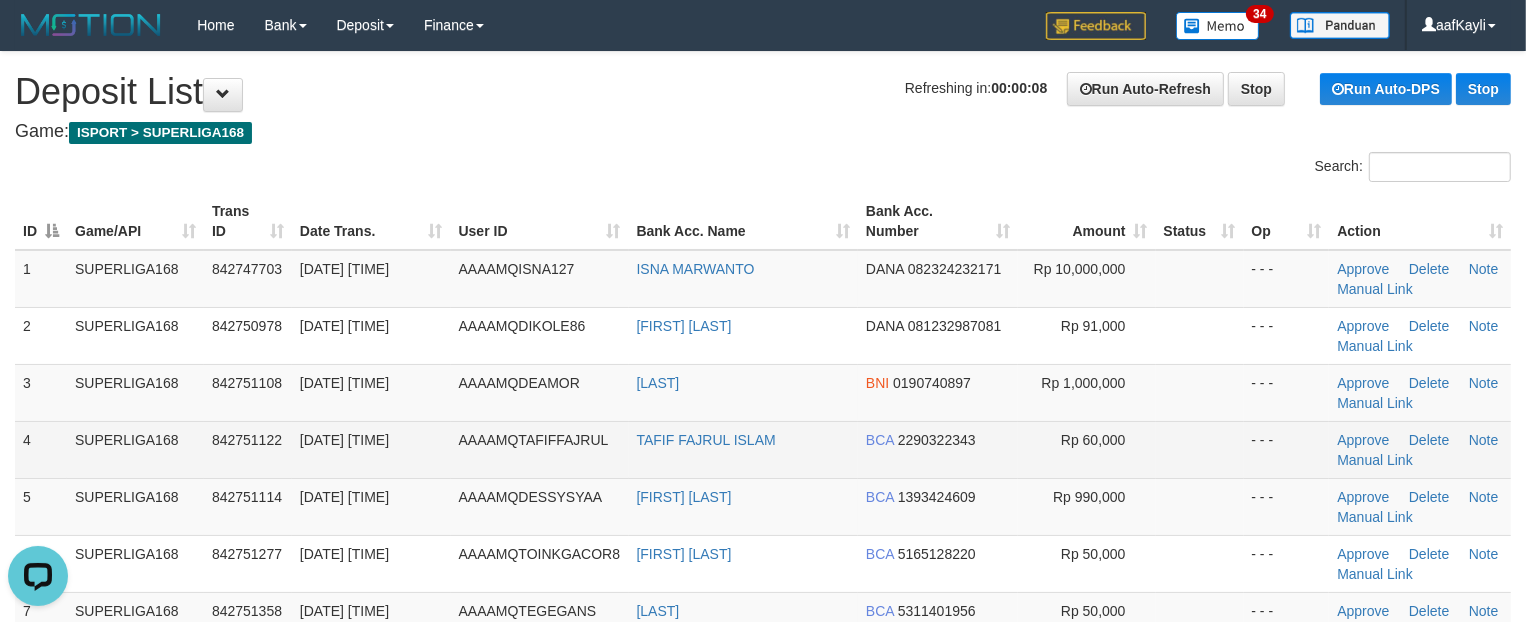 scroll, scrollTop: 0, scrollLeft: 0, axis: both 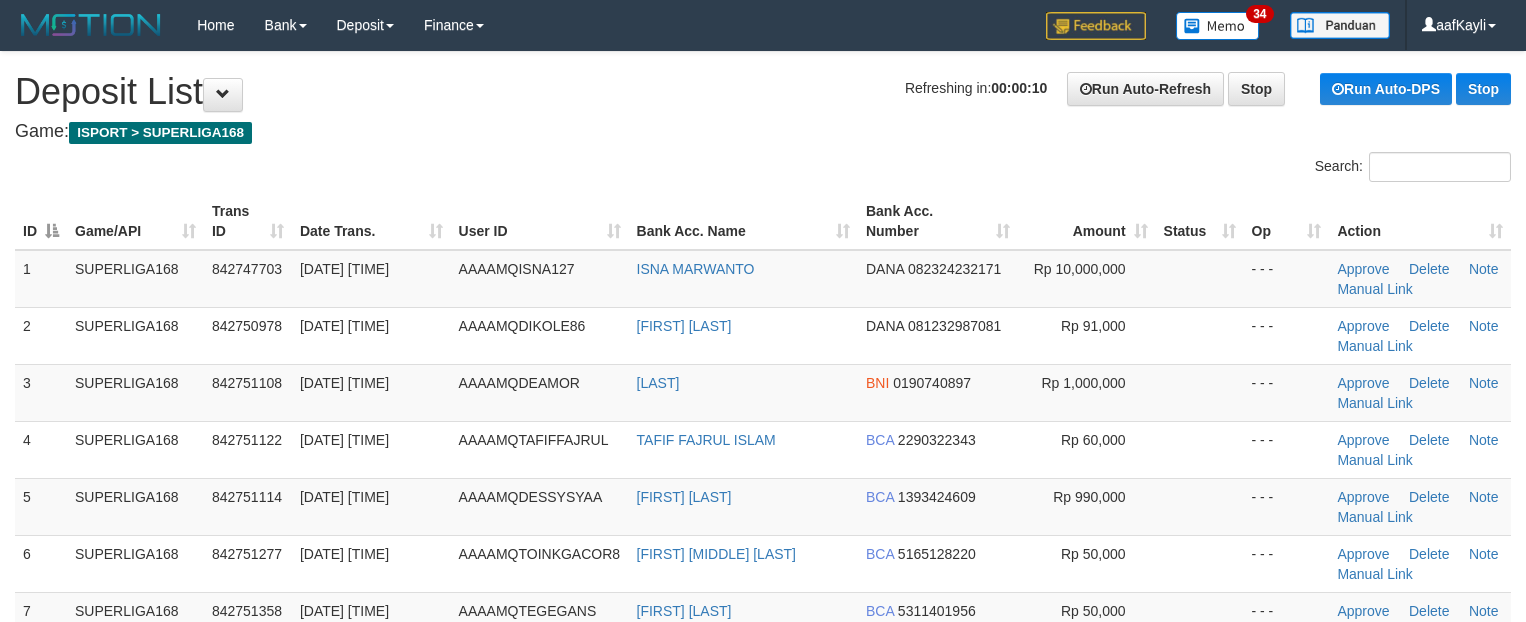 click on "- - -" at bounding box center [1287, 392] 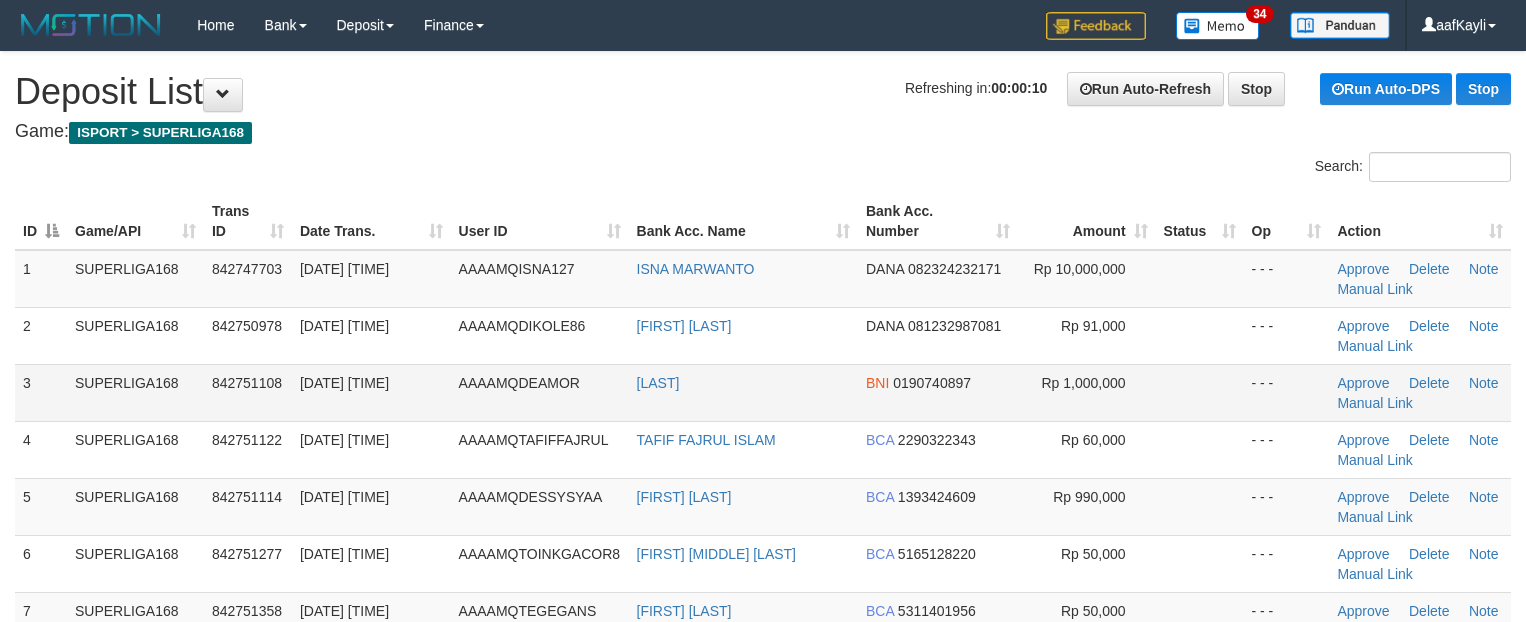 scroll, scrollTop: 0, scrollLeft: 0, axis: both 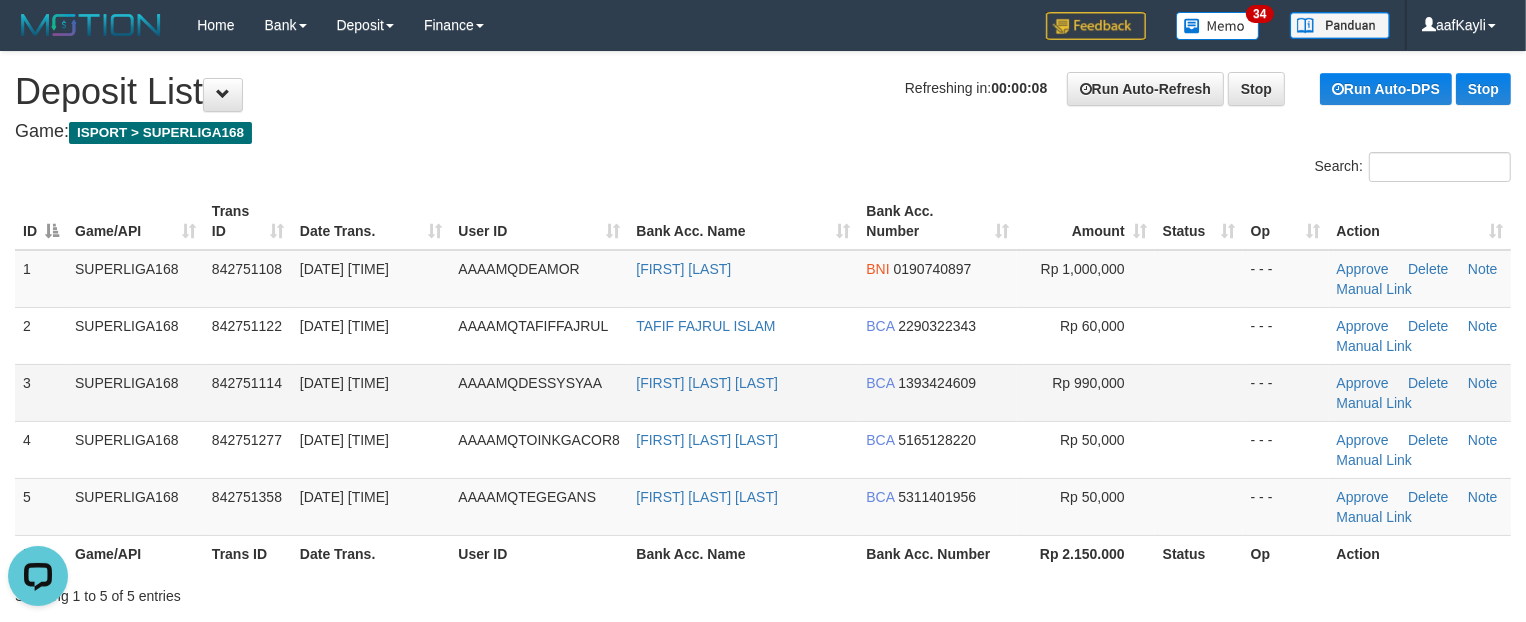 click at bounding box center [1199, 392] 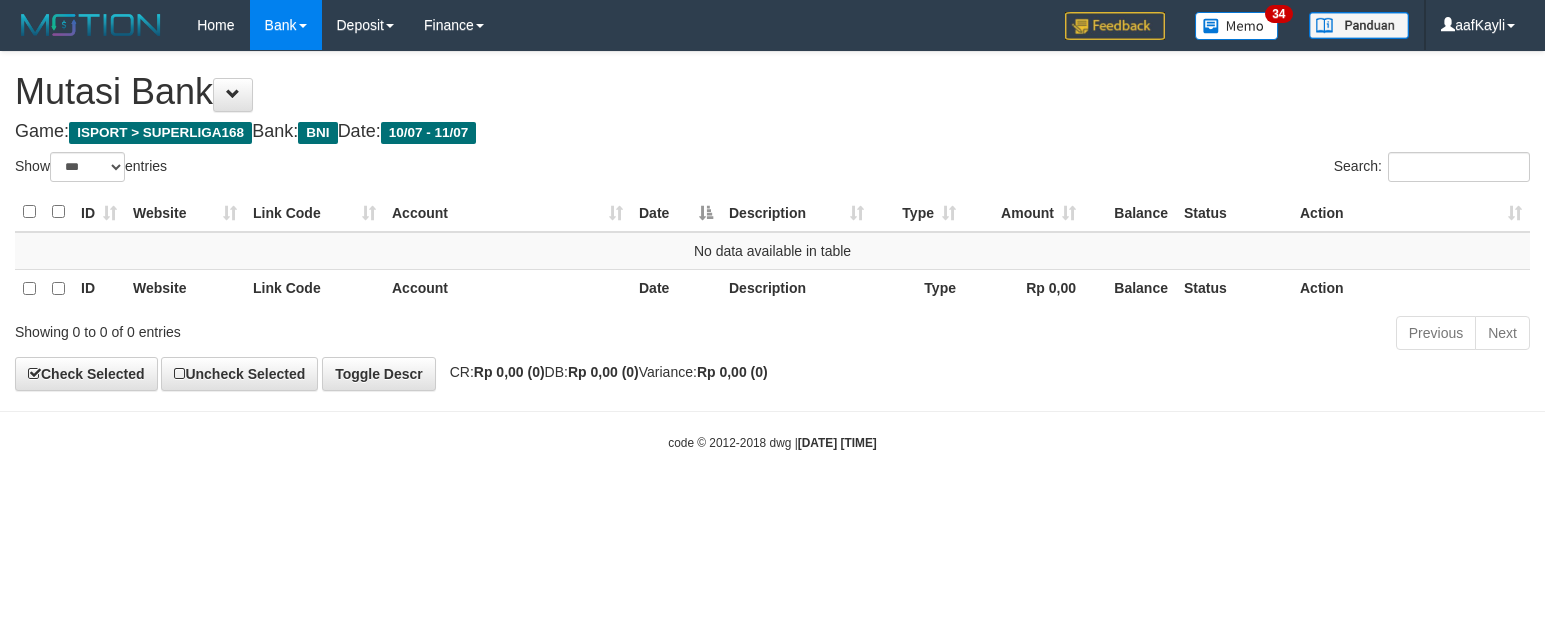 select on "***" 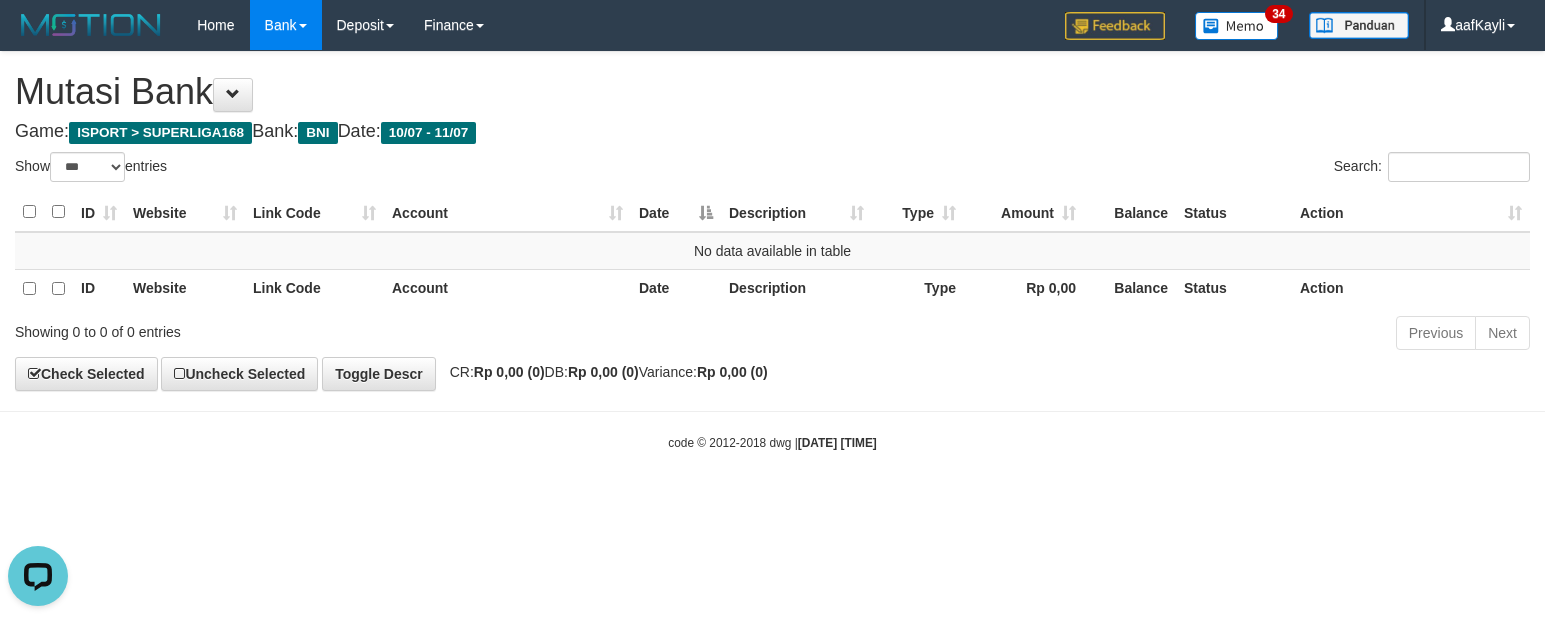 scroll, scrollTop: 0, scrollLeft: 0, axis: both 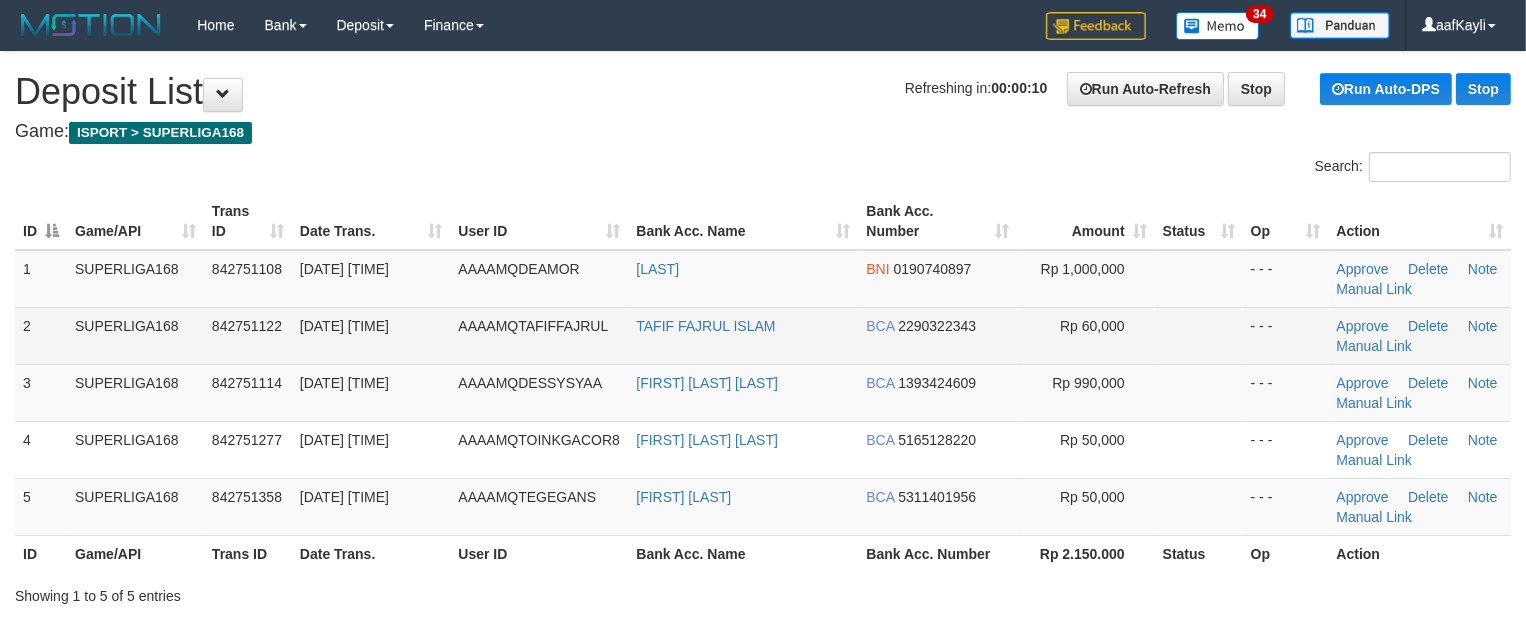 click at bounding box center (1199, 335) 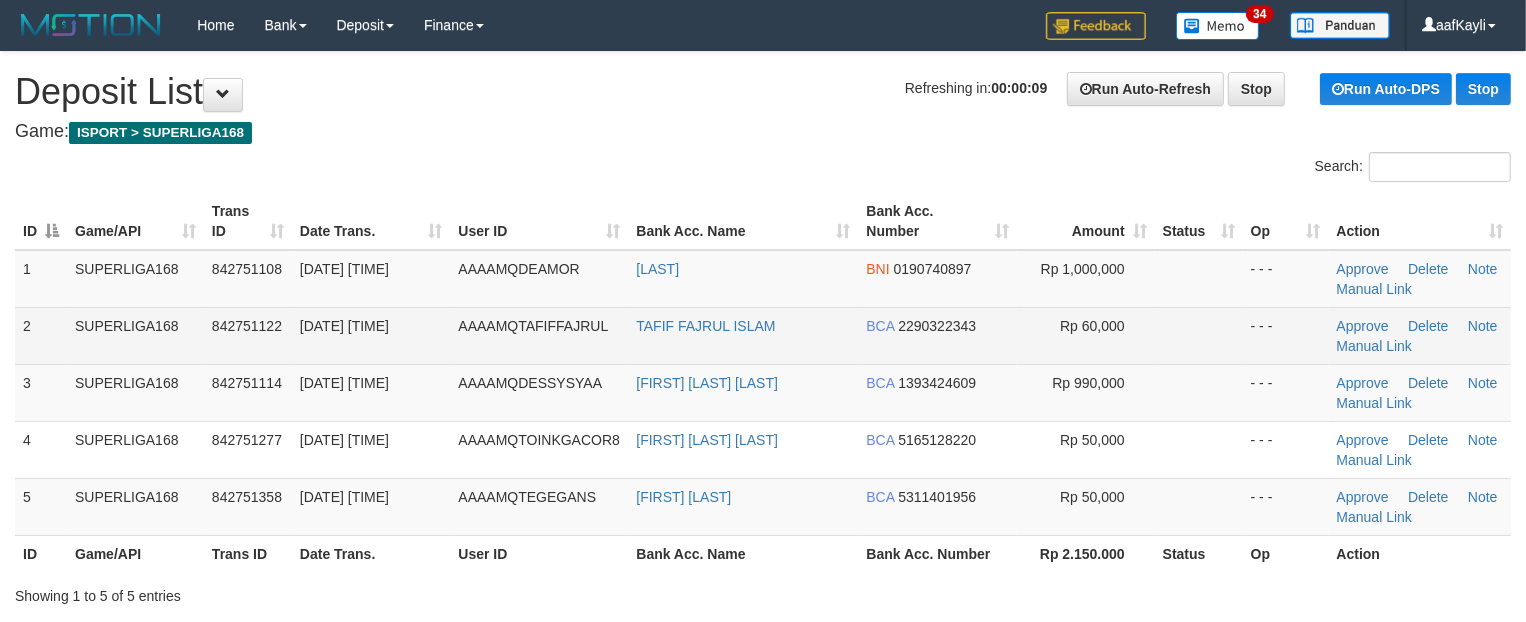 scroll, scrollTop: 502, scrollLeft: 0, axis: vertical 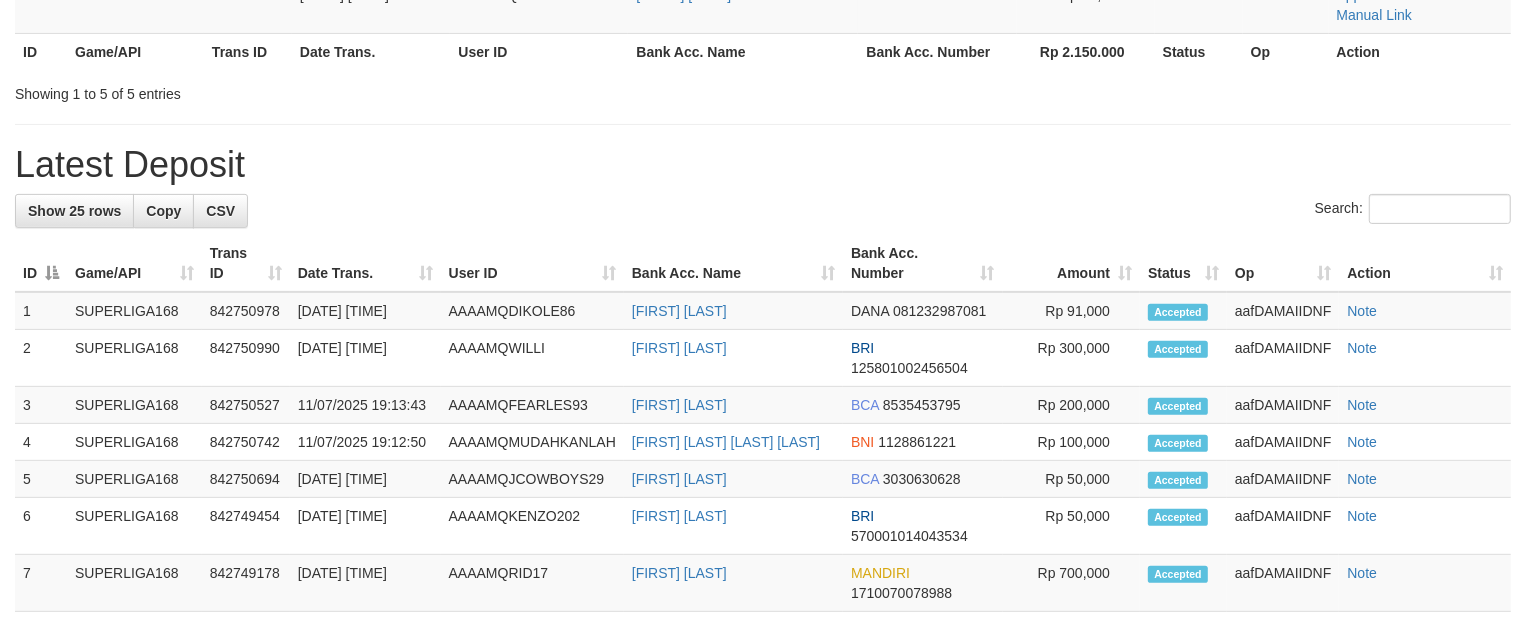 click on "Search:" at bounding box center [763, 211] 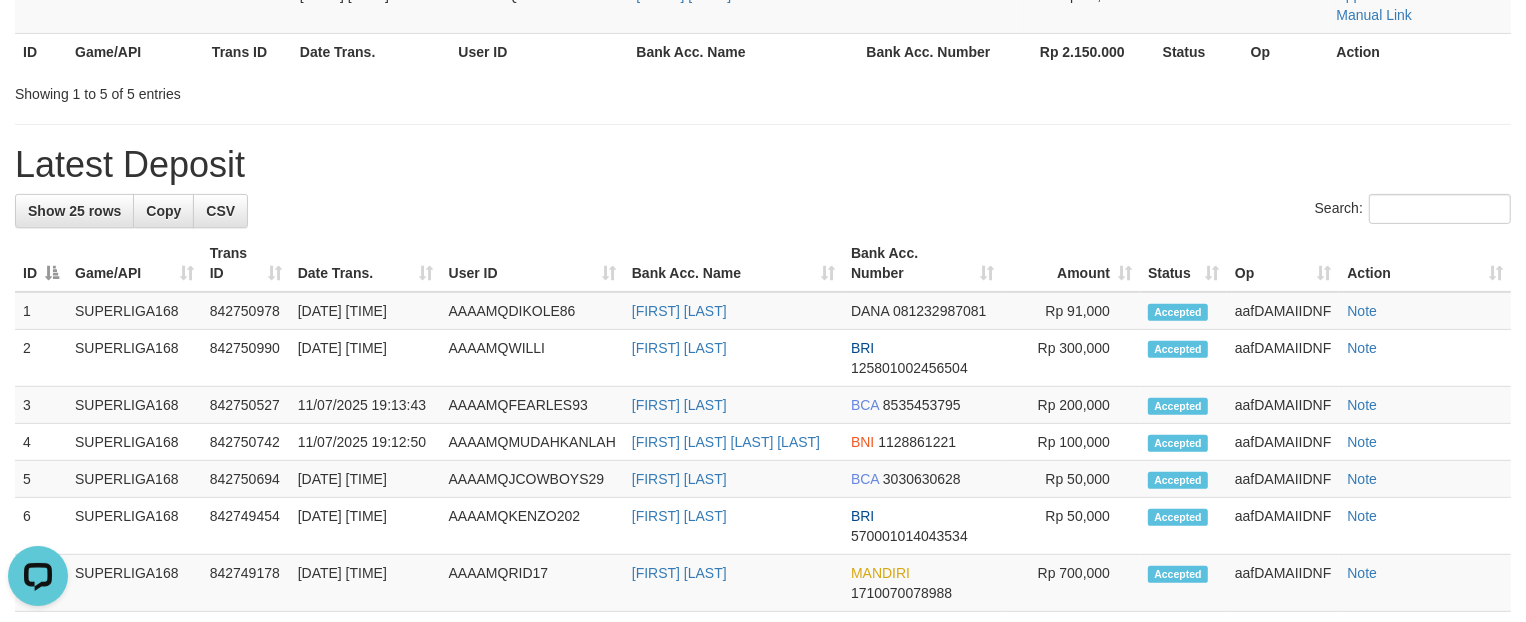 scroll, scrollTop: 0, scrollLeft: 0, axis: both 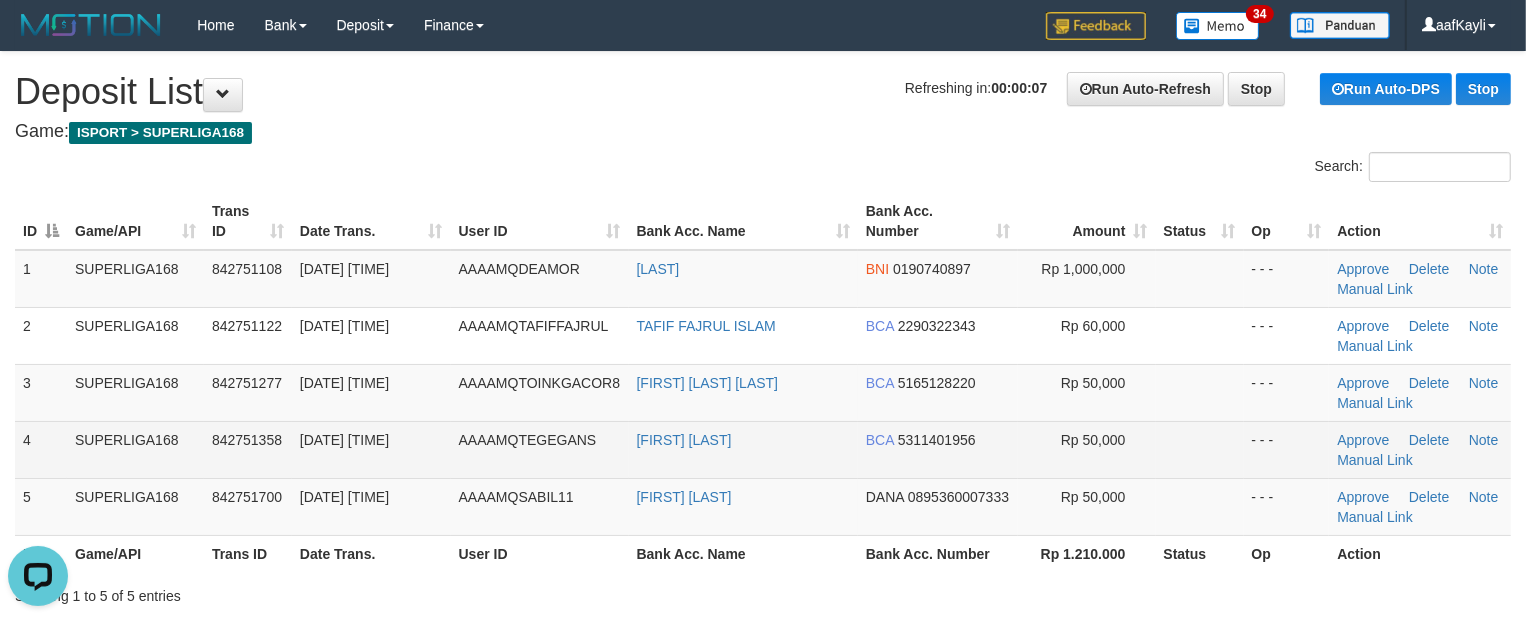 click at bounding box center (1200, 449) 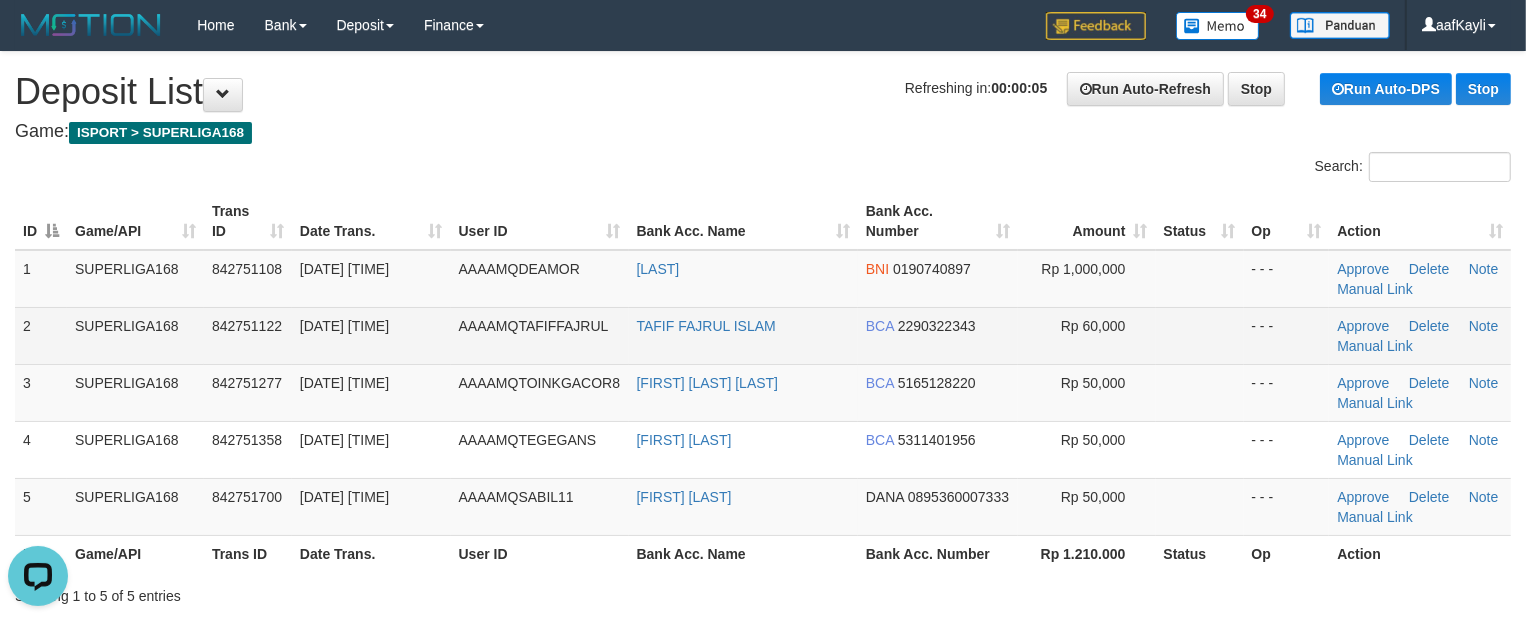 click at bounding box center [1200, 335] 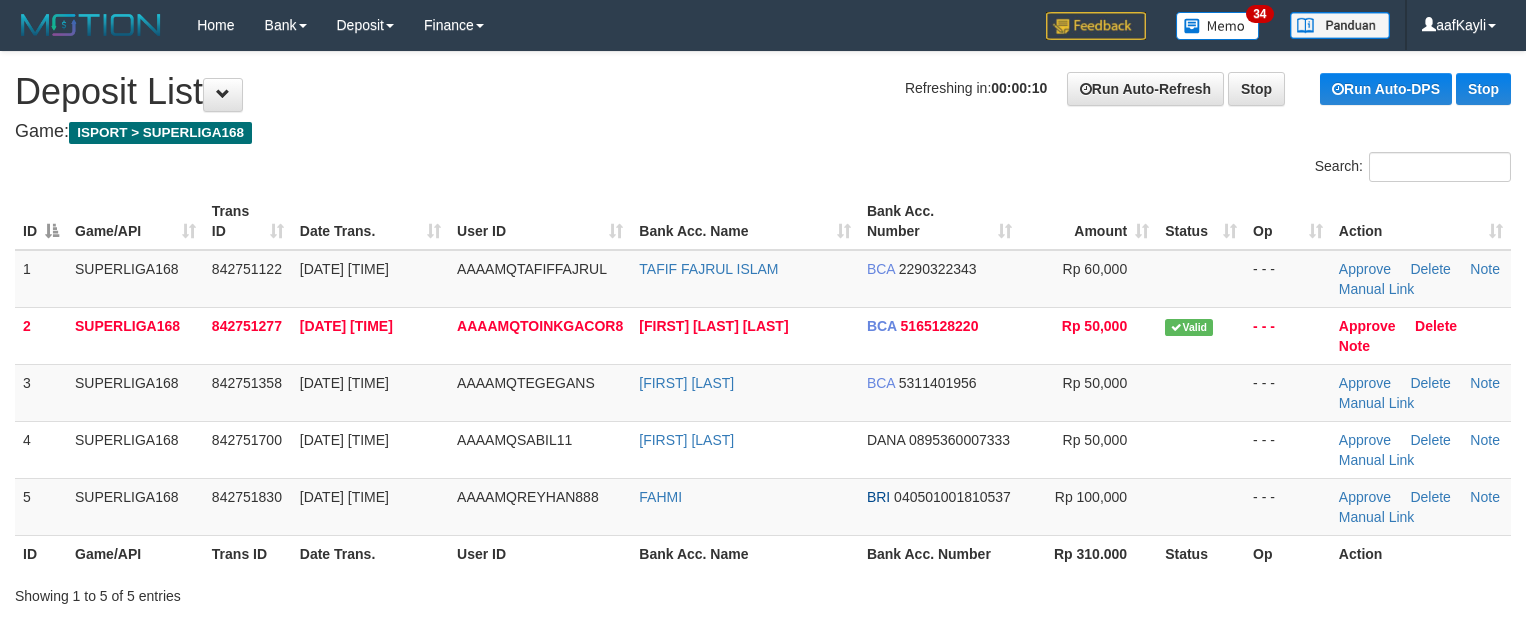 scroll, scrollTop: 0, scrollLeft: 0, axis: both 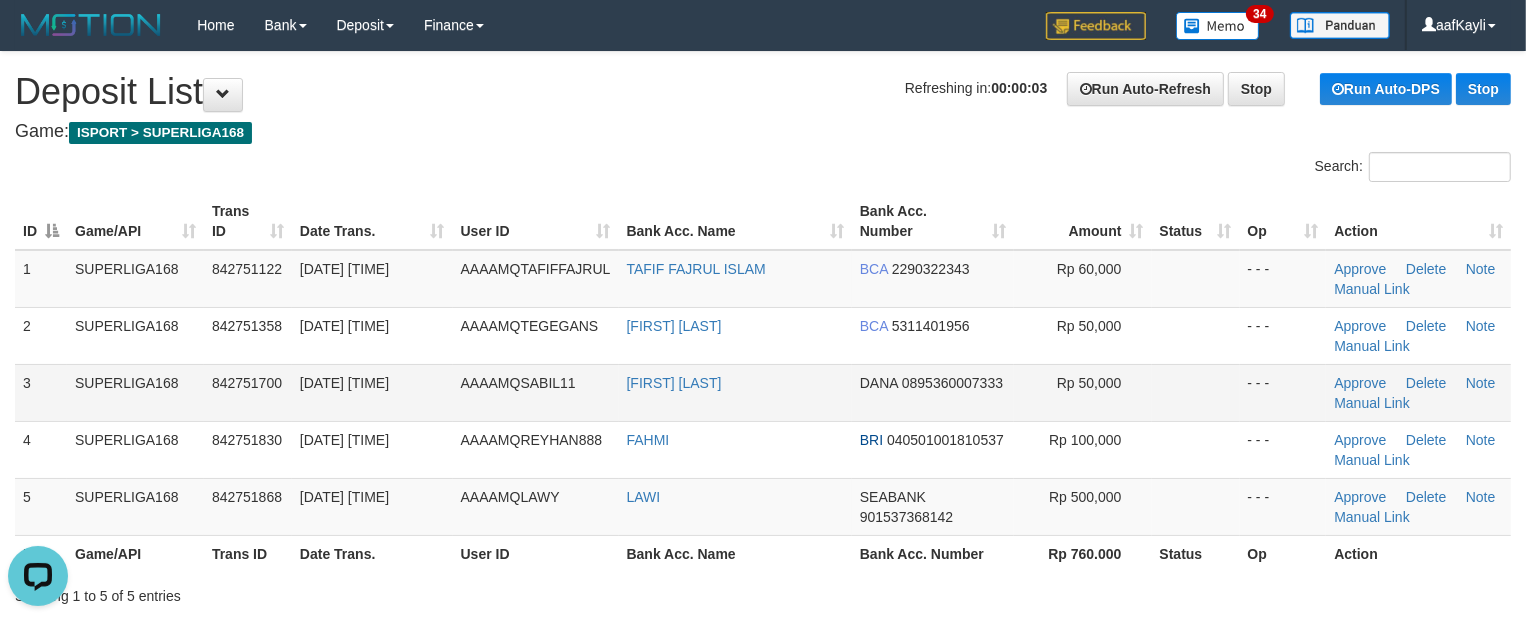 click at bounding box center (1196, 392) 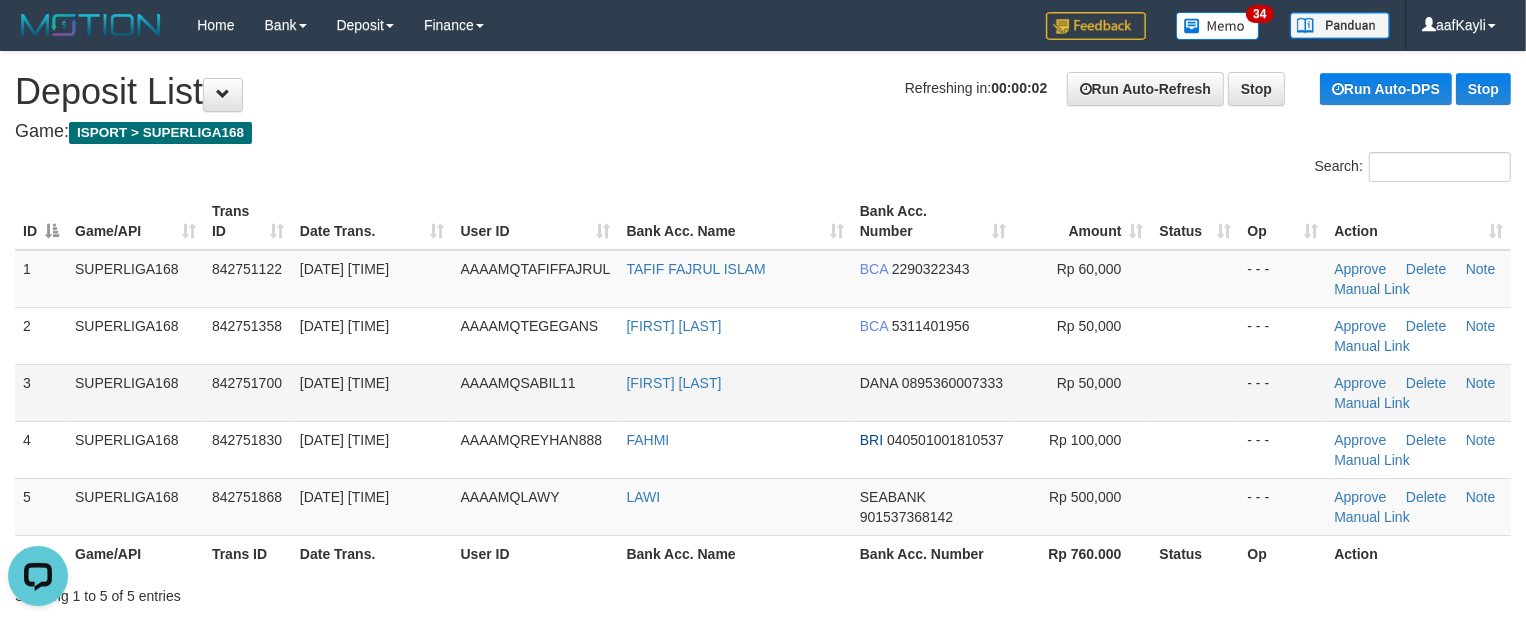 click at bounding box center (1196, 392) 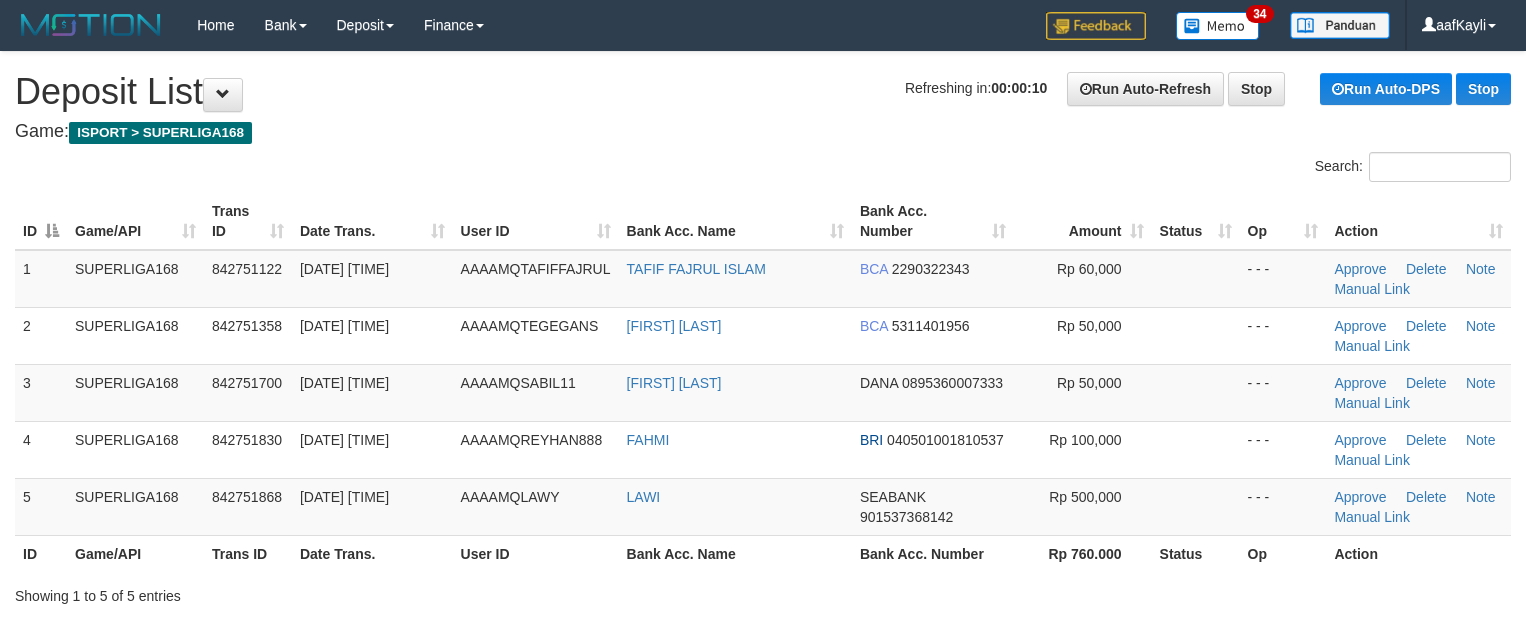 scroll, scrollTop: 0, scrollLeft: 0, axis: both 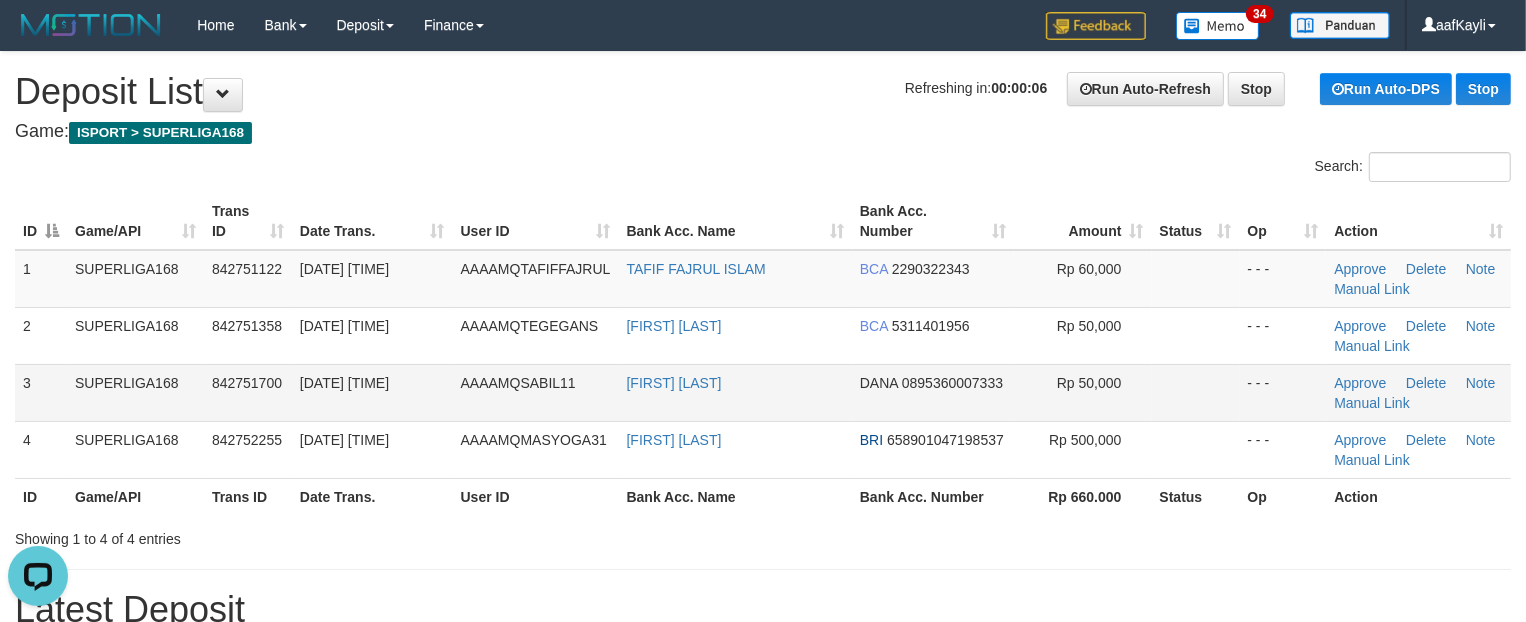 click at bounding box center (1196, 392) 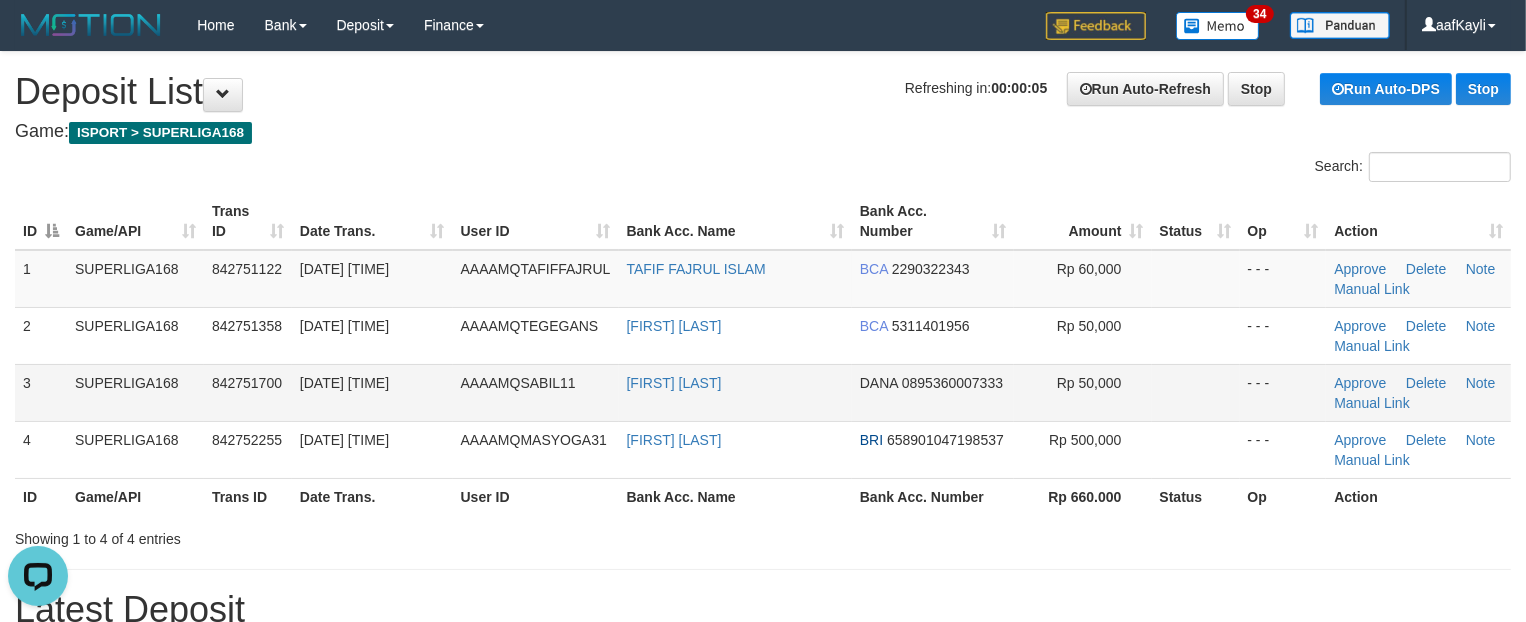 click at bounding box center (1196, 392) 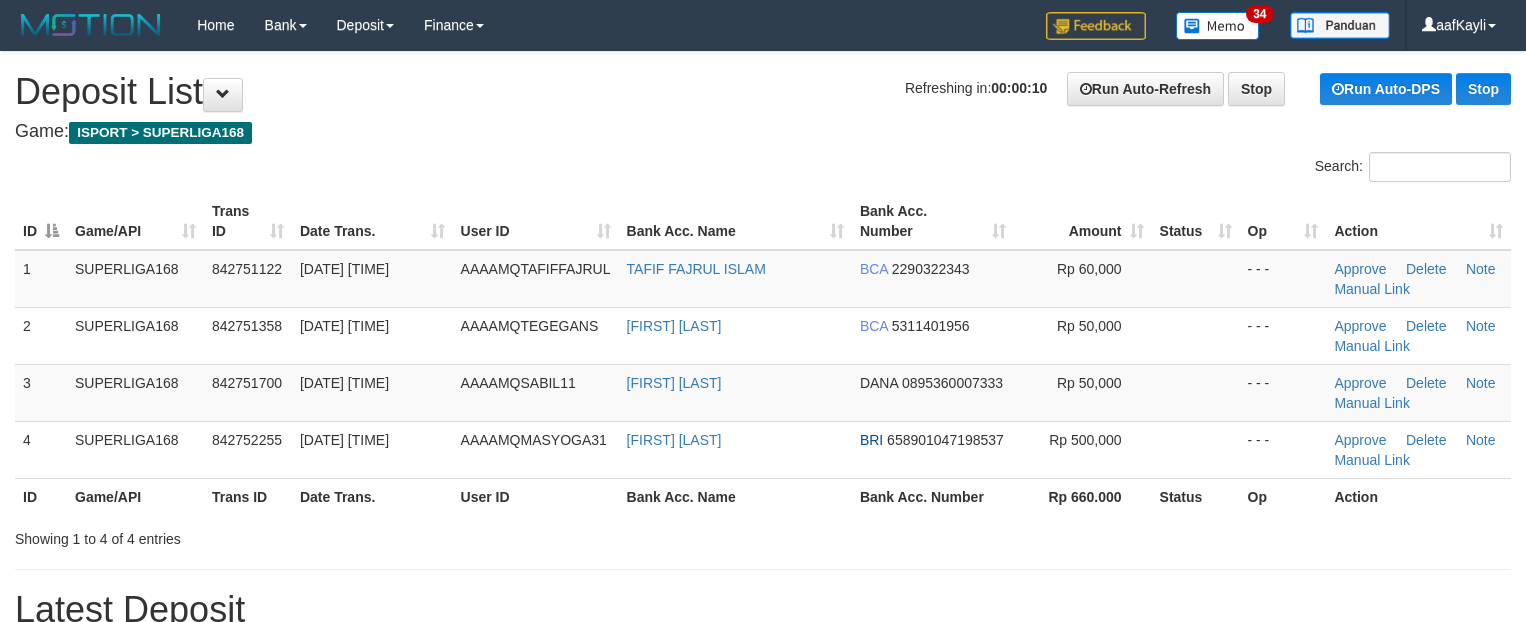 scroll, scrollTop: 0, scrollLeft: 0, axis: both 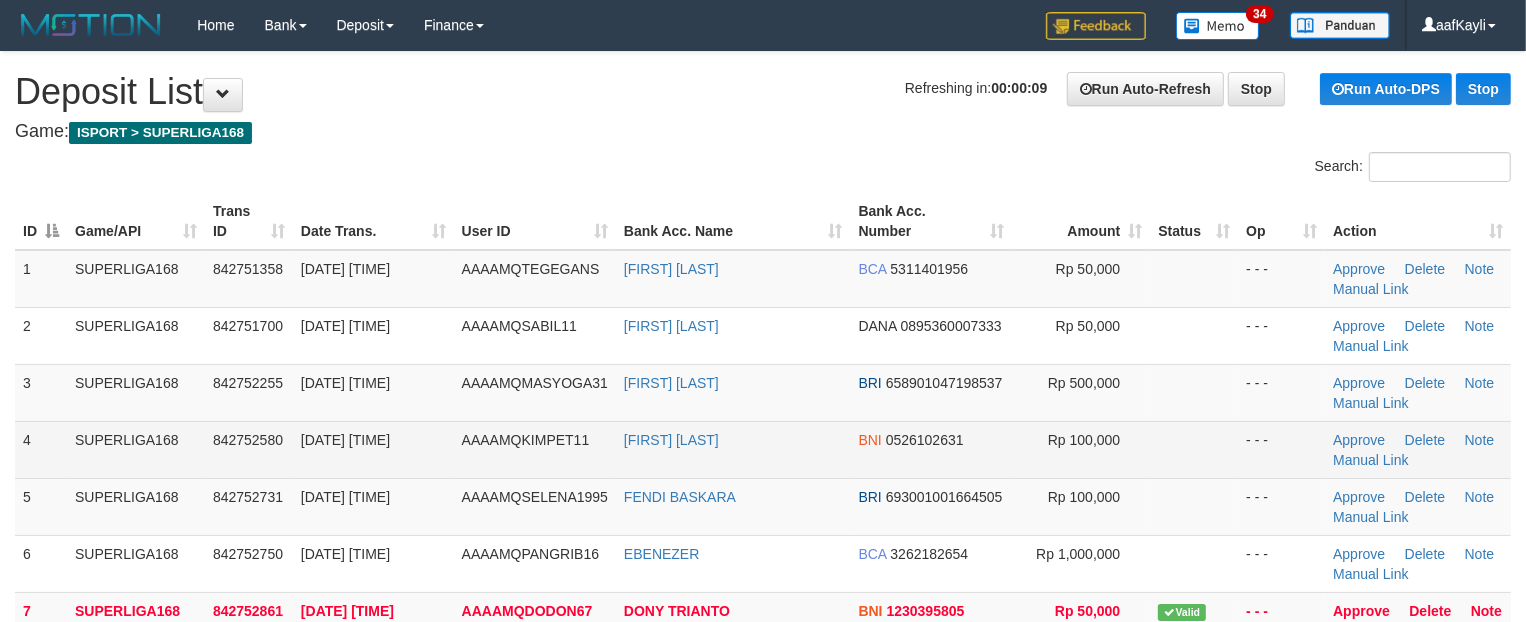 click on "- - -" at bounding box center (1281, 449) 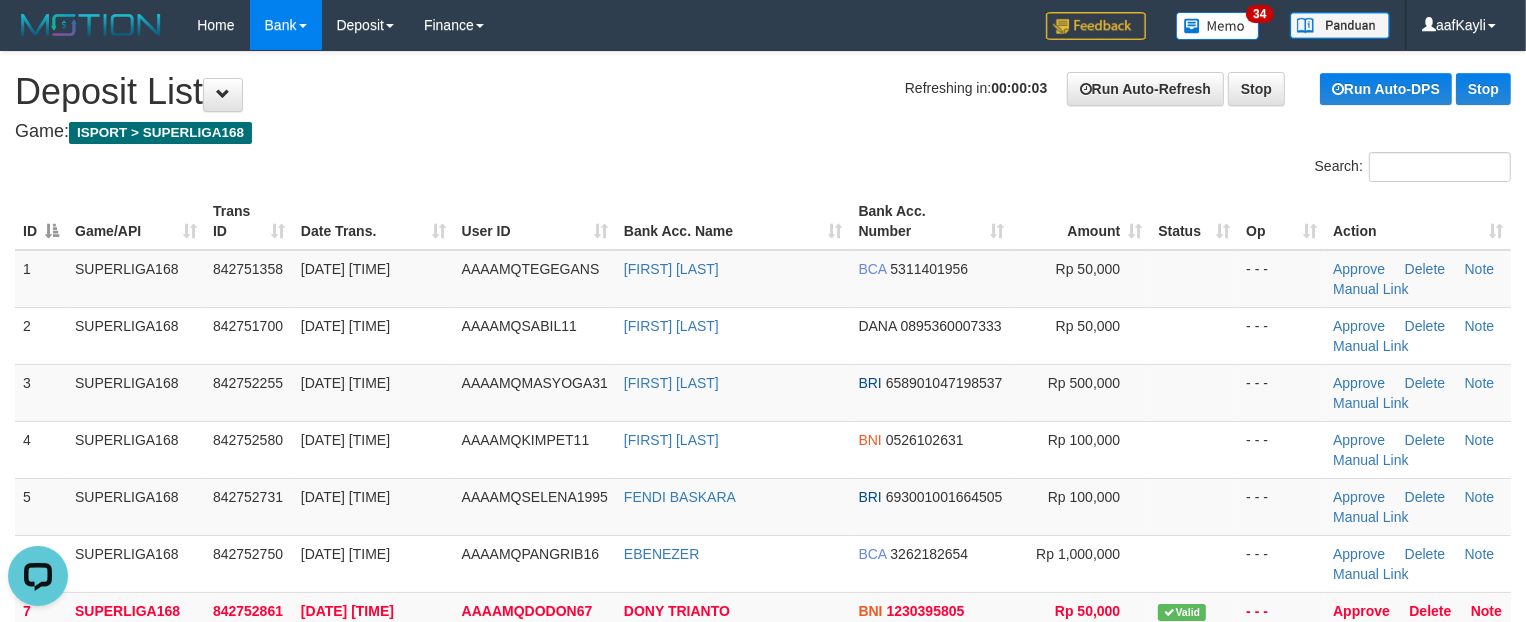scroll, scrollTop: 0, scrollLeft: 0, axis: both 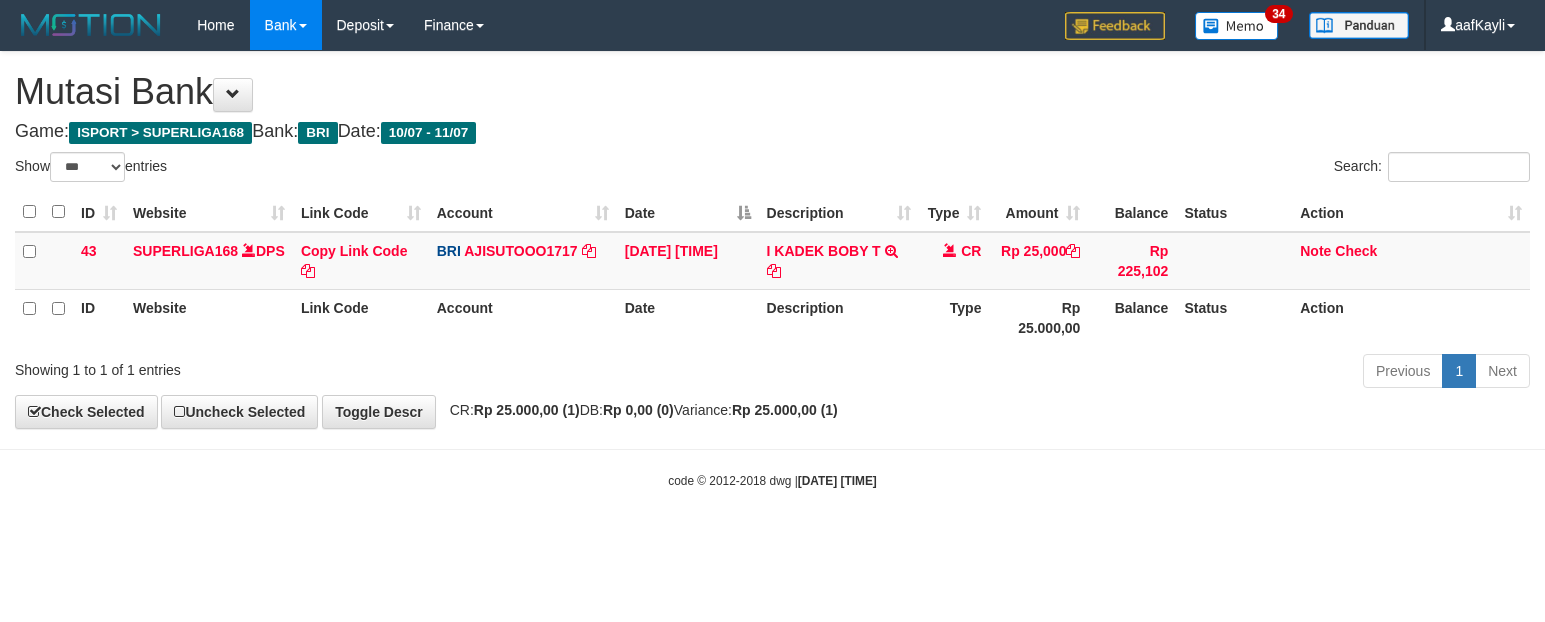 select on "***" 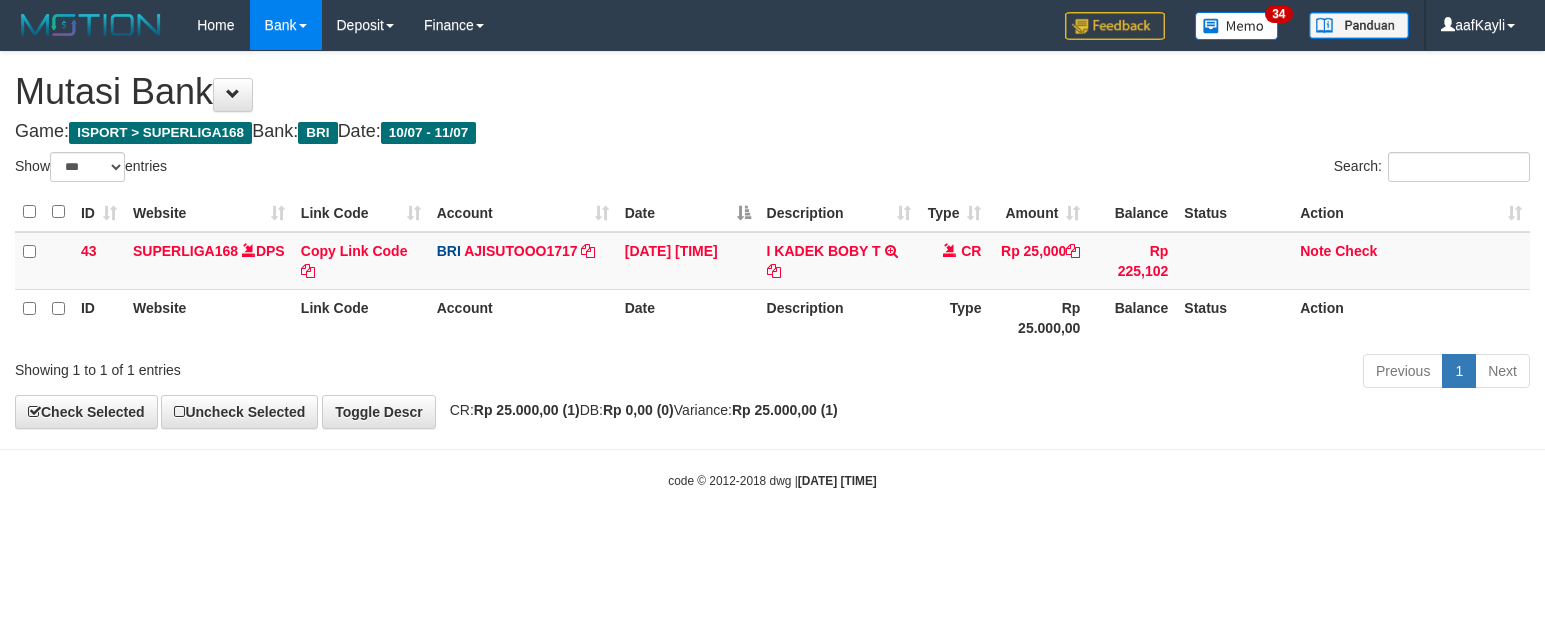 scroll, scrollTop: 0, scrollLeft: 0, axis: both 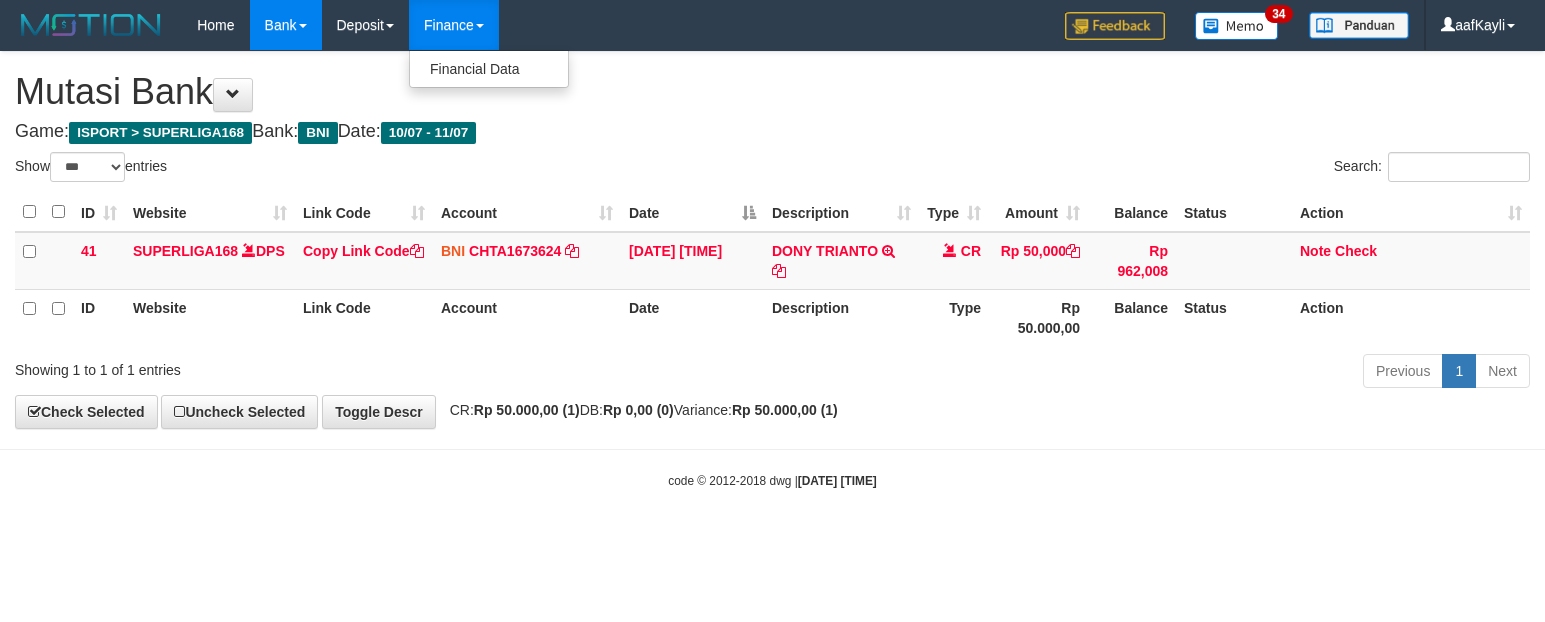 select on "***" 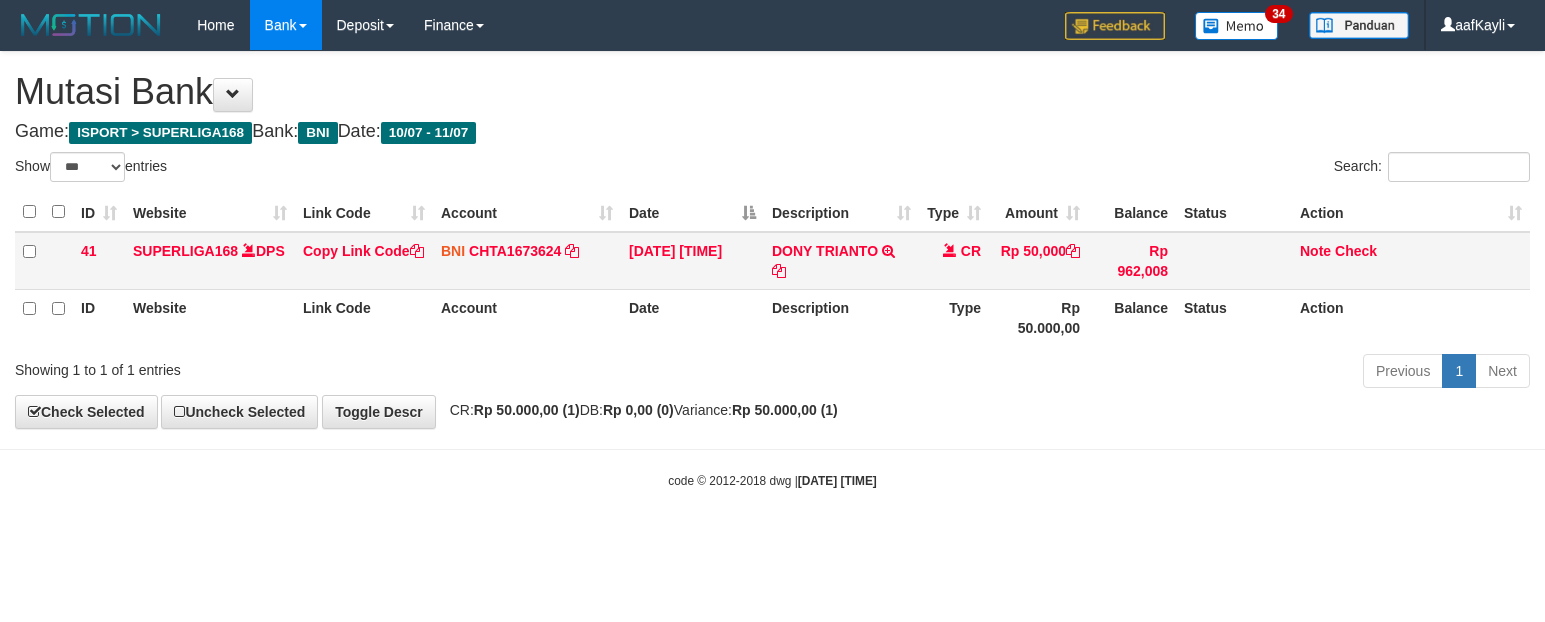 click on "DONY TRIANTO         TRANSFER DARI SDR DONY TRIANTO" at bounding box center (841, 261) 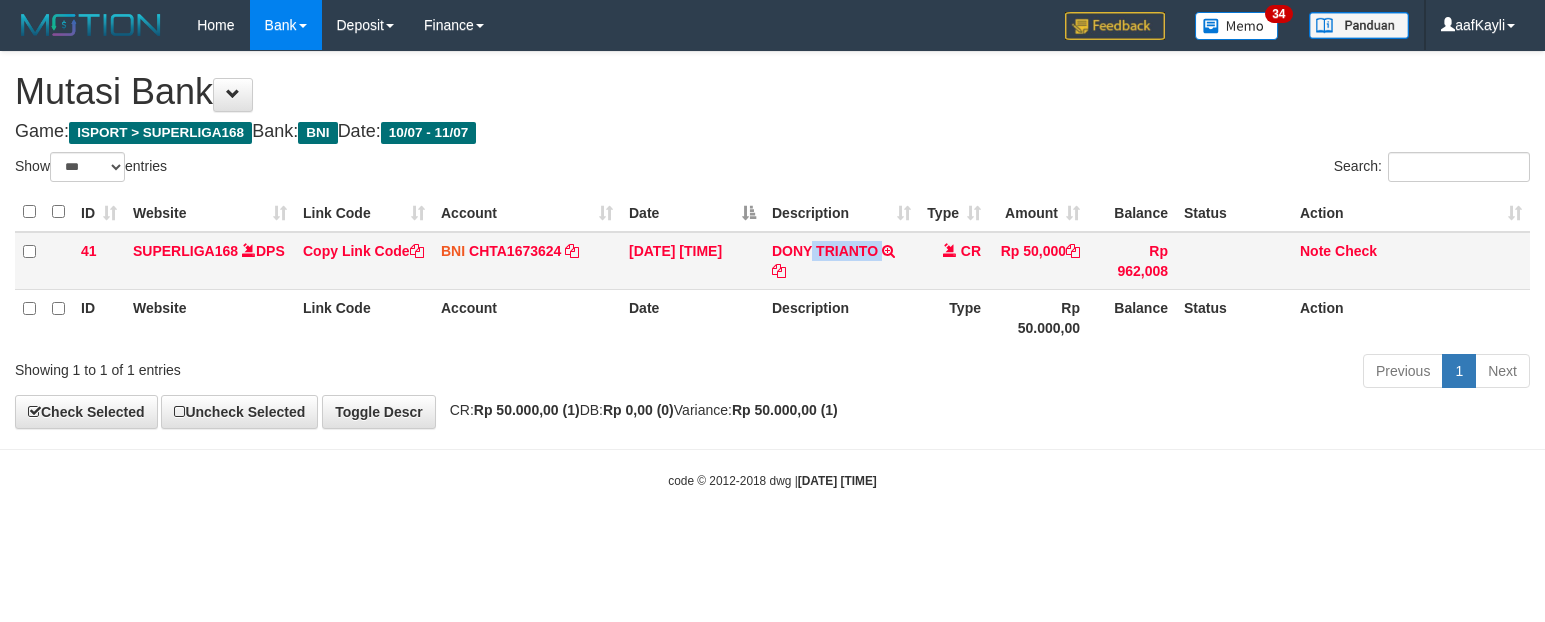click on "DONY TRIANTO         TRANSFER DARI SDR DONY TRIANTO" at bounding box center (841, 261) 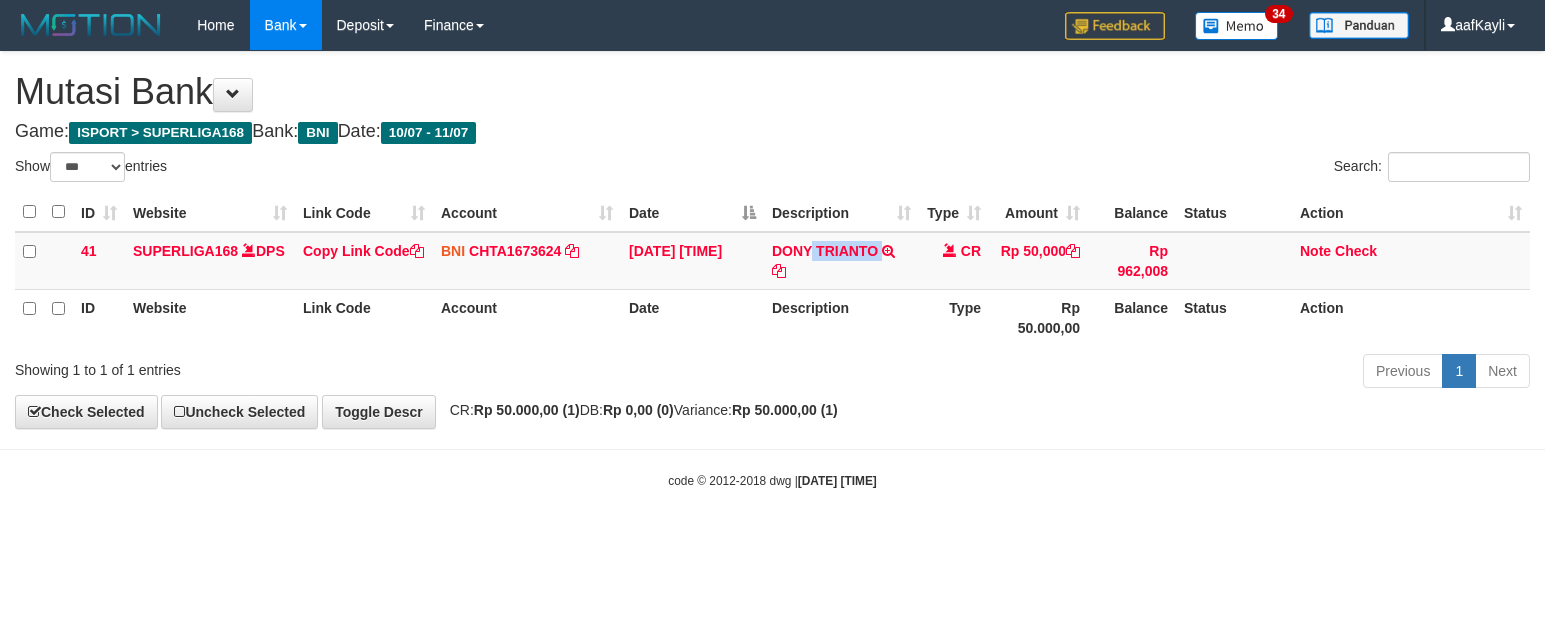 copy on "TRIANTO" 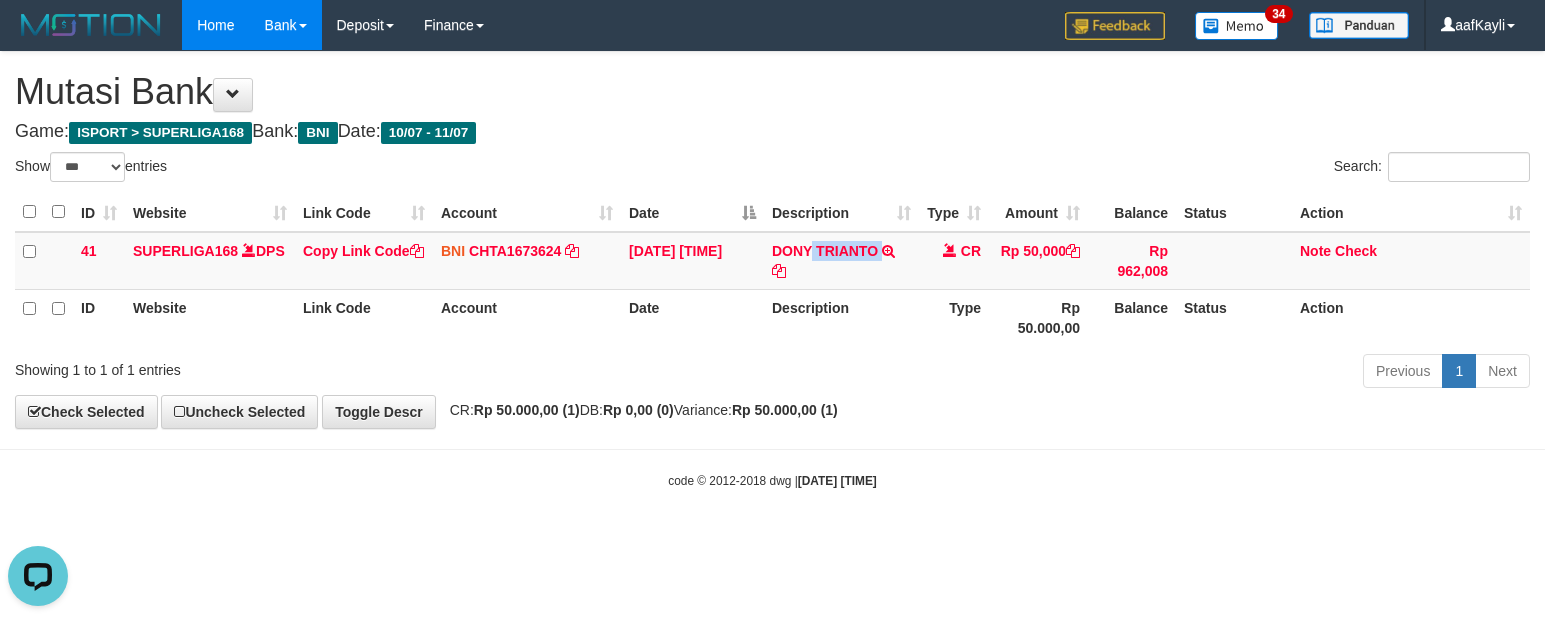 scroll, scrollTop: 0, scrollLeft: 0, axis: both 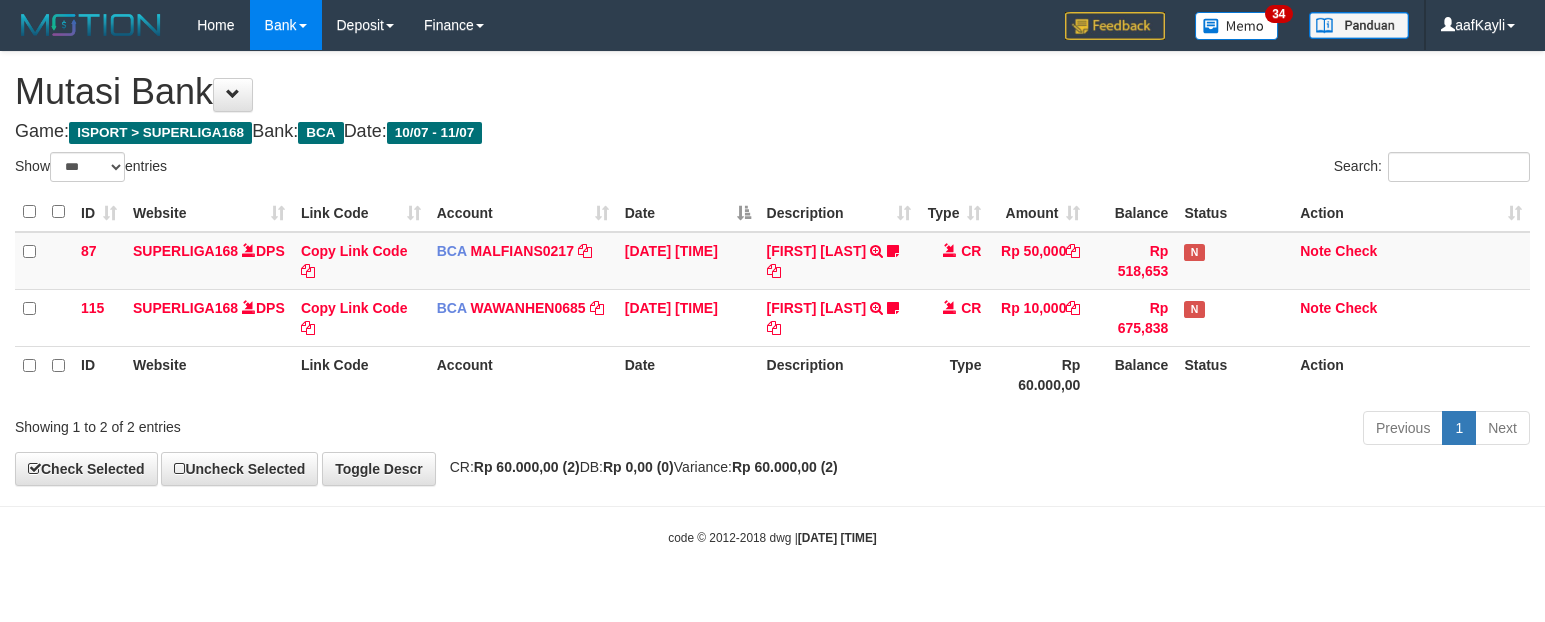 select on "***" 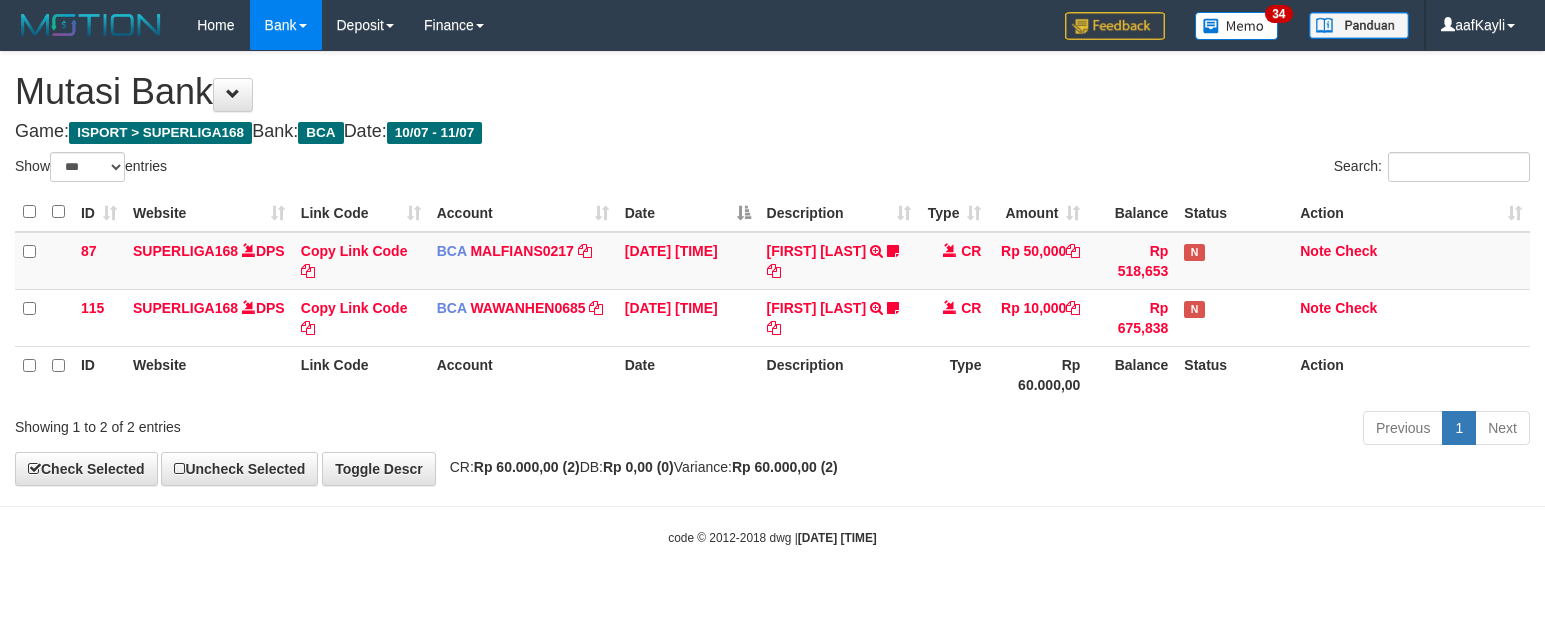scroll, scrollTop: 0, scrollLeft: 0, axis: both 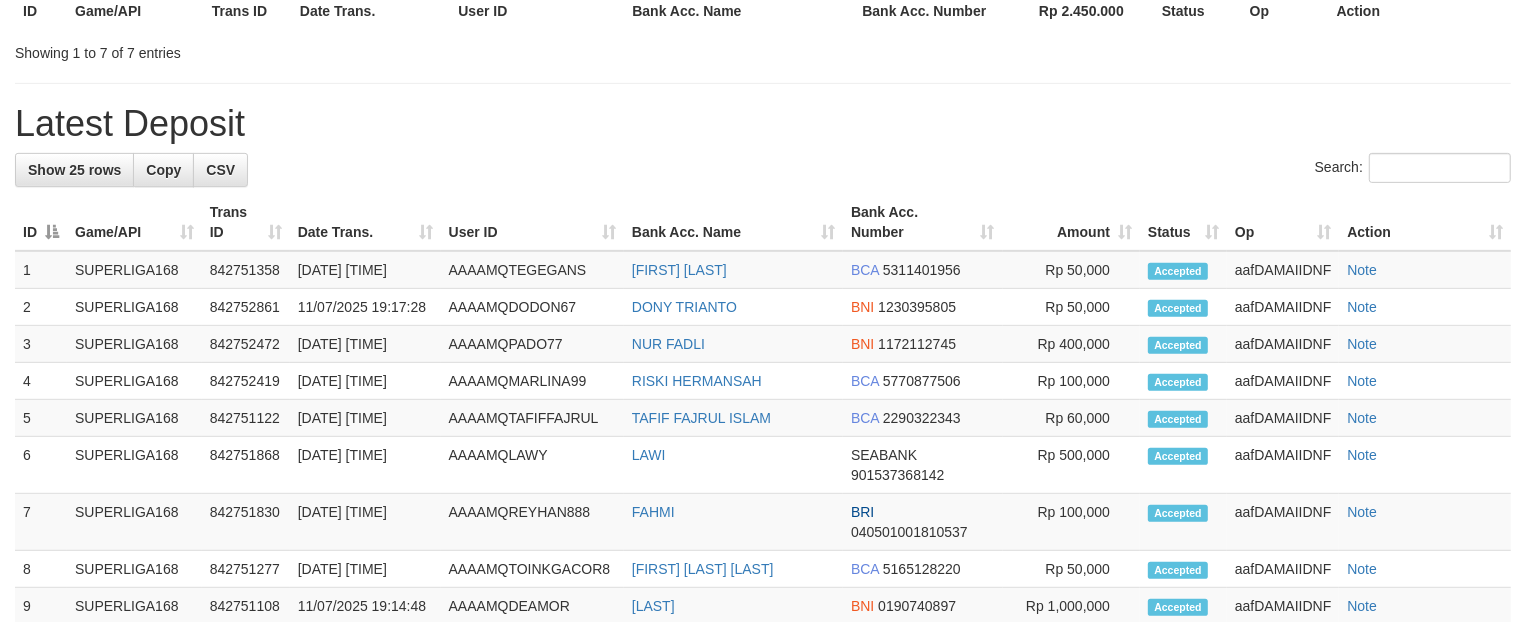 click on "Latest Deposit" at bounding box center (763, 124) 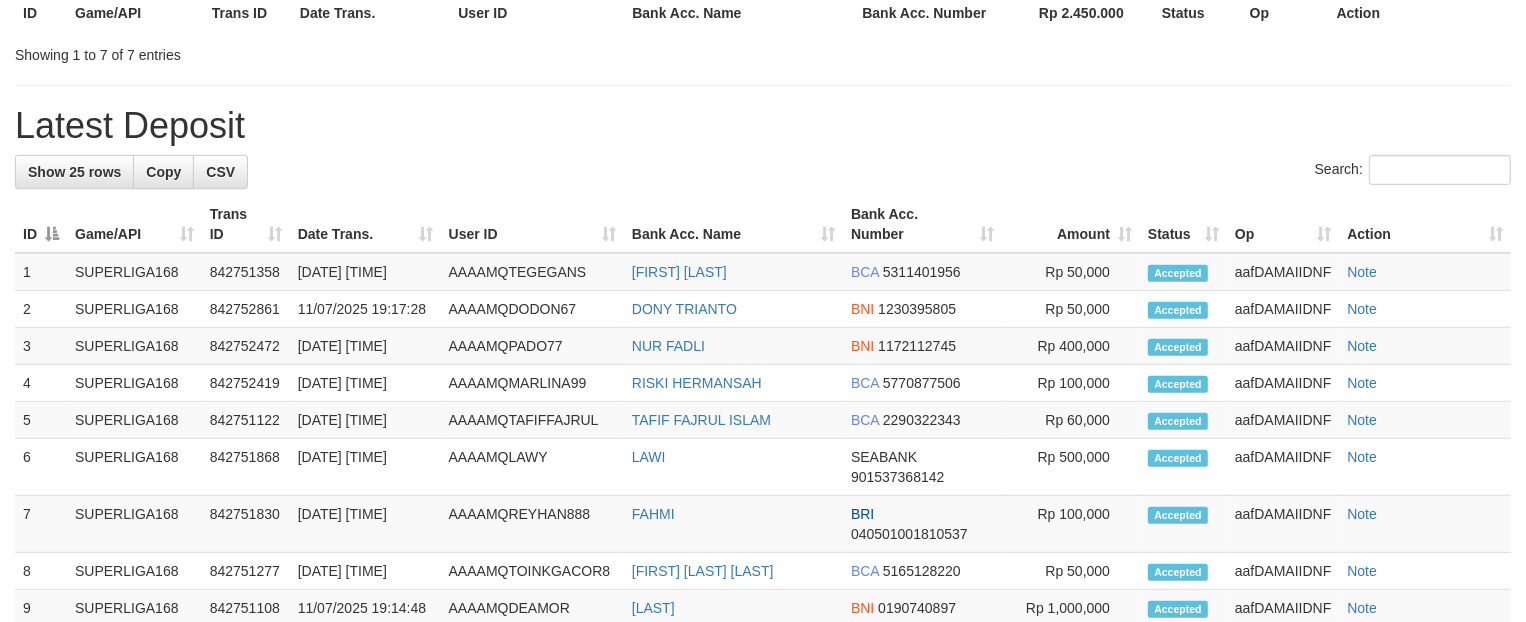 click on "Latest Deposit" at bounding box center (763, 126) 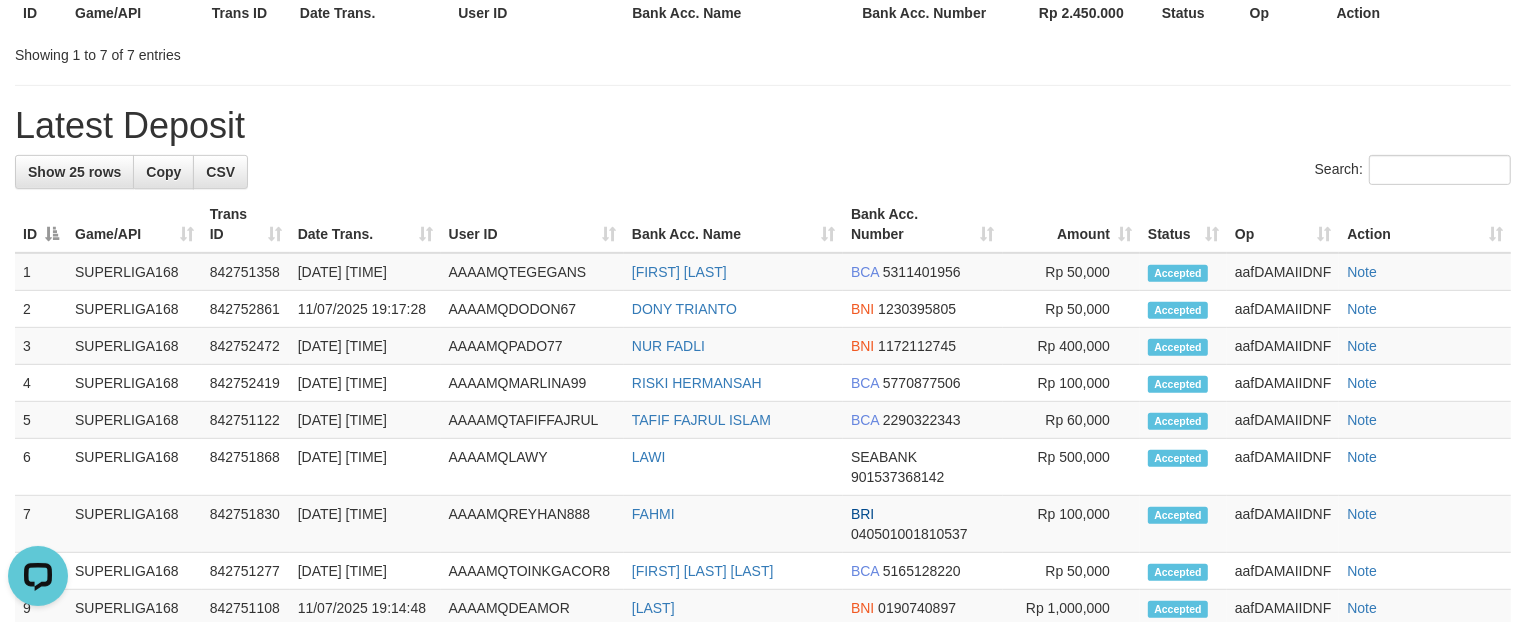 scroll, scrollTop: 0, scrollLeft: 0, axis: both 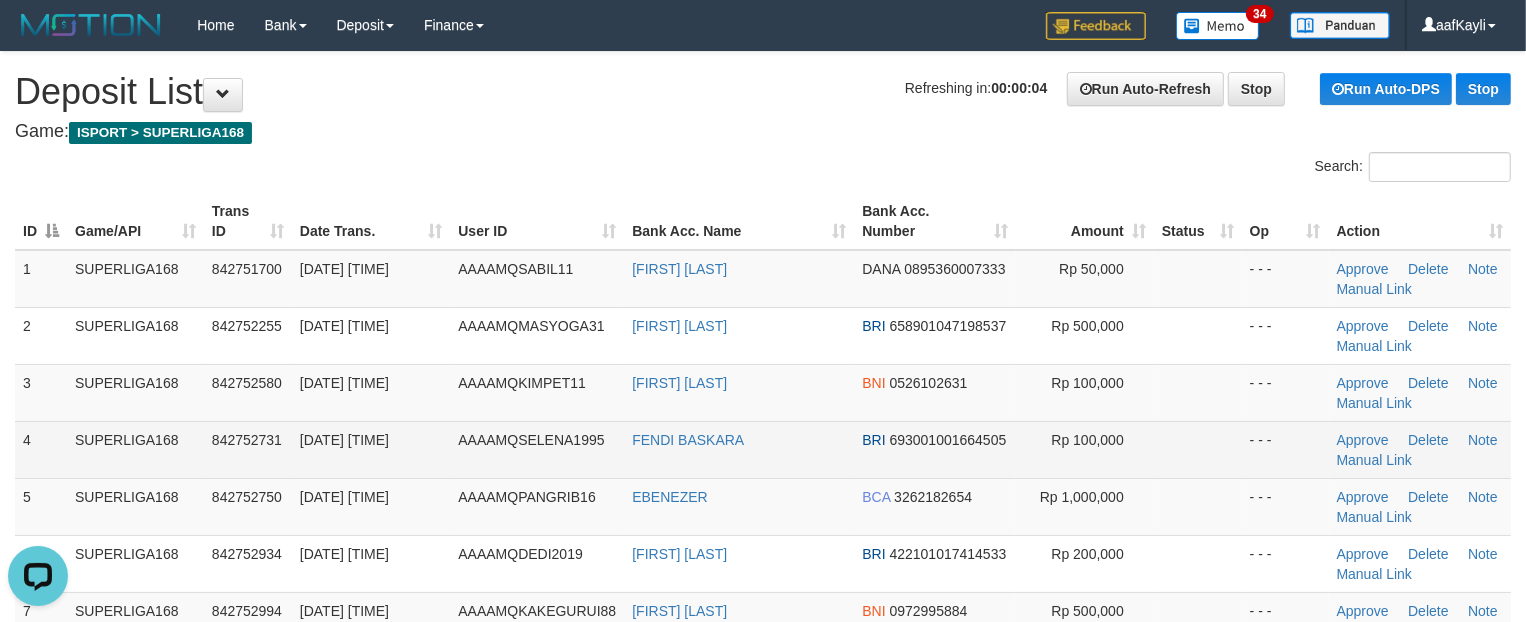 click on "Rp 100,000" at bounding box center [1085, 449] 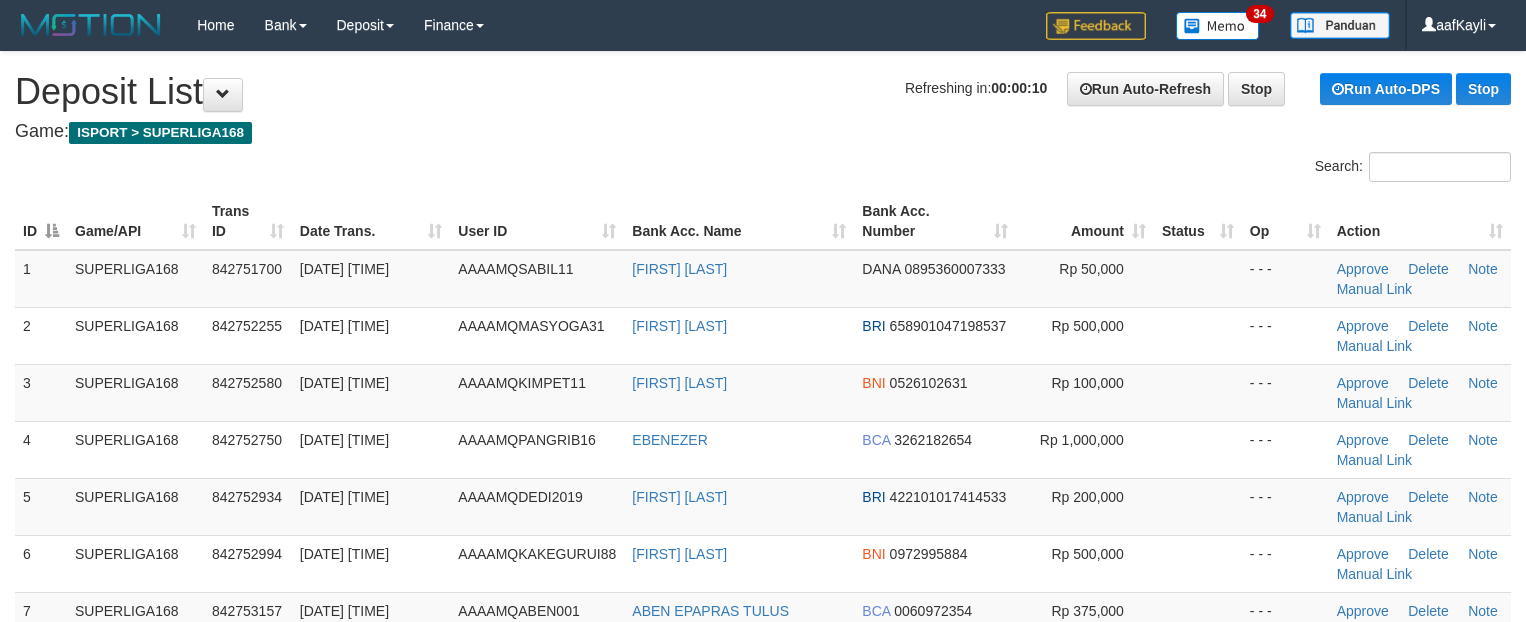 scroll, scrollTop: 0, scrollLeft: 0, axis: both 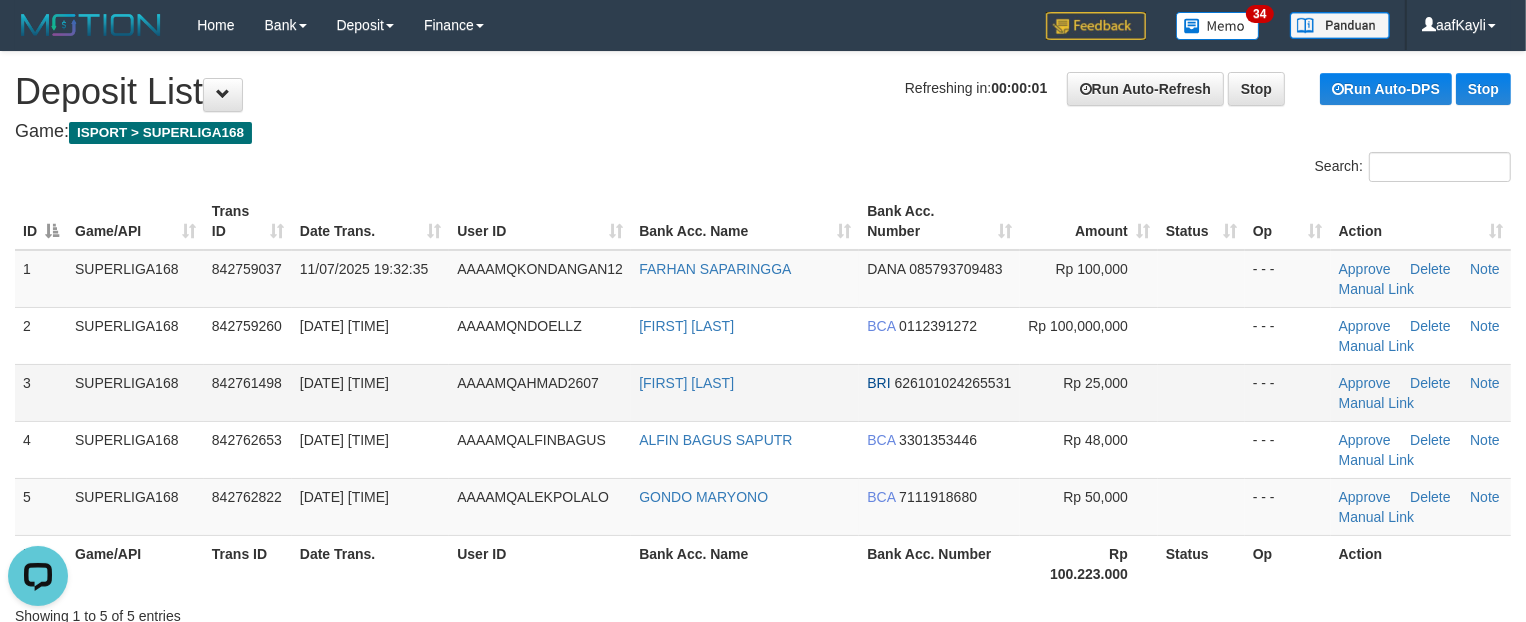 click on "- - -" at bounding box center [1288, 392] 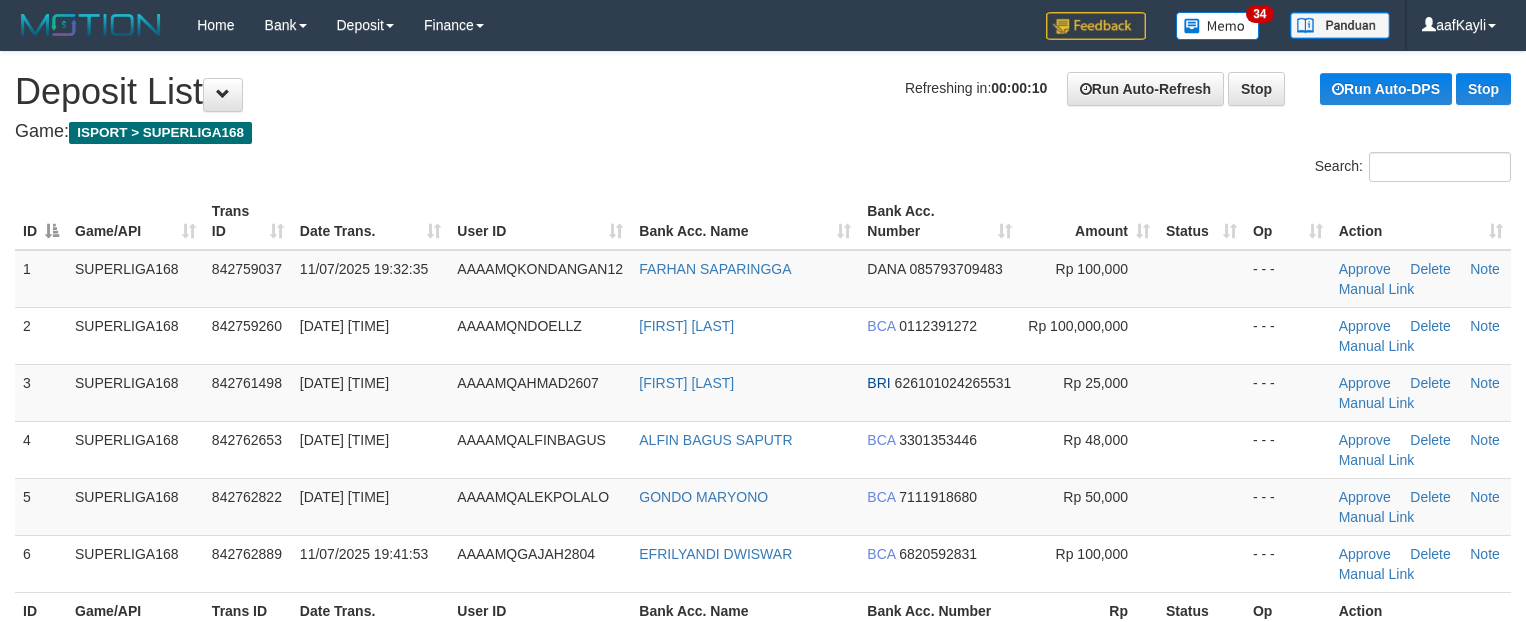 scroll, scrollTop: 0, scrollLeft: 0, axis: both 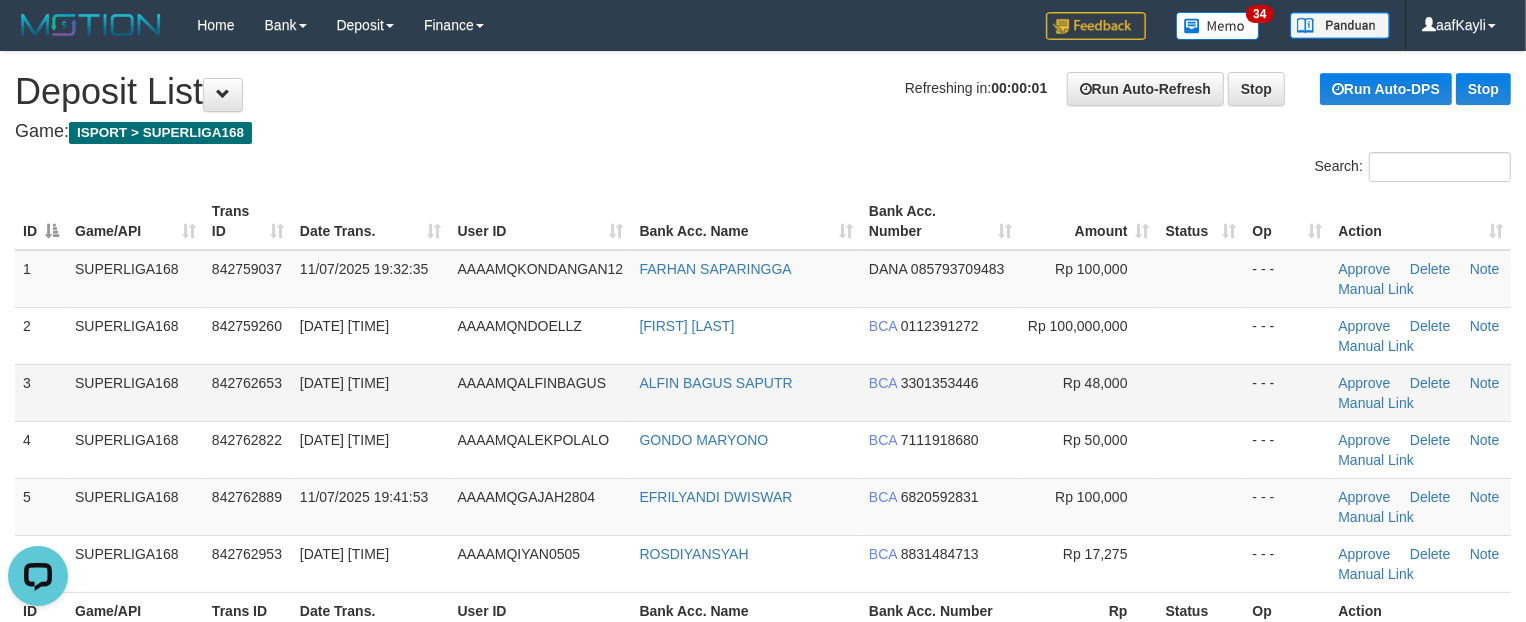 click at bounding box center (1201, 392) 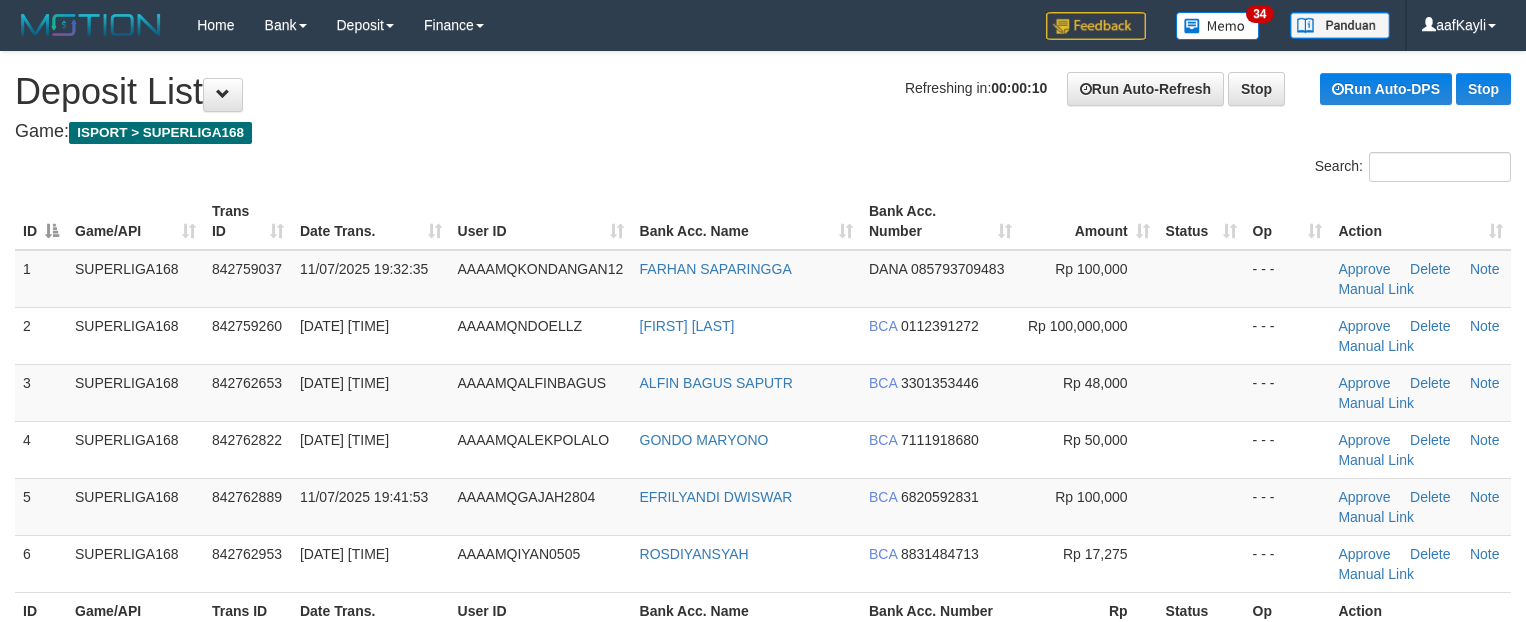 scroll, scrollTop: 0, scrollLeft: 0, axis: both 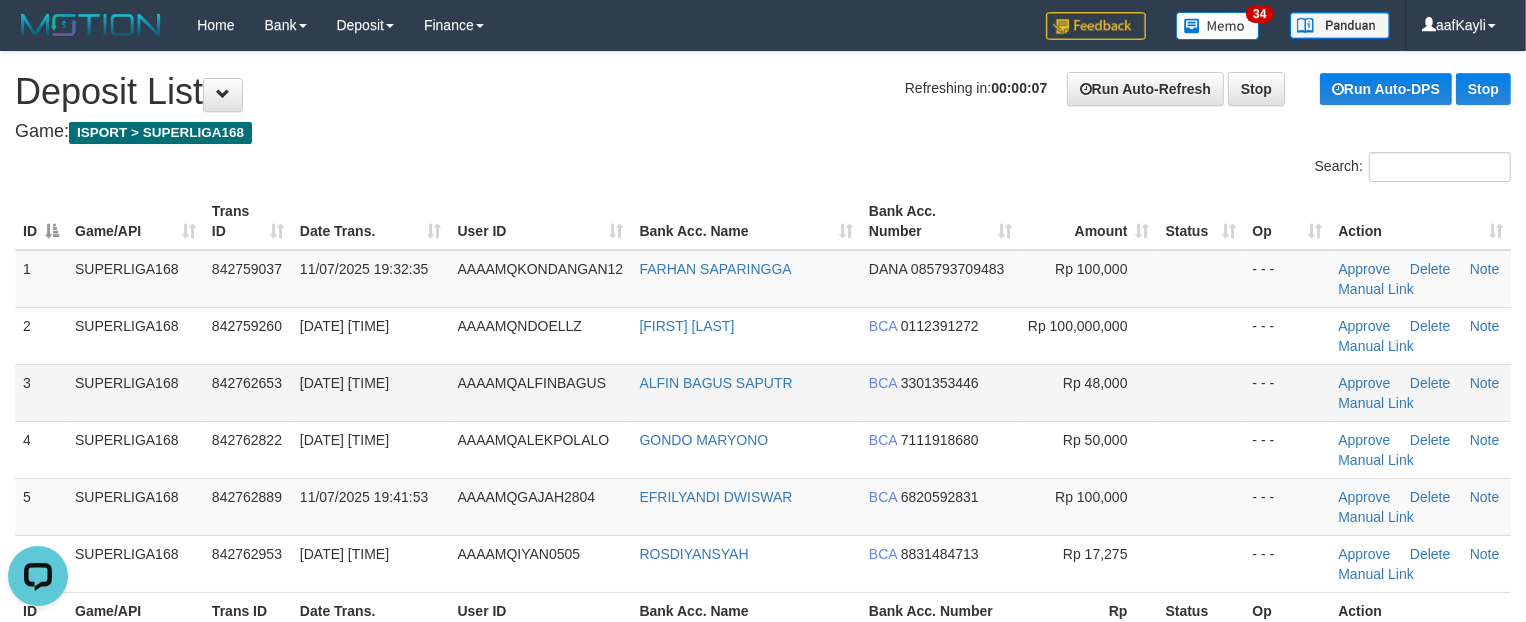 click at bounding box center (1201, 392) 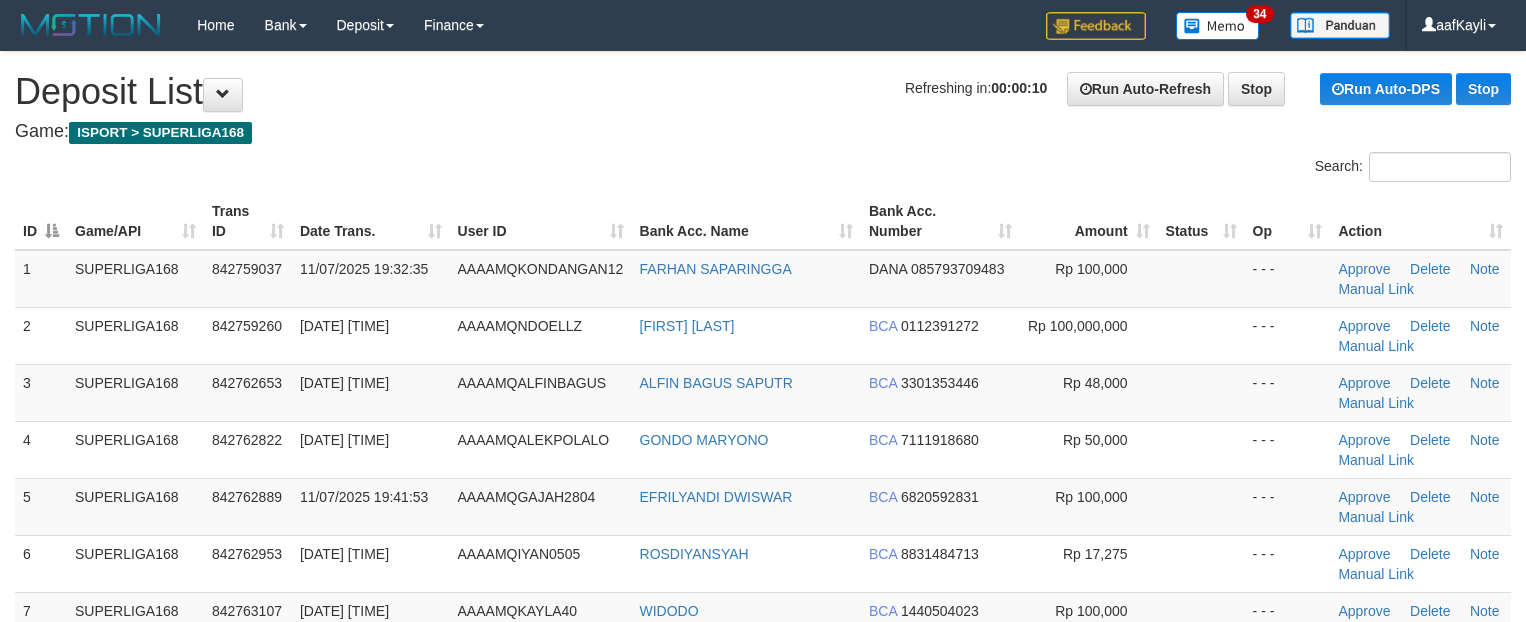 scroll, scrollTop: 0, scrollLeft: 0, axis: both 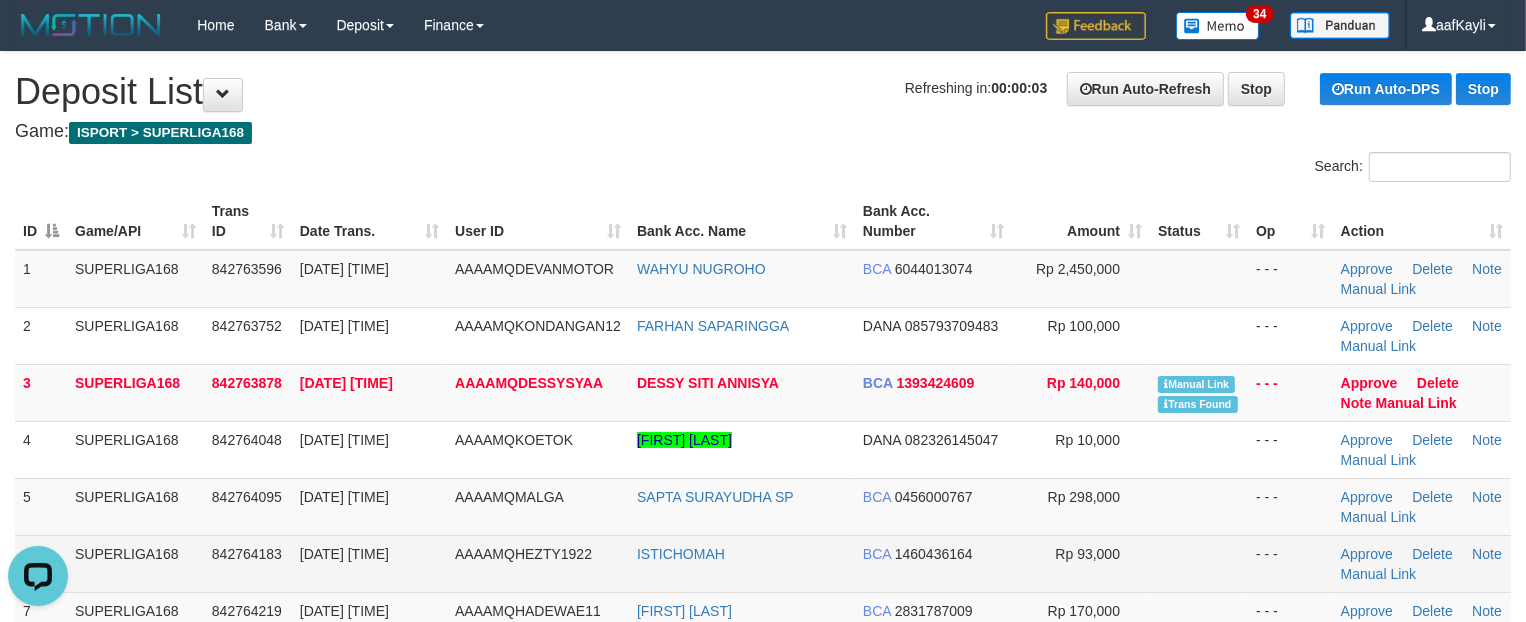 click at bounding box center (1199, 563) 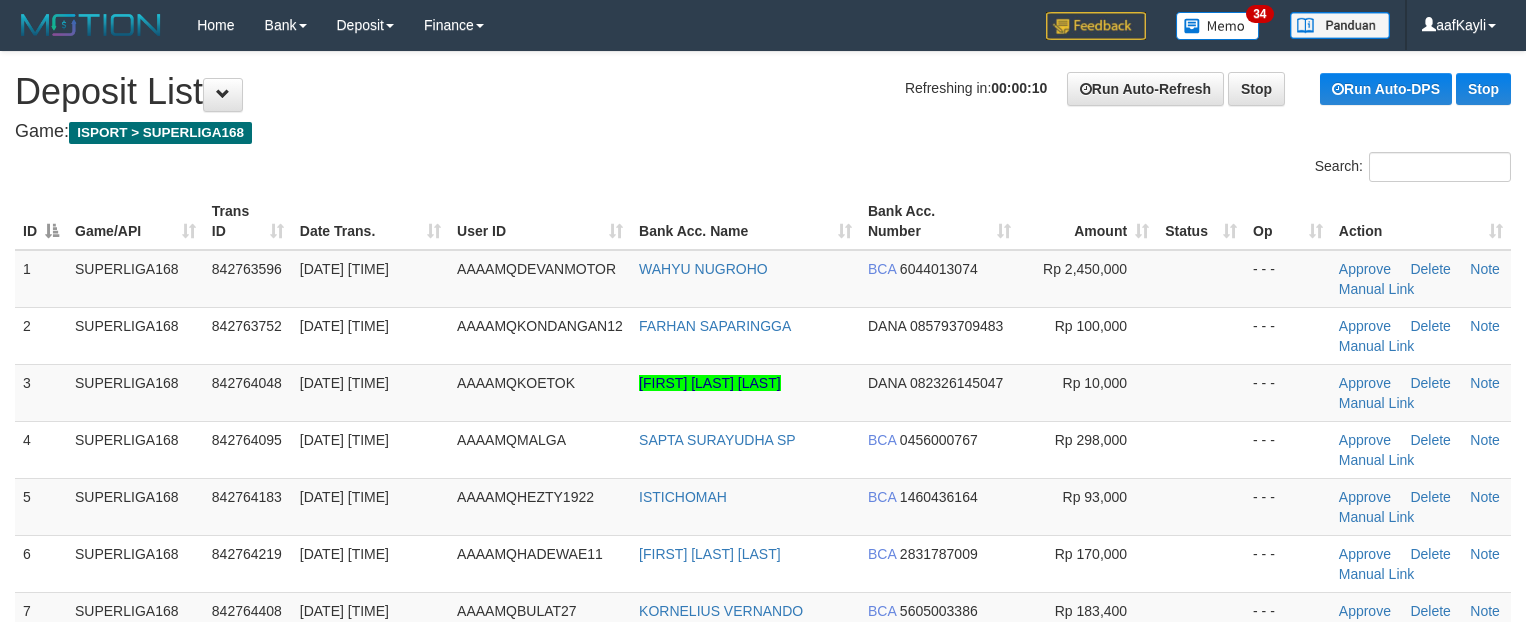 scroll, scrollTop: 0, scrollLeft: 0, axis: both 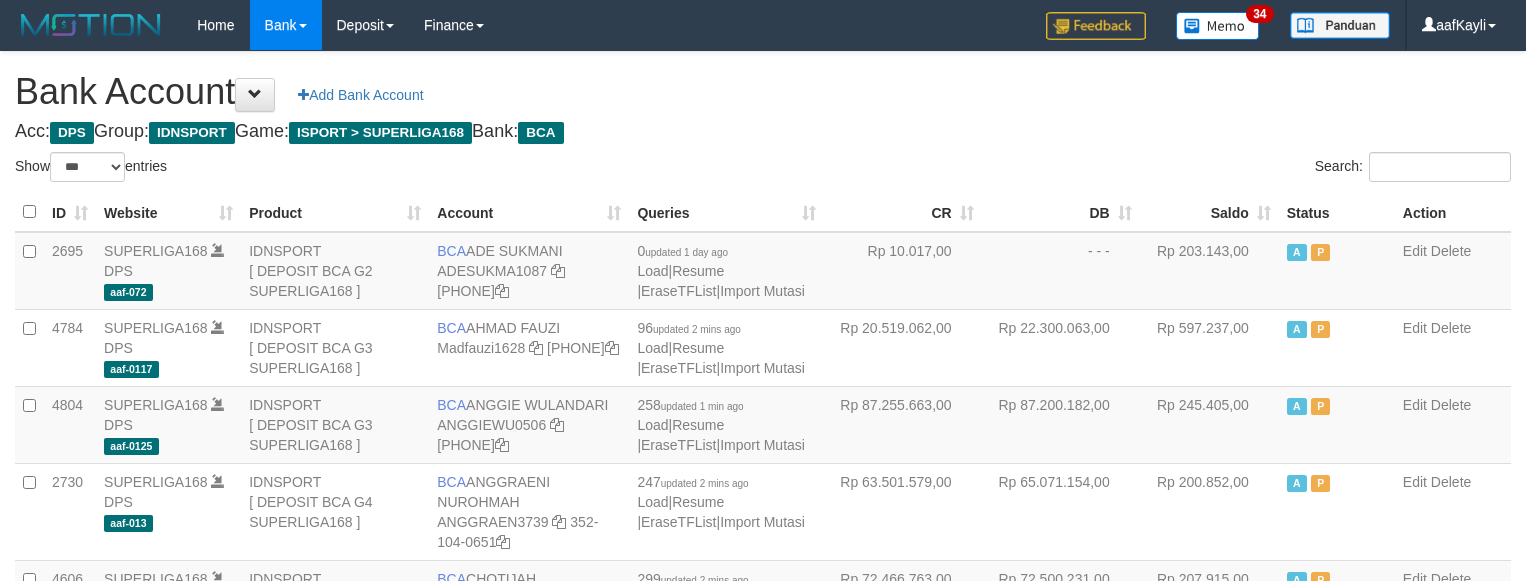 select on "***" 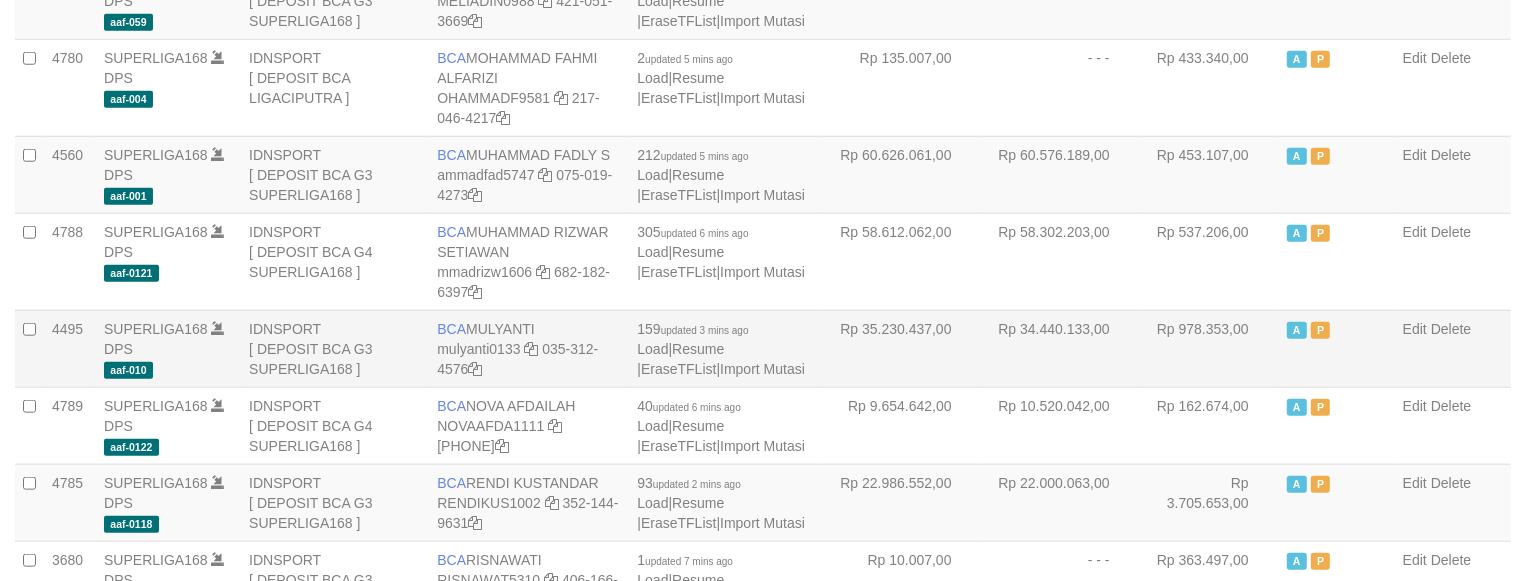 scroll, scrollTop: 1563, scrollLeft: 0, axis: vertical 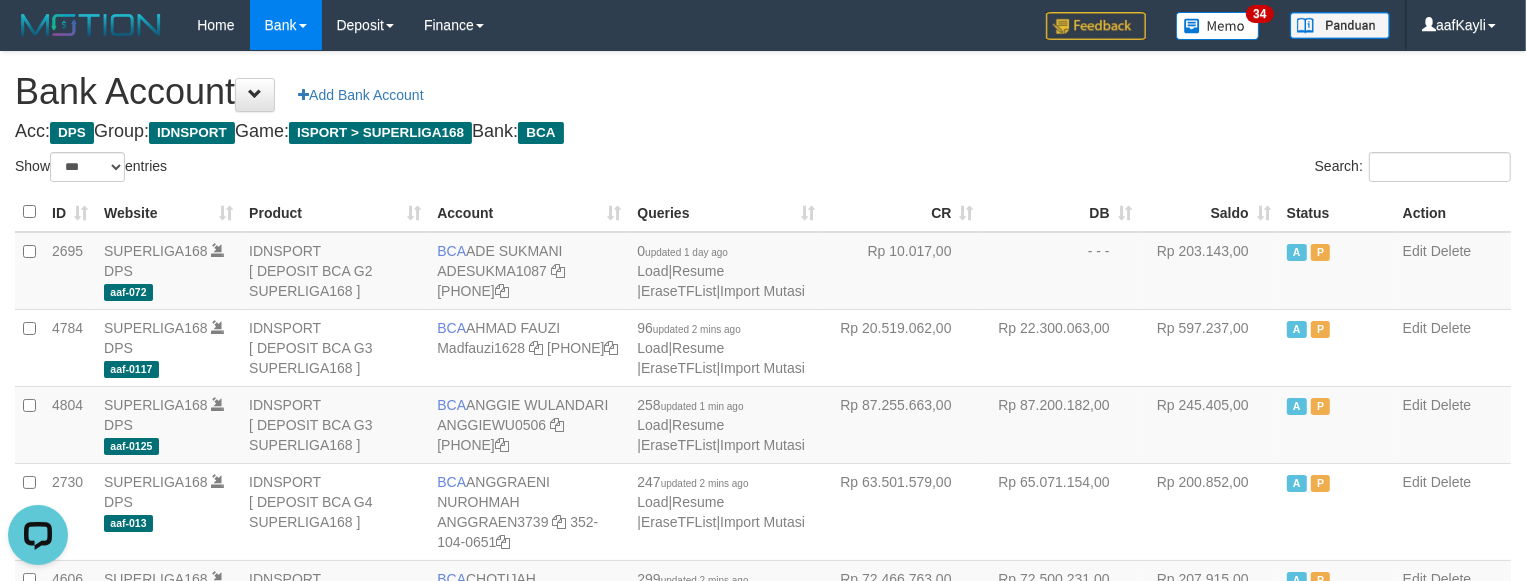 click on "Saldo" at bounding box center (1209, 212) 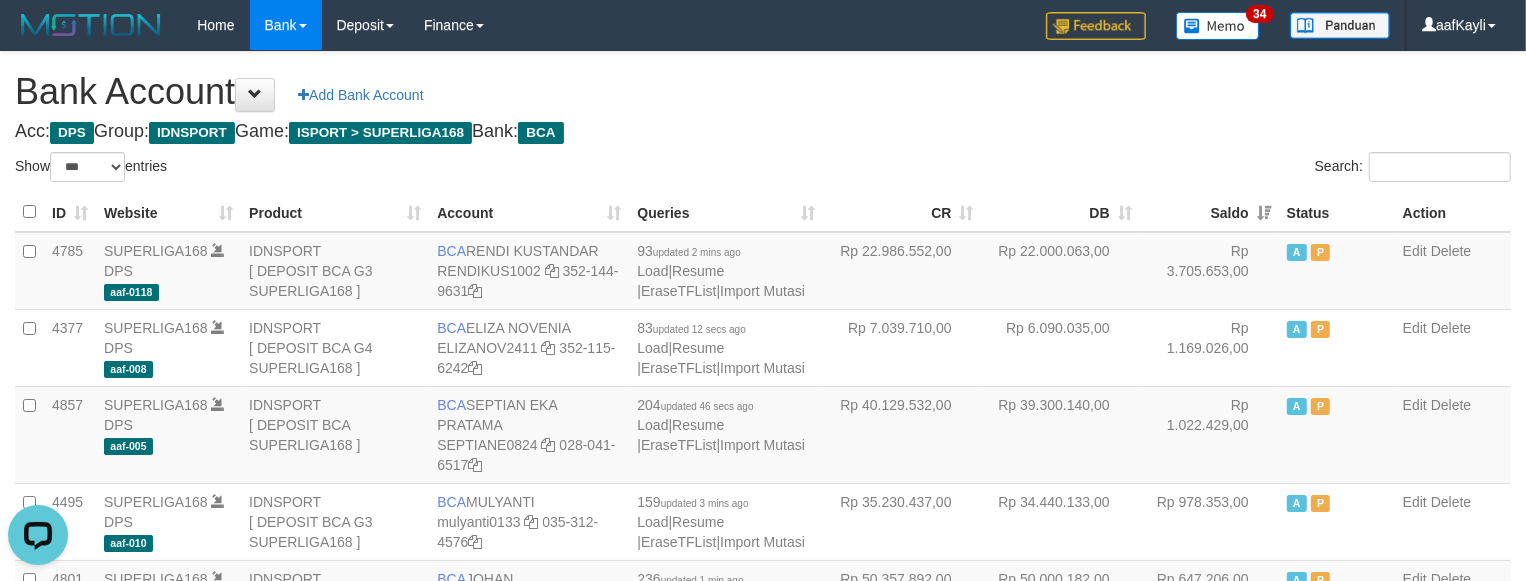 click on "Search:" at bounding box center [1144, 169] 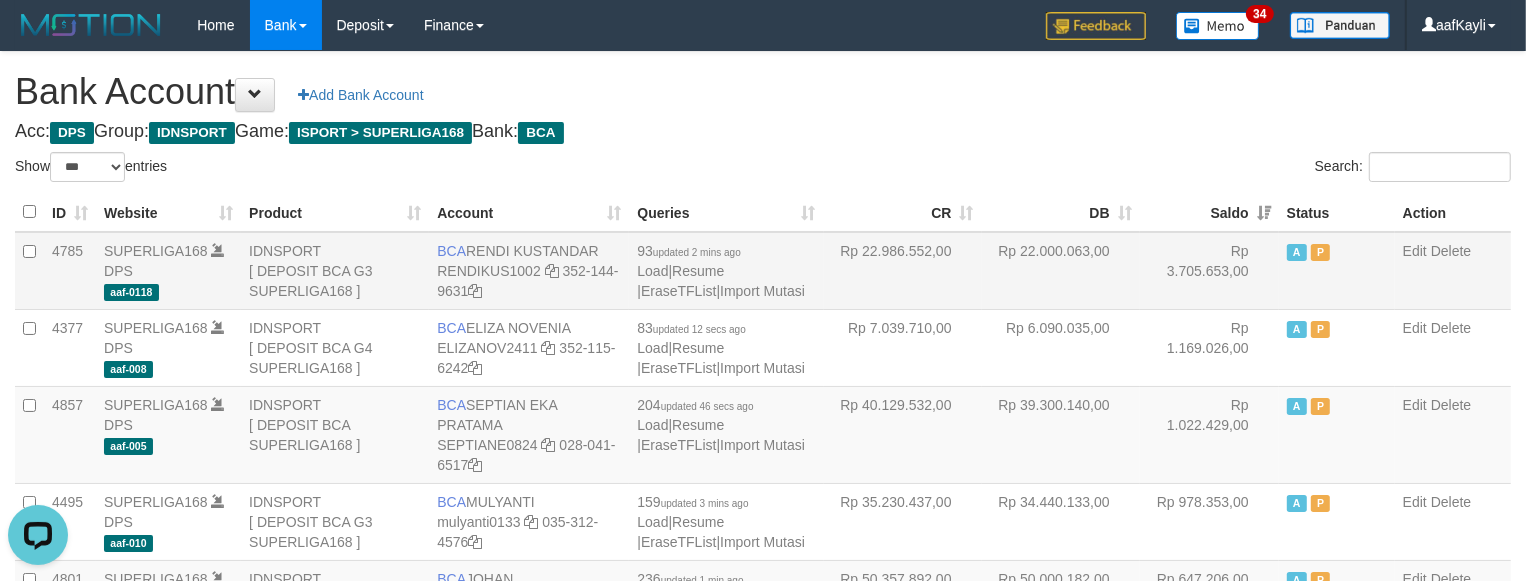 click on "Rp 22.000.063,00" at bounding box center (1061, 271) 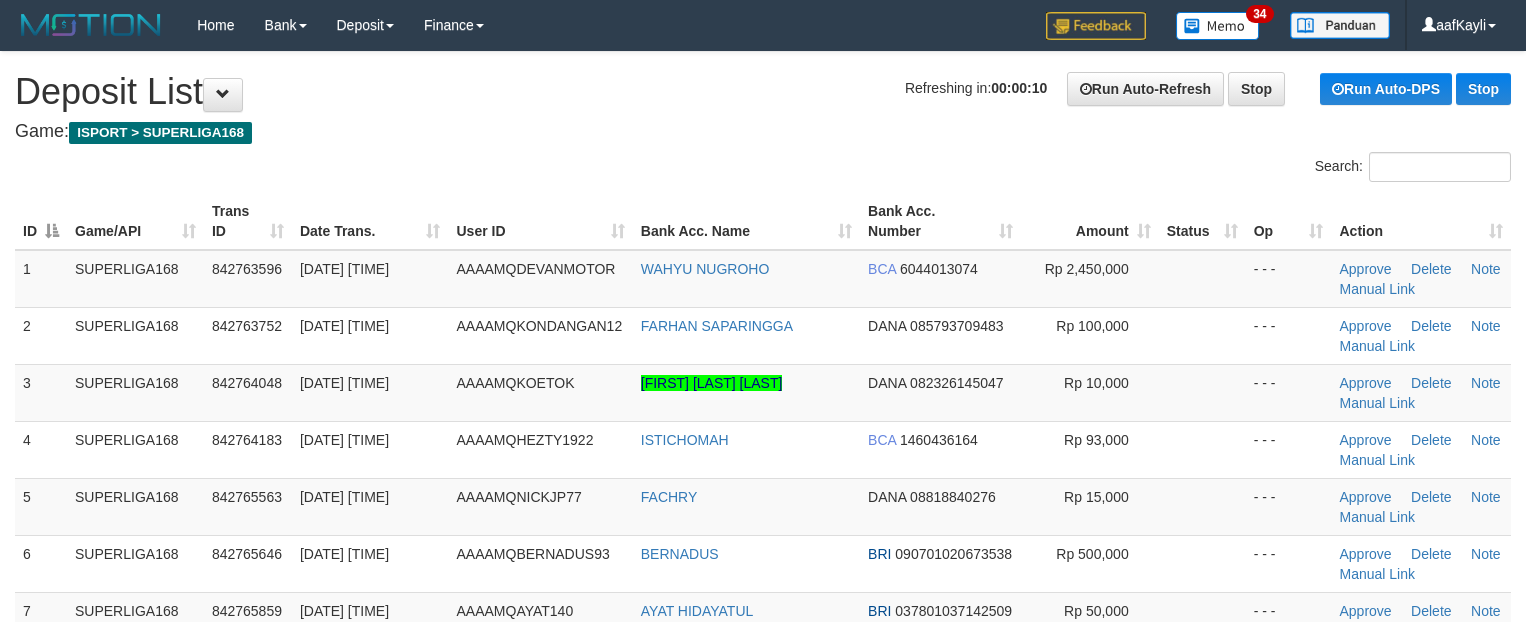 scroll, scrollTop: 0, scrollLeft: 0, axis: both 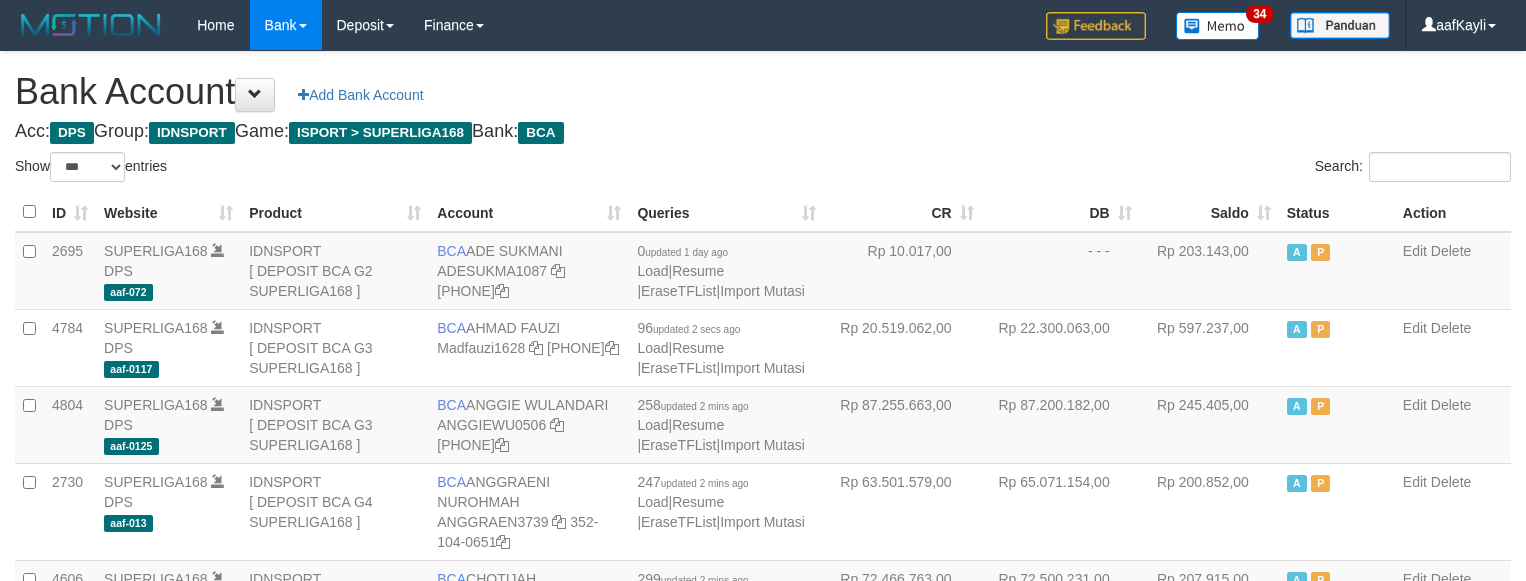 select on "***" 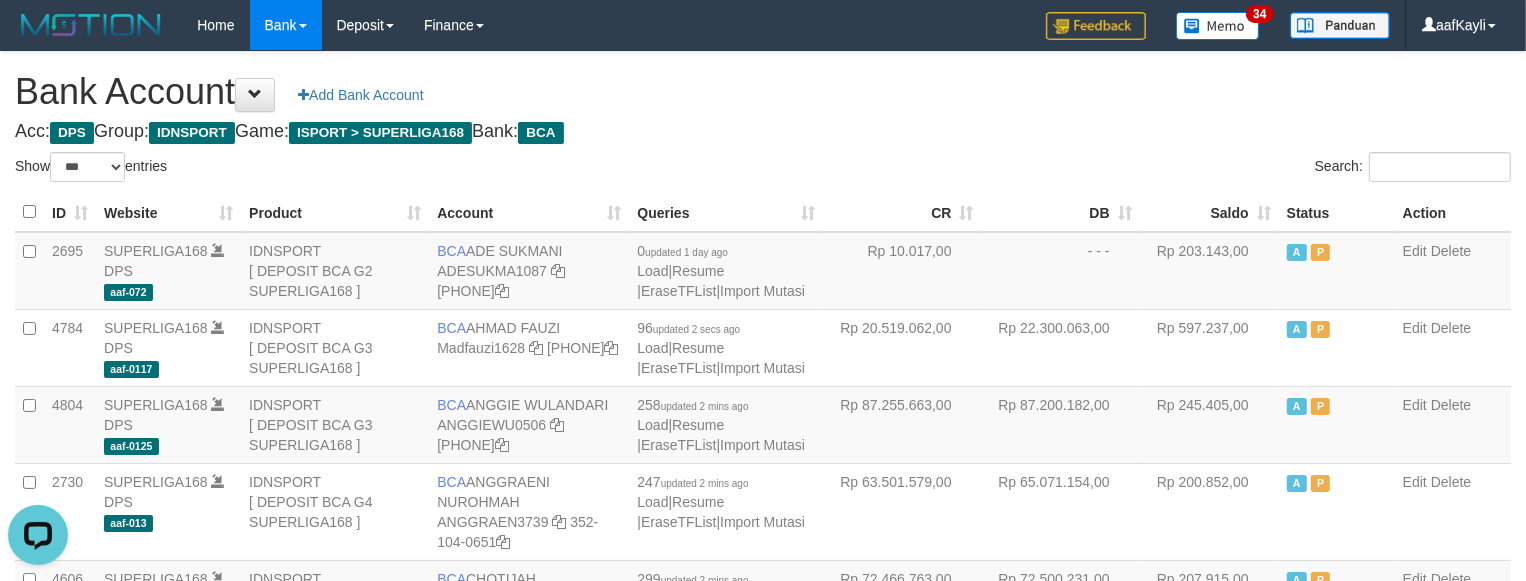 scroll, scrollTop: 0, scrollLeft: 0, axis: both 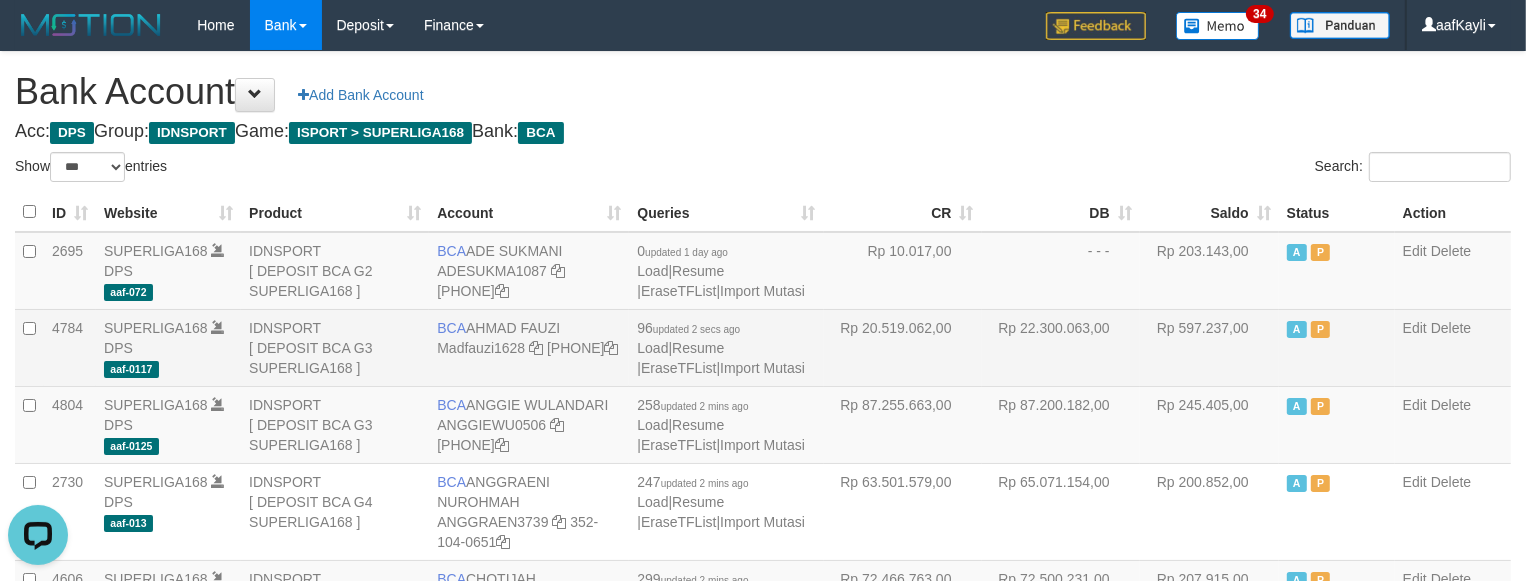 click on "Rp 597.237,00" at bounding box center (1209, 347) 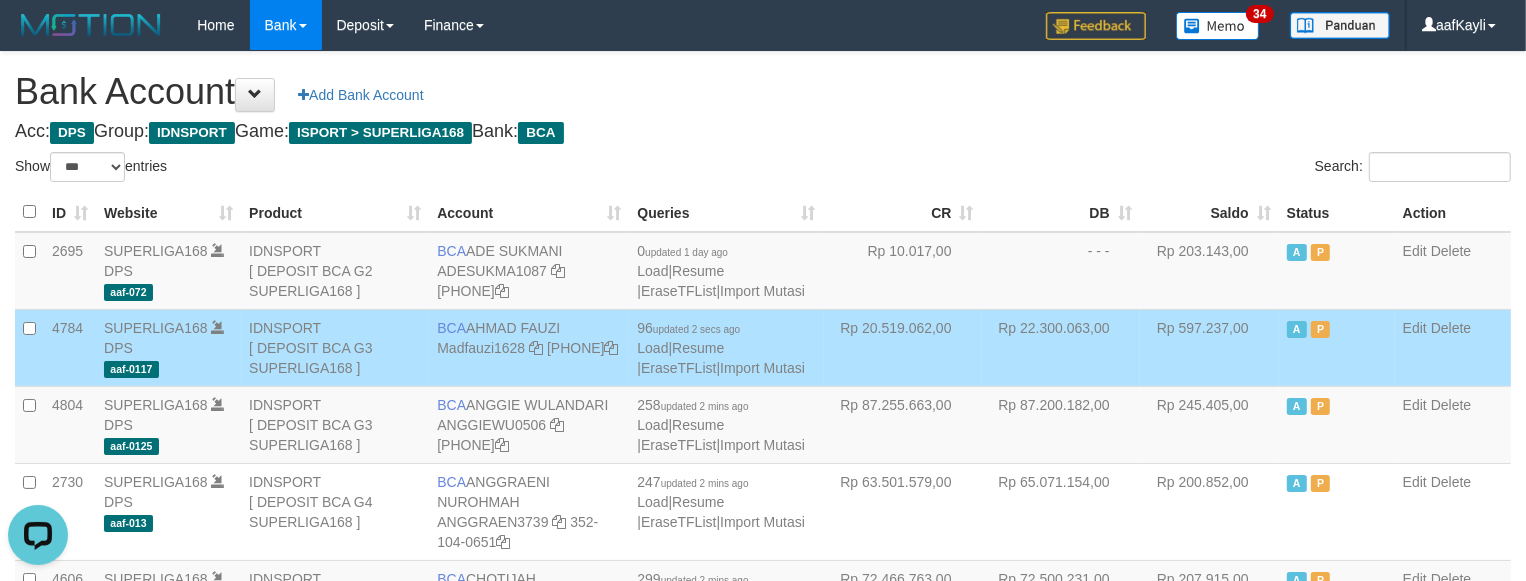scroll, scrollTop: 1563, scrollLeft: 0, axis: vertical 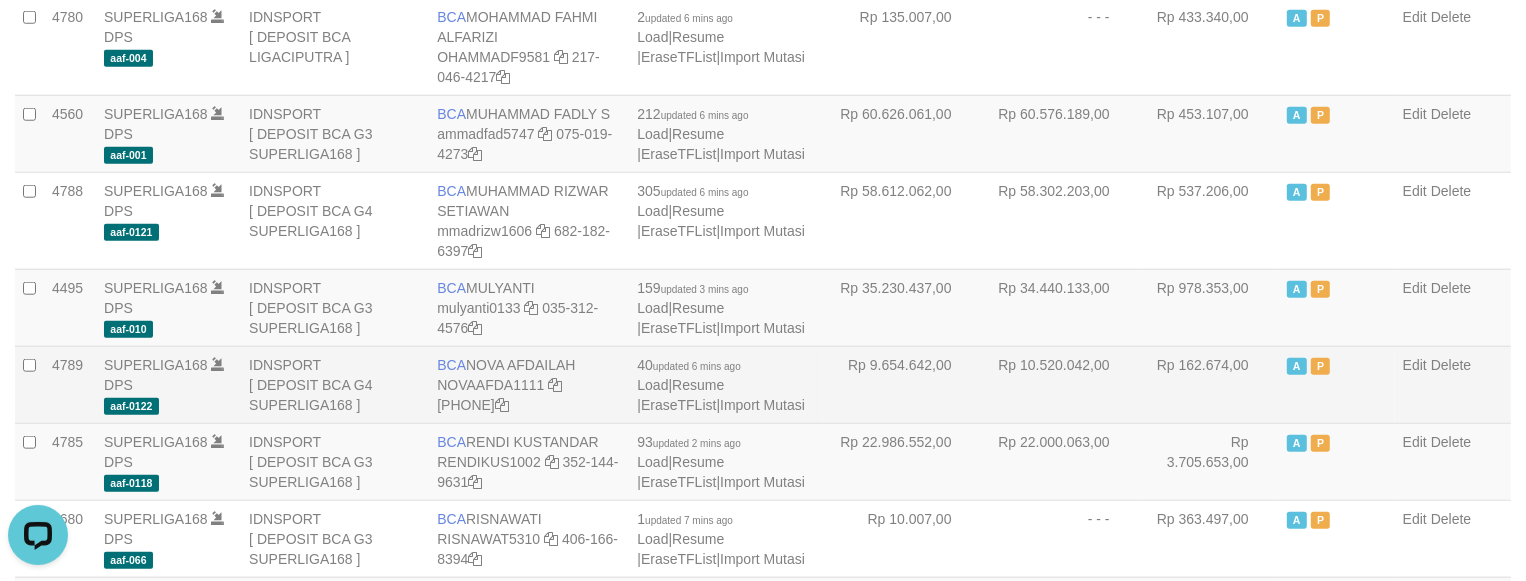 click on "Rp 162.674,00" at bounding box center (1209, 384) 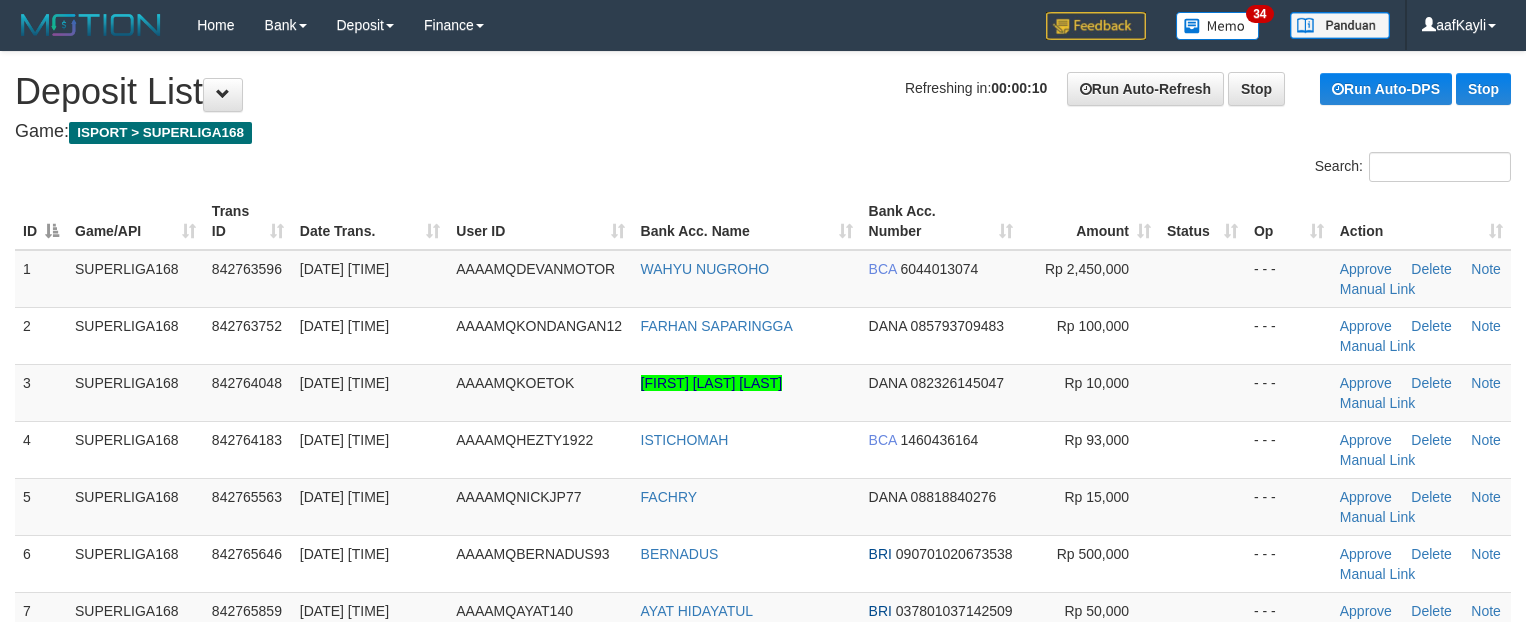 scroll, scrollTop: 0, scrollLeft: 0, axis: both 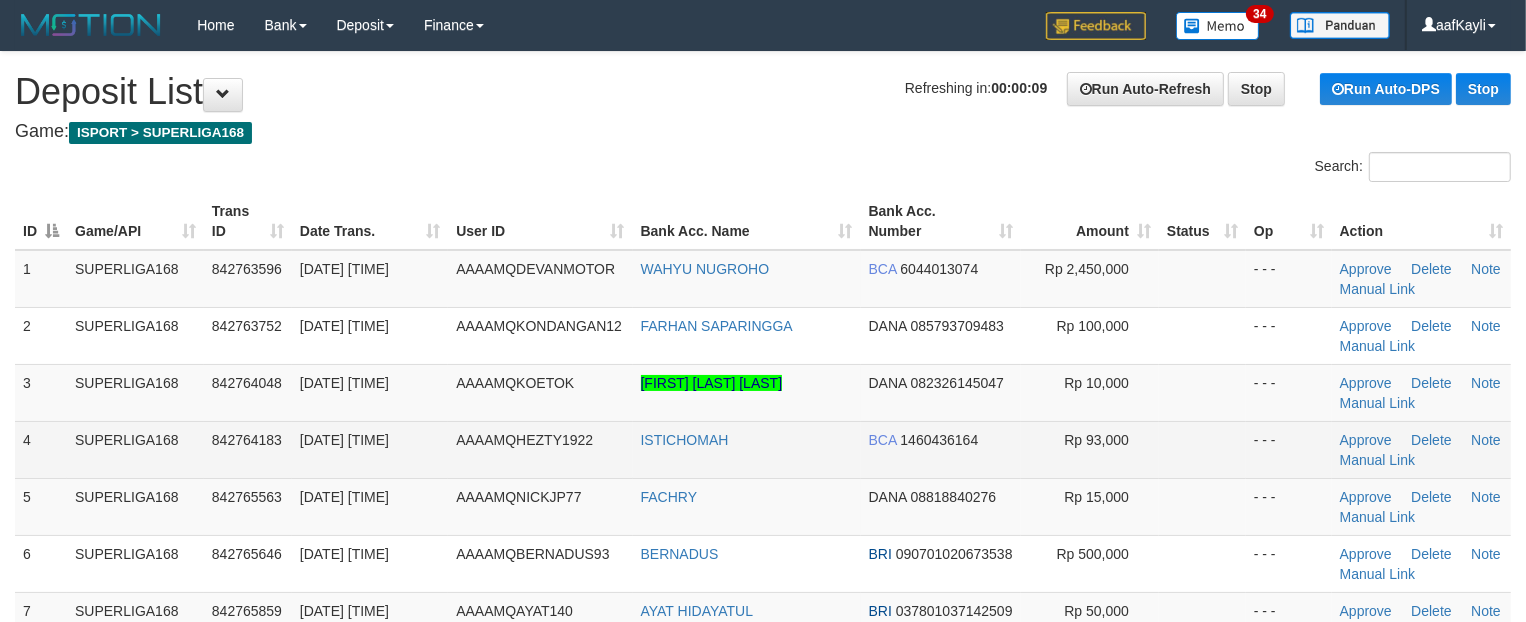 click at bounding box center (1202, 449) 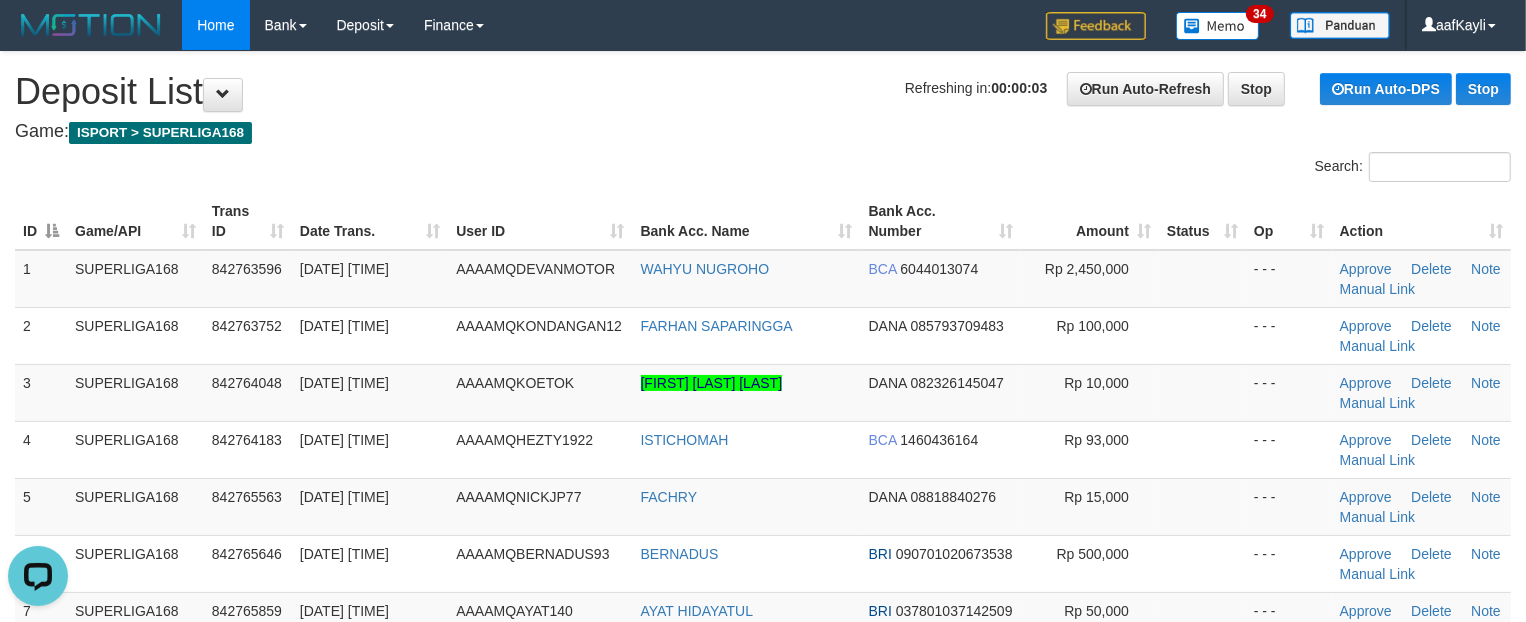 scroll, scrollTop: 0, scrollLeft: 0, axis: both 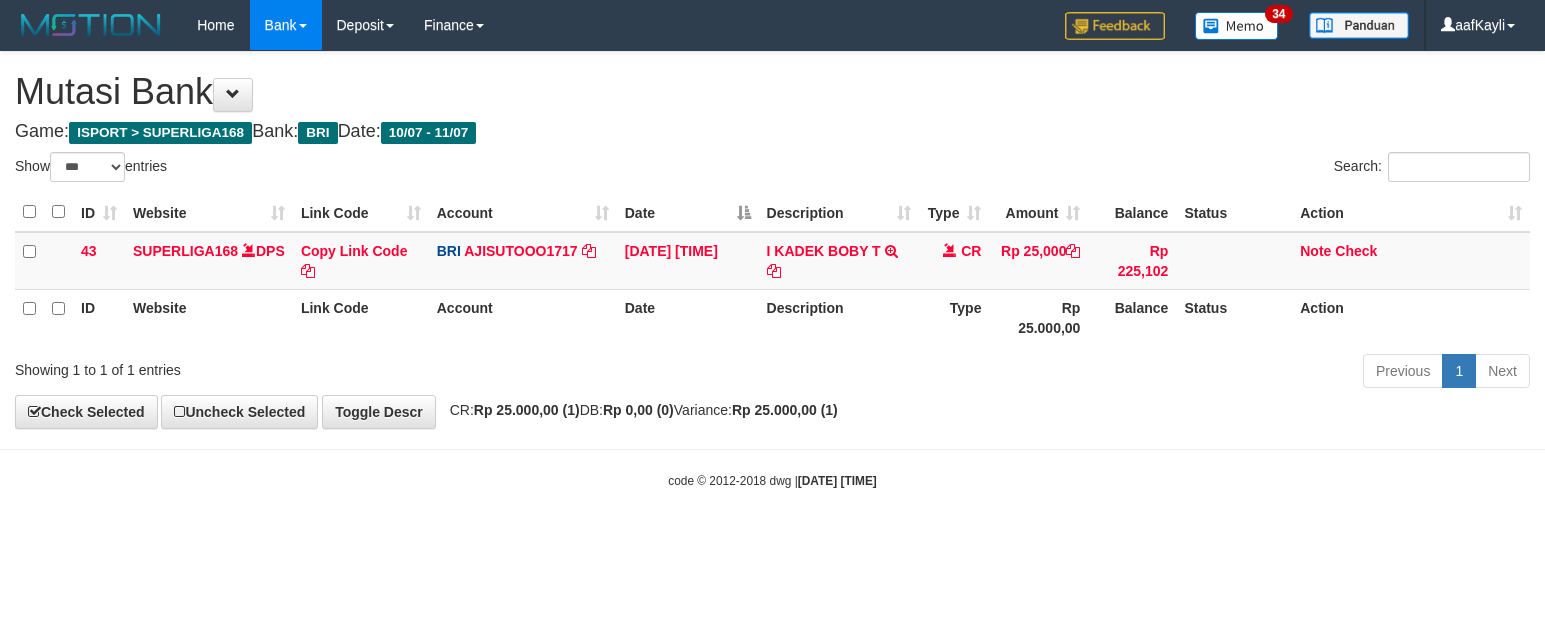 select on "***" 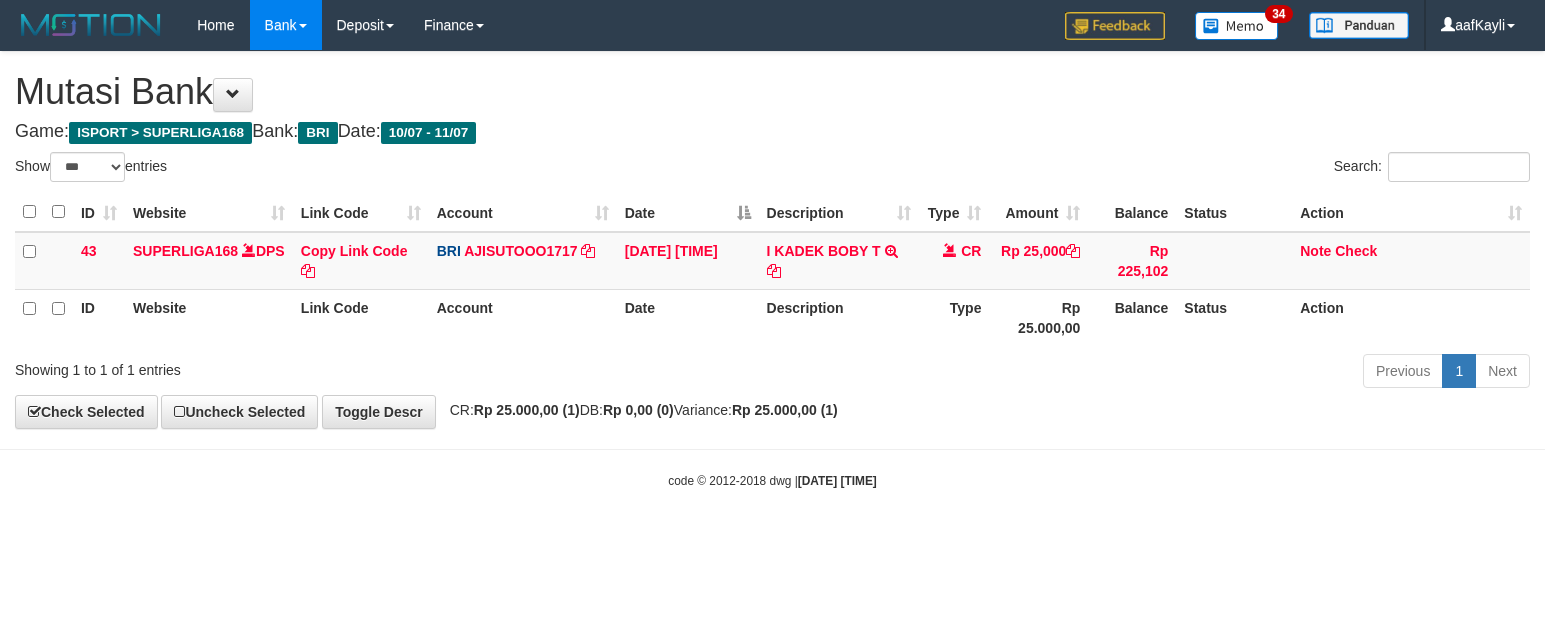 scroll, scrollTop: 0, scrollLeft: 0, axis: both 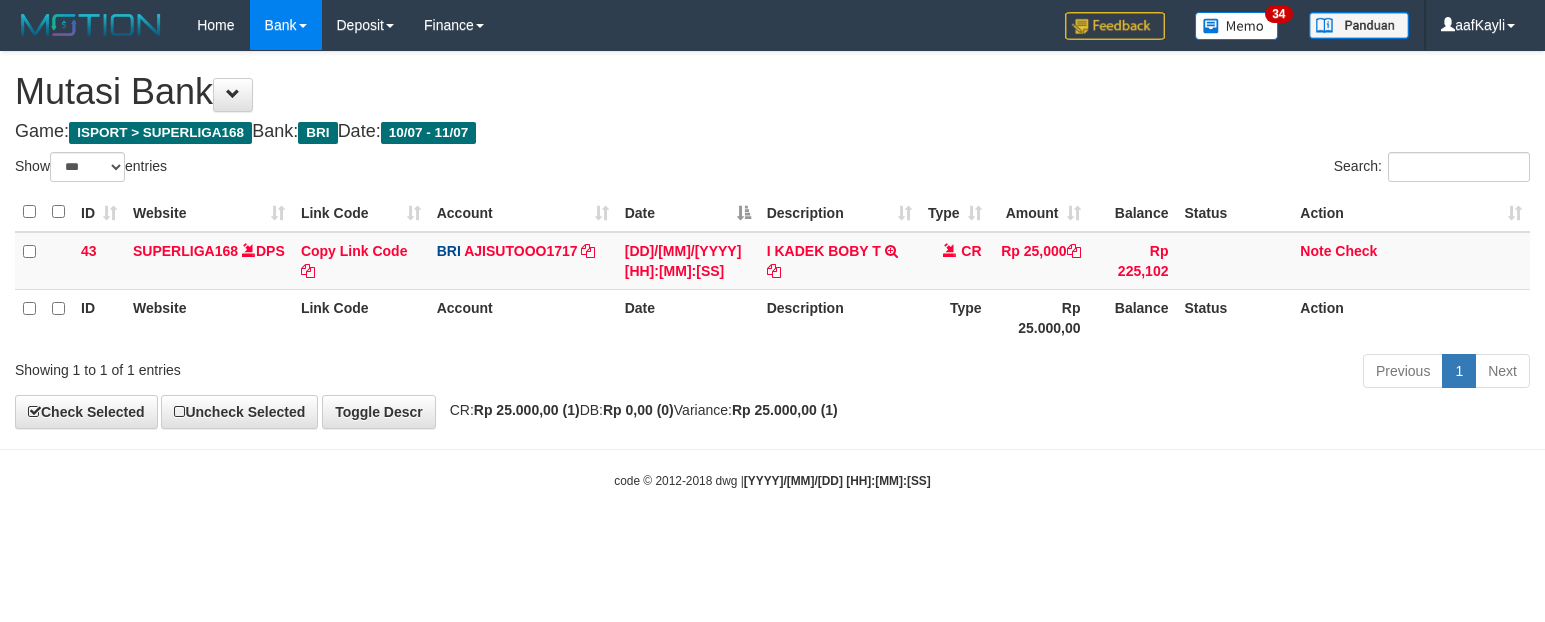 select on "***" 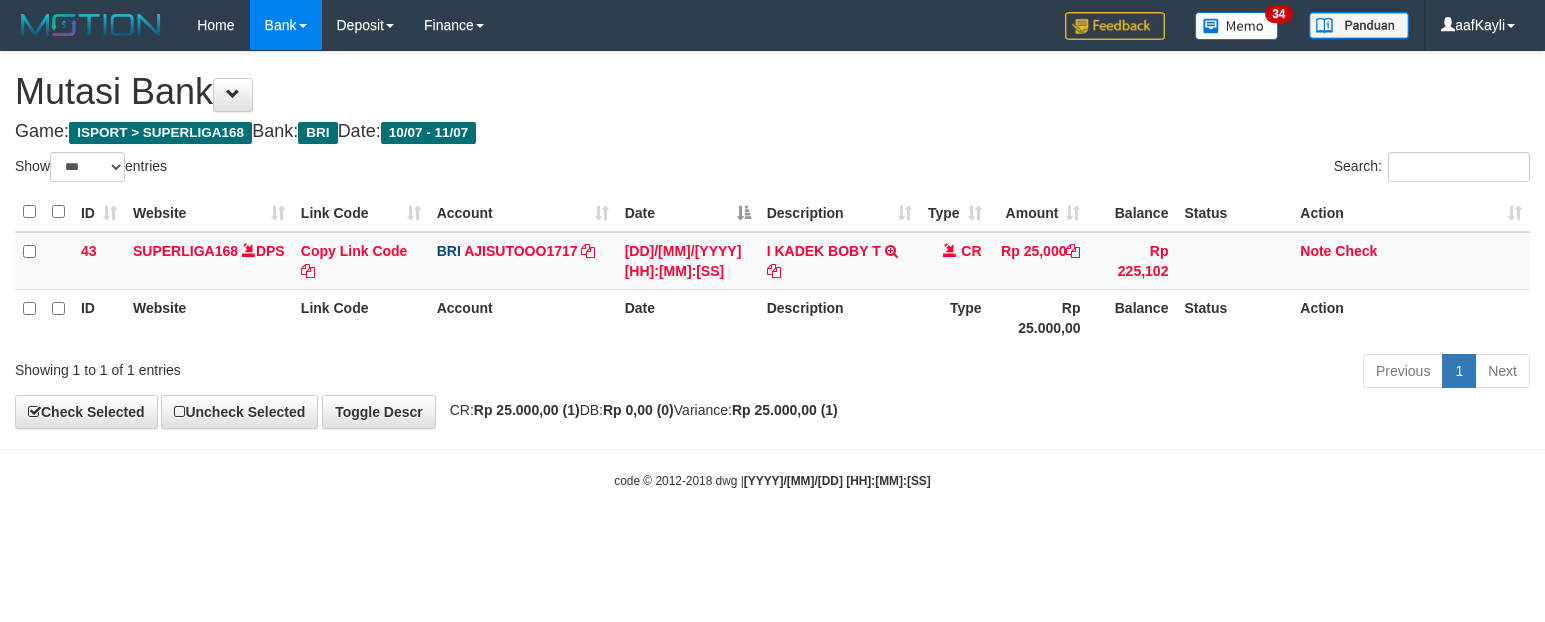 scroll, scrollTop: 0, scrollLeft: 0, axis: both 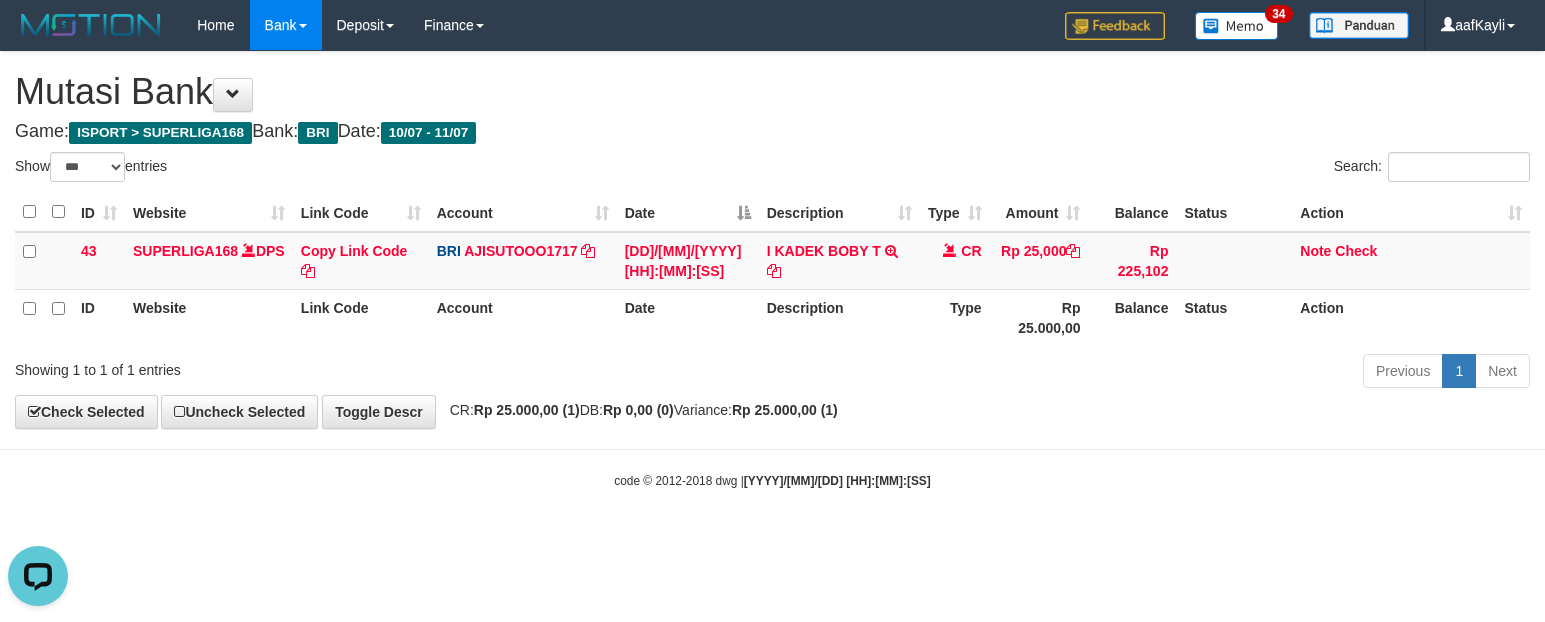 click on "**********" at bounding box center [772, 240] 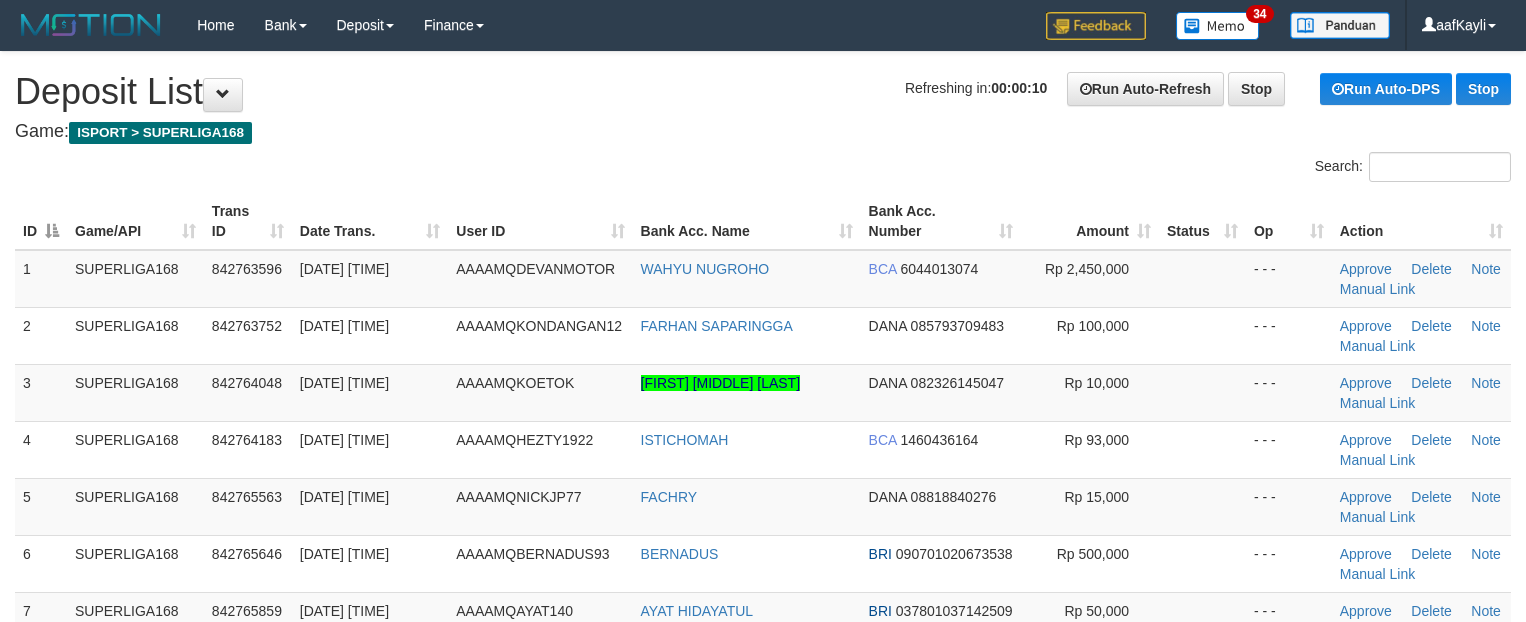 scroll, scrollTop: 0, scrollLeft: 0, axis: both 